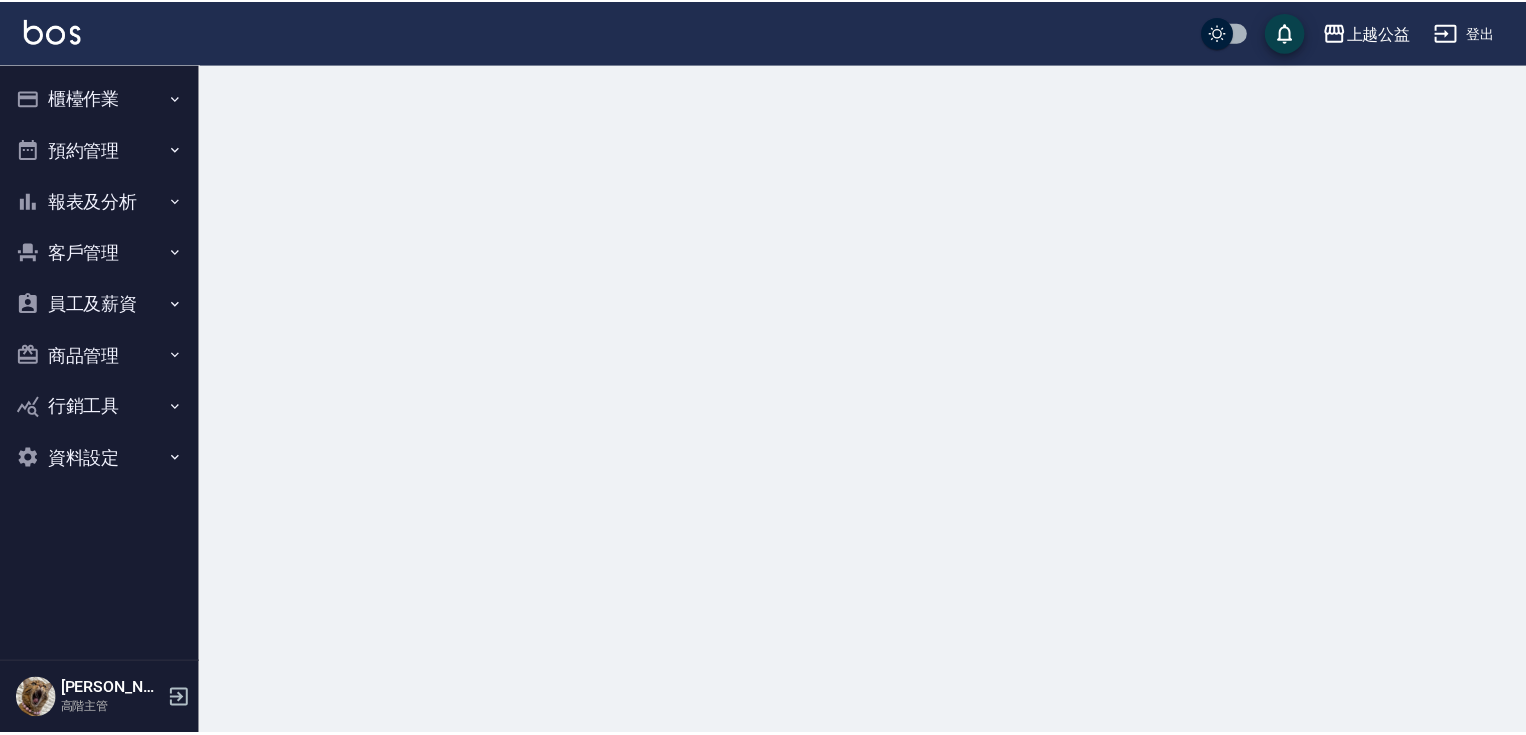 scroll, scrollTop: 0, scrollLeft: 0, axis: both 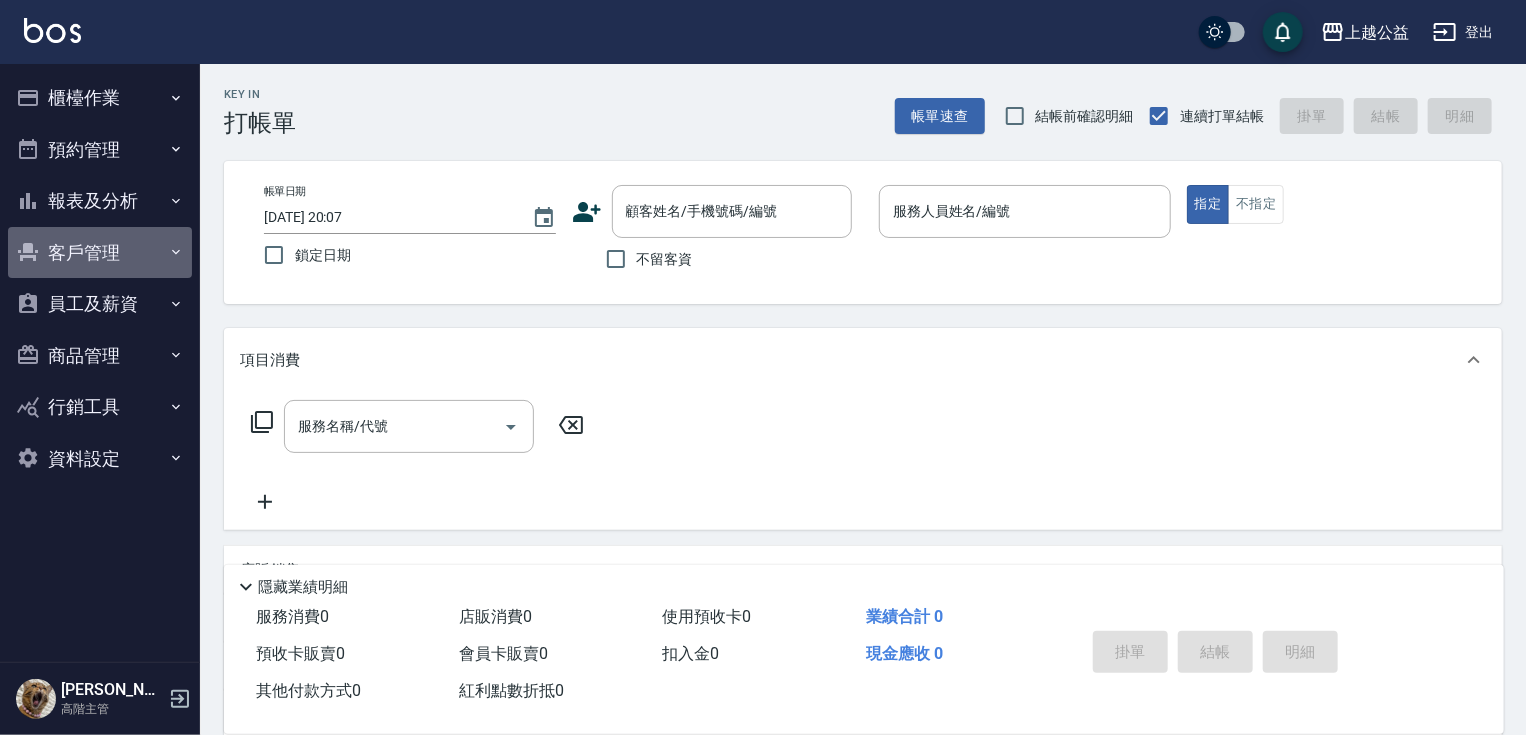 click on "客戶管理" at bounding box center [100, 253] 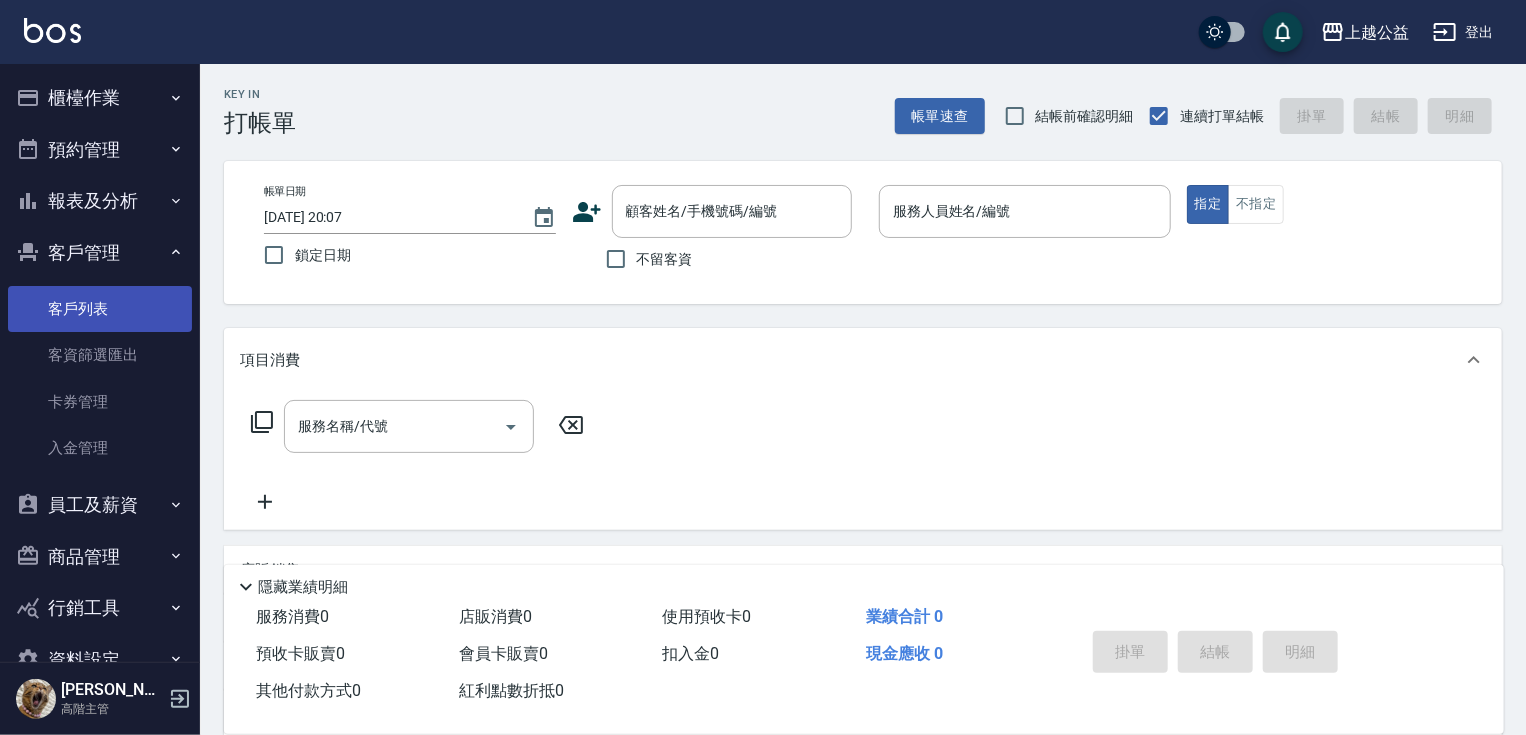 click on "客戶列表" at bounding box center [100, 309] 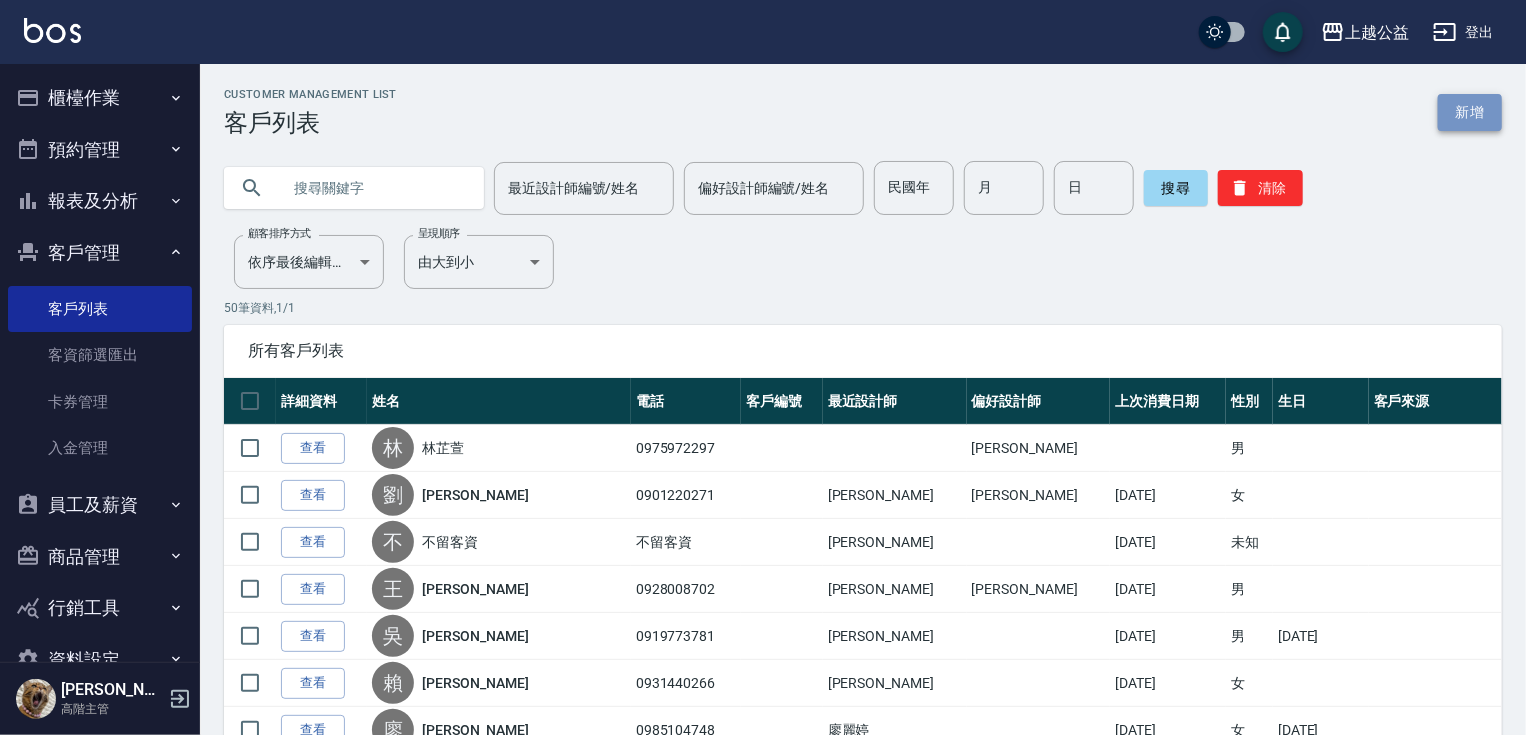click on "新增" at bounding box center [1470, 112] 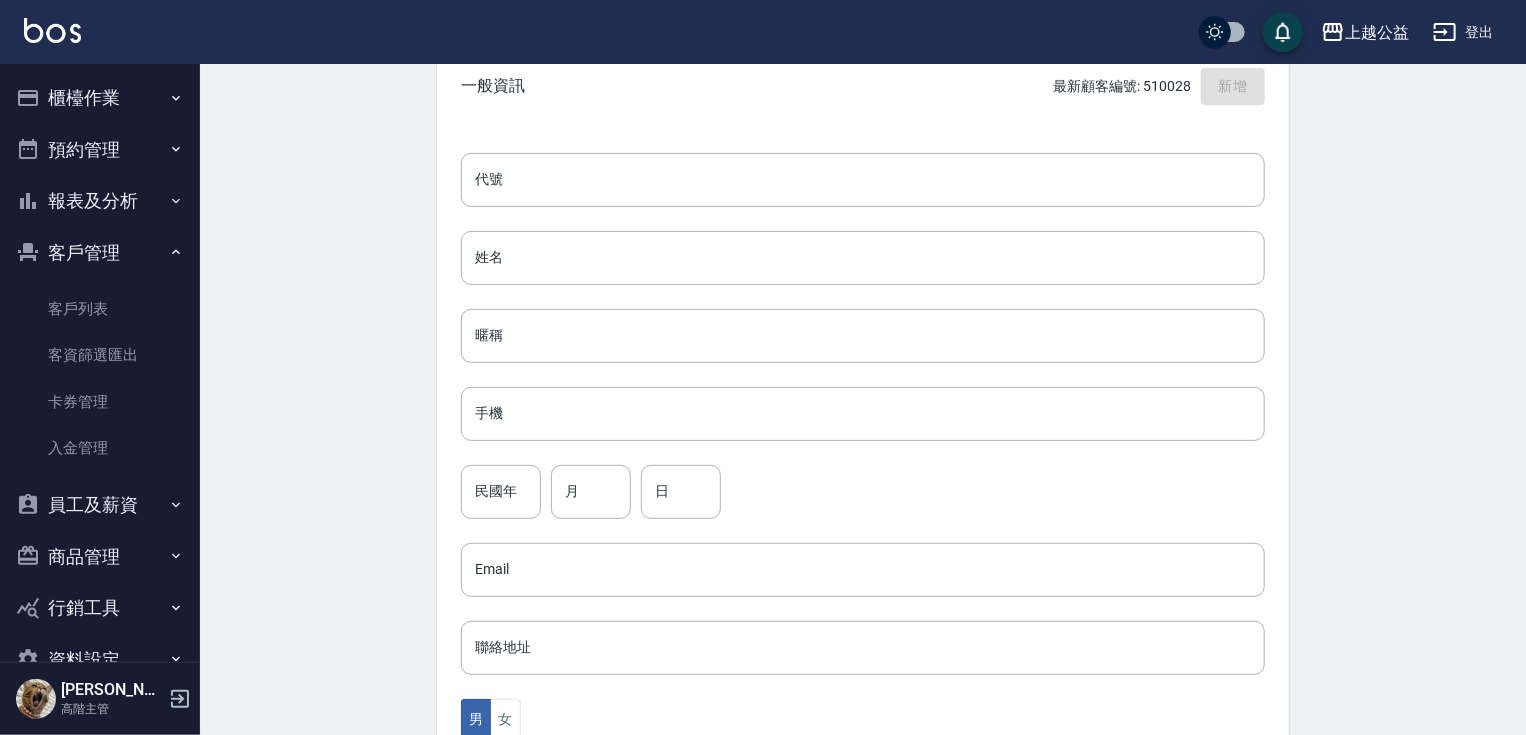 scroll, scrollTop: 120, scrollLeft: 0, axis: vertical 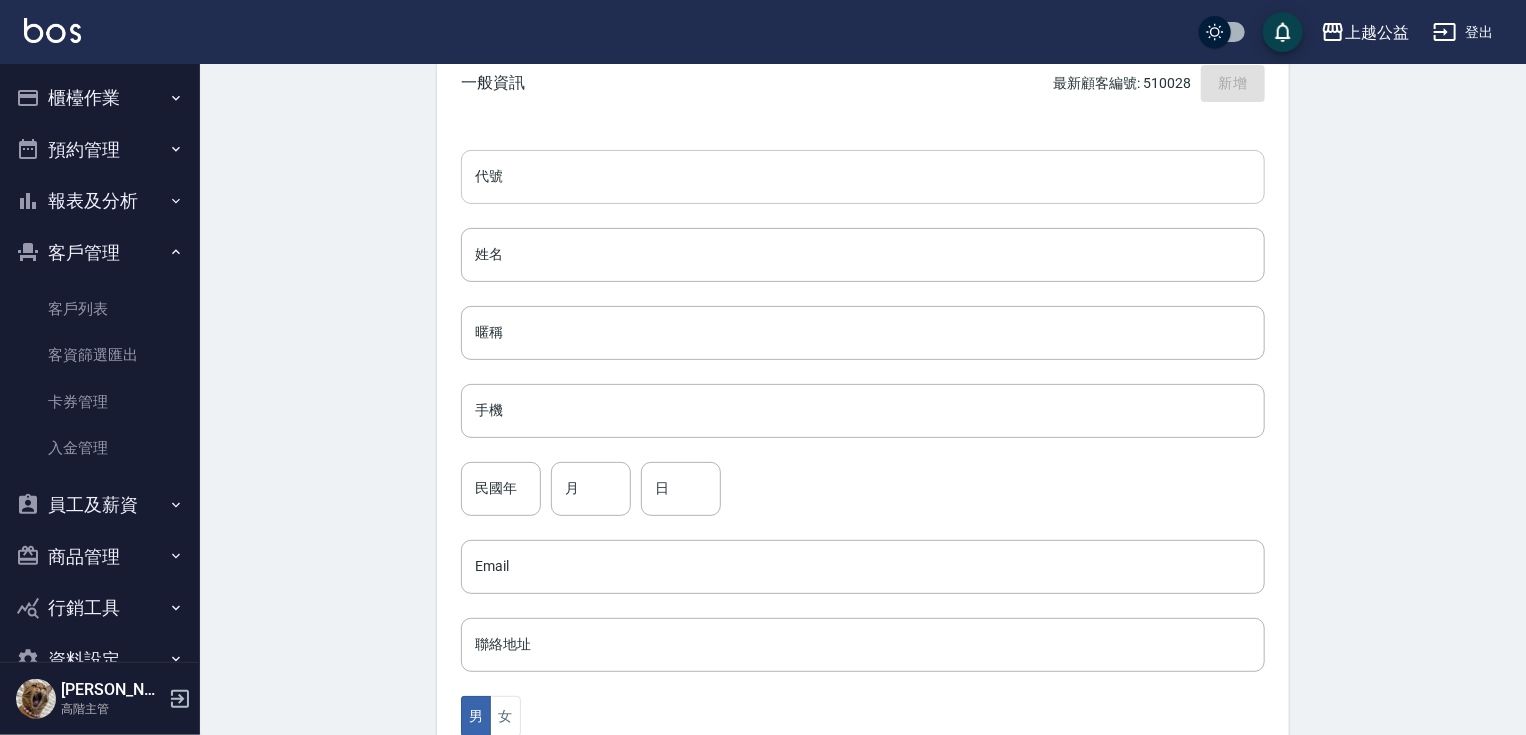 click on "代號" at bounding box center [863, 177] 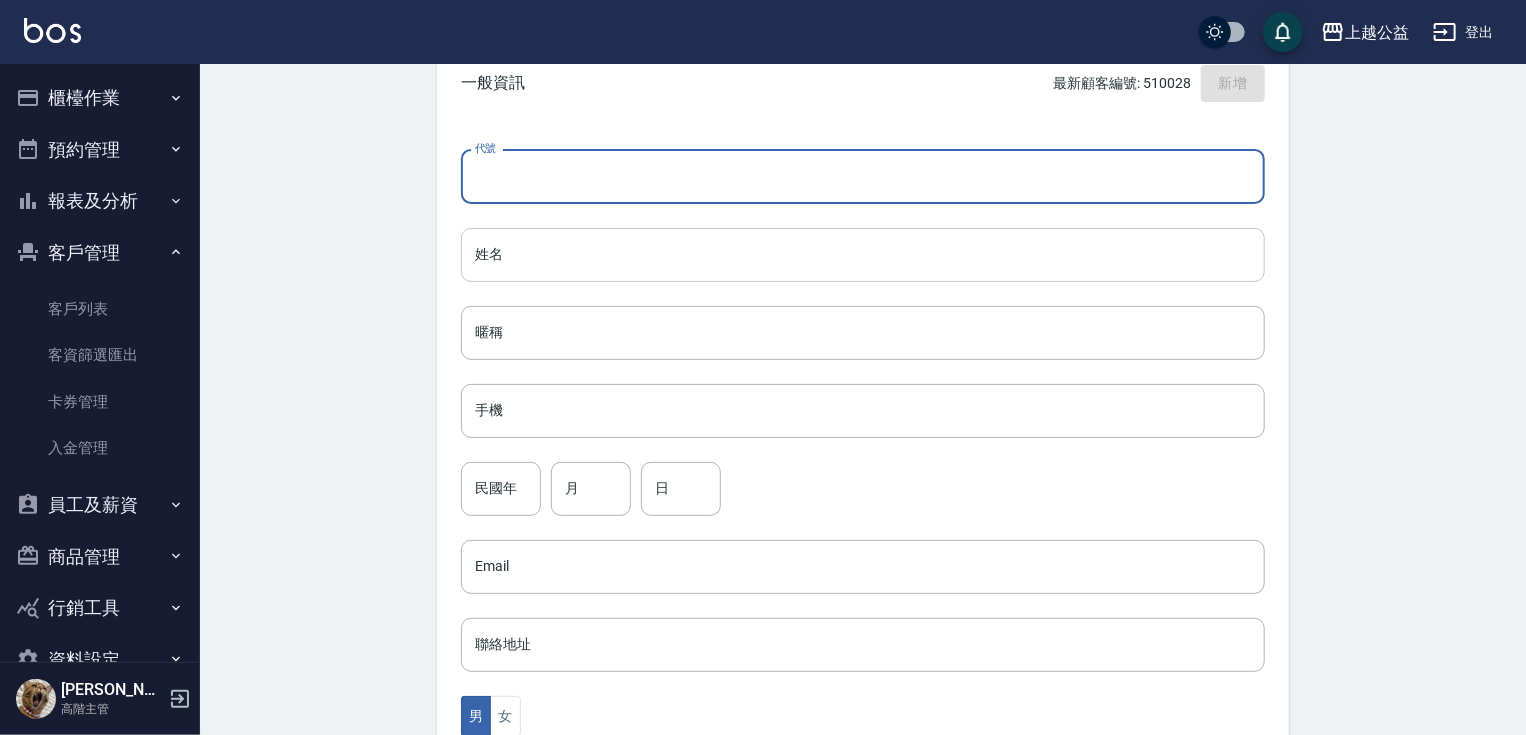 click on "姓名" at bounding box center [863, 255] 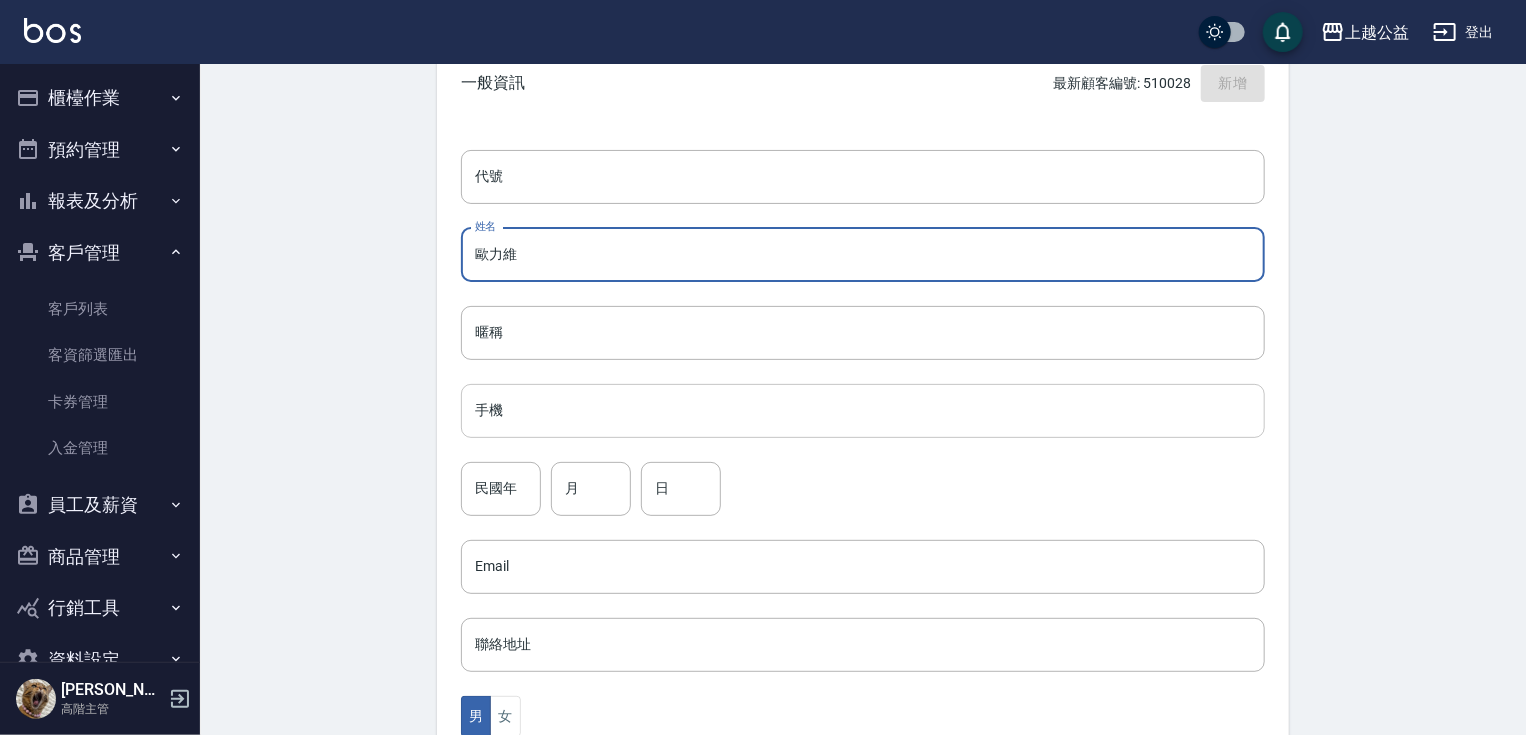 type on "歐力維" 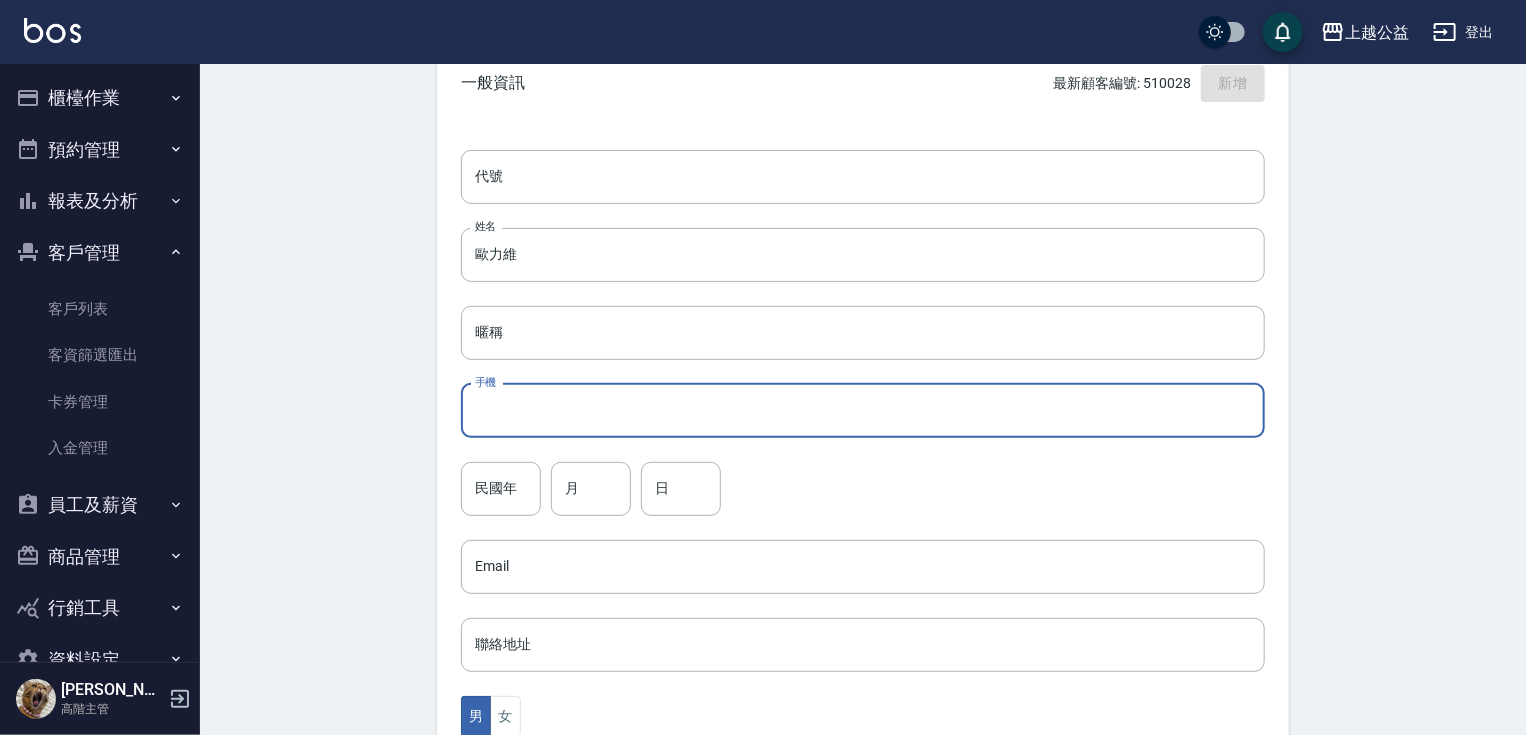 click on "手機" at bounding box center [863, 411] 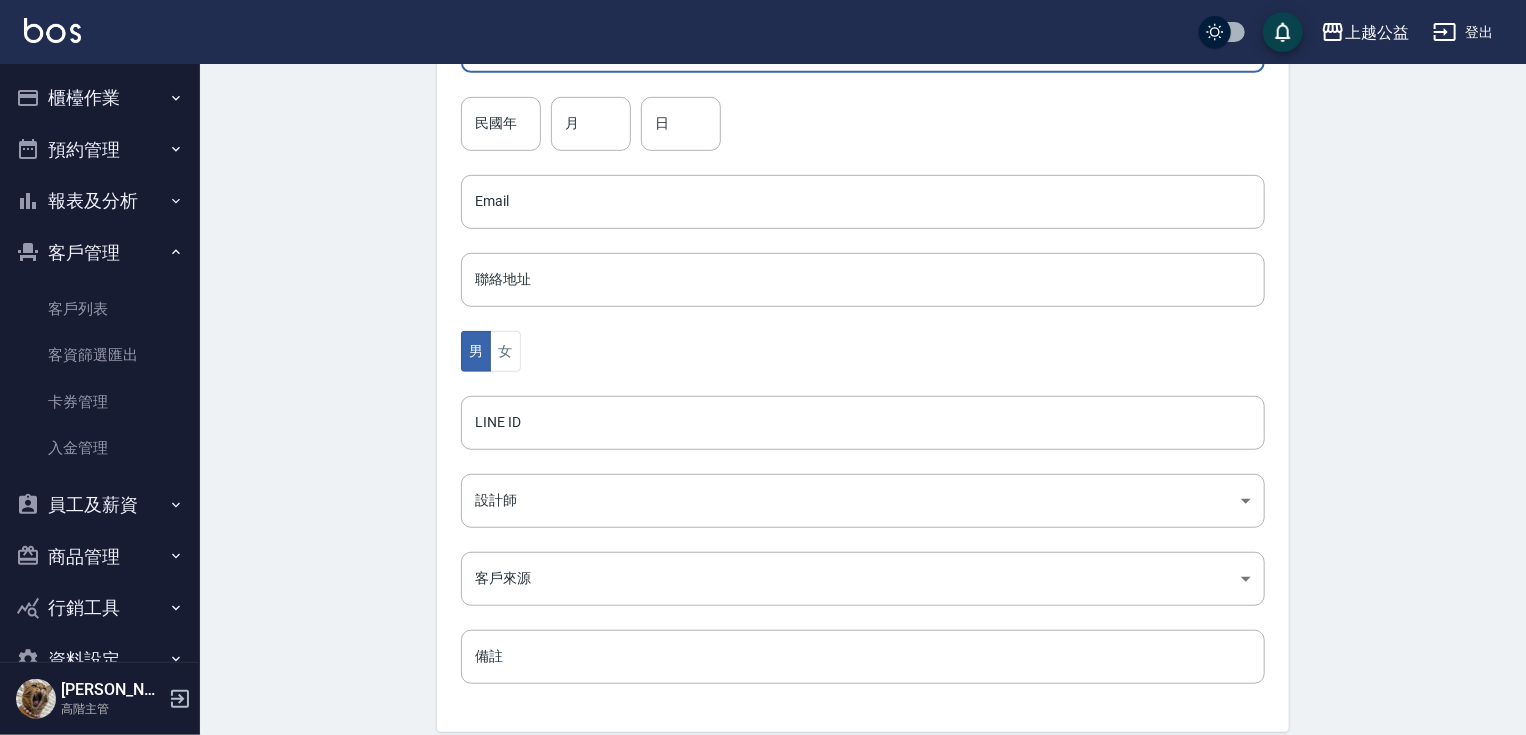 scroll, scrollTop: 566, scrollLeft: 0, axis: vertical 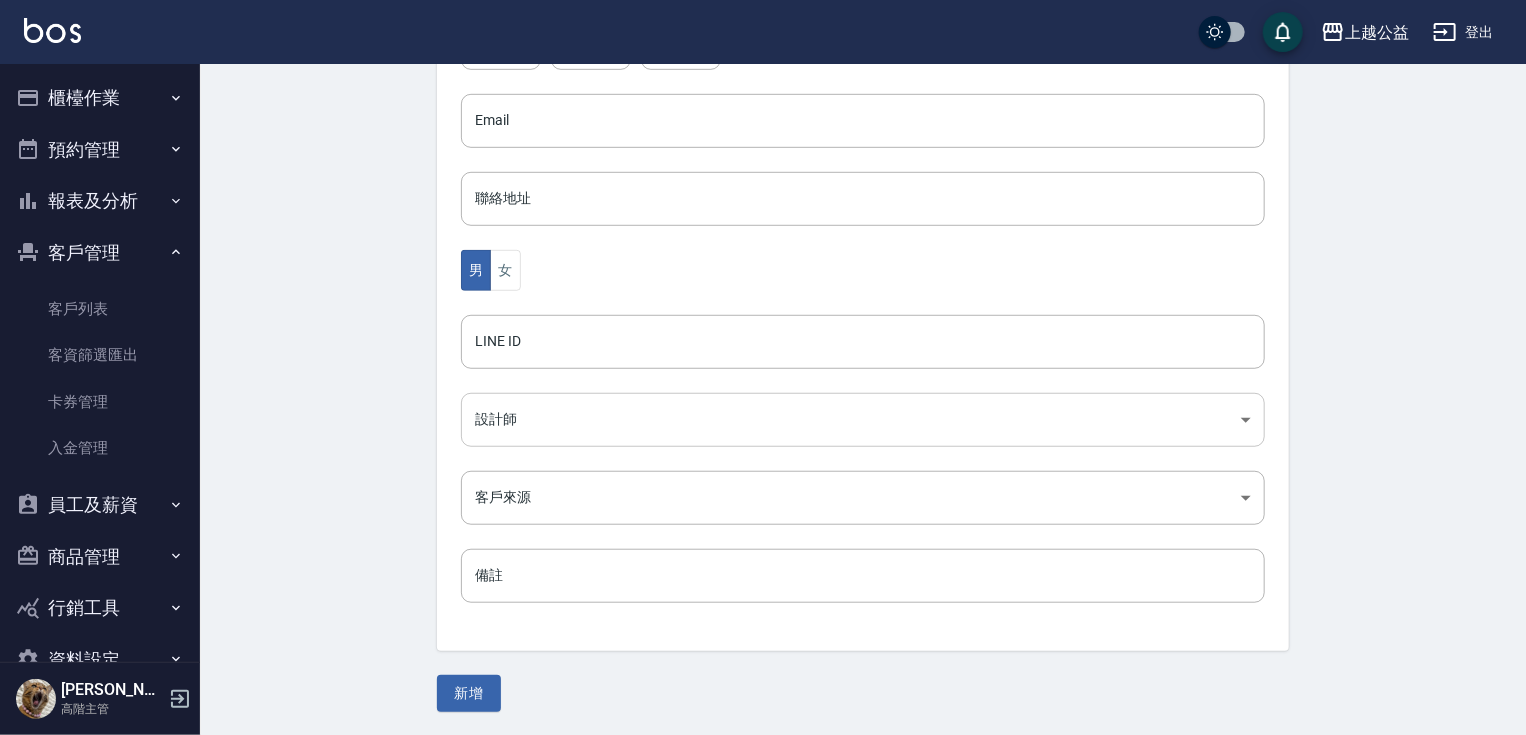 type on "0968959966" 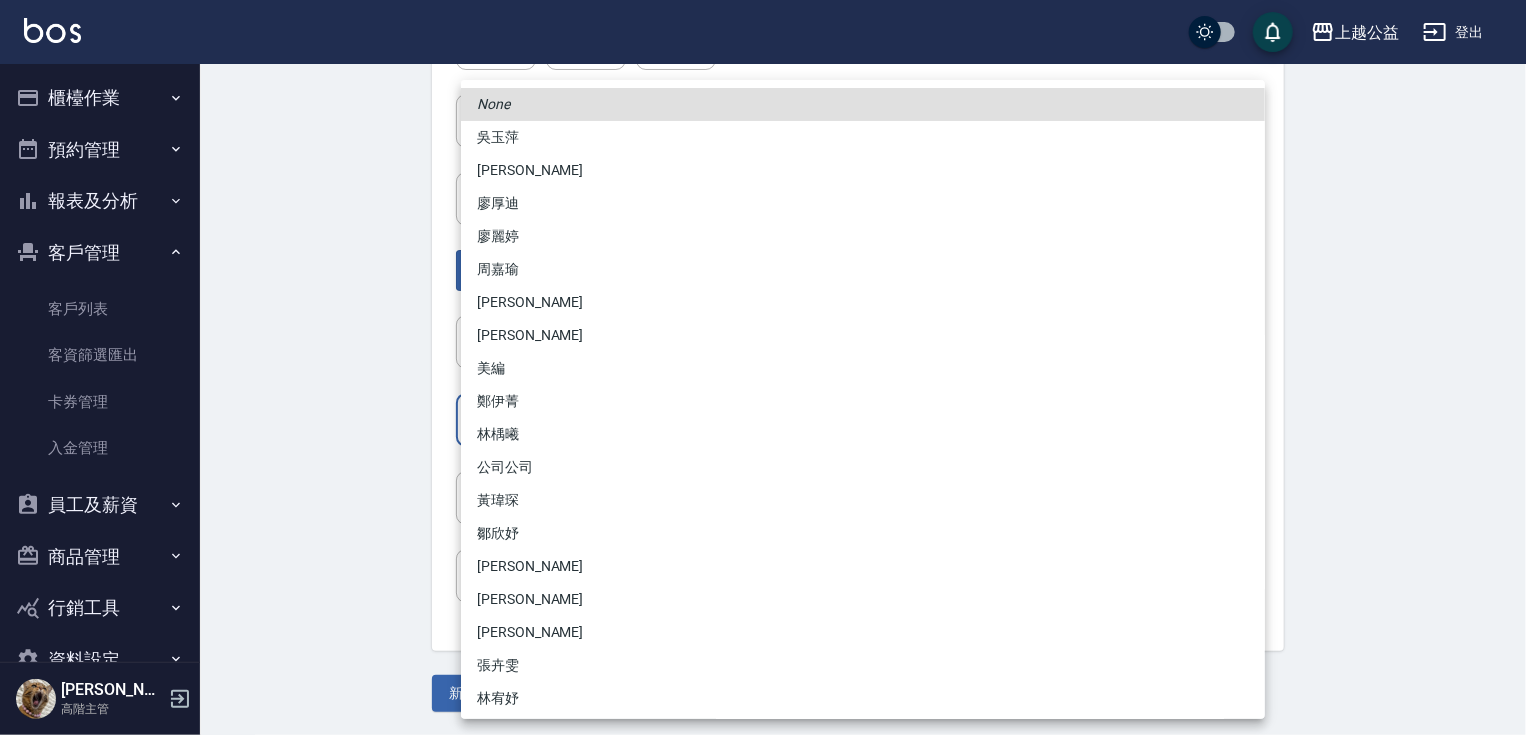 click on "上越公益 登出 櫃檯作業 打帳單 帳單列表 掛單列表 座位開單 營業儀表板 現金收支登錄 高階收支登錄 材料自購登錄 每日結帳 排班表 現場電腦打卡 掃碼打卡 預約管理 預約管理 單日預約紀錄 單週預約紀錄 報表及分析 報表目錄 消費分析儀表板 店家區間累計表 店家日報表 店家排行榜 互助日報表 互助月報表 互助排行榜 互助點數明細 互助業績報表 全店業績分析表 每日業績分析表 營業統計分析表 營業項目月分析表 設計師業績表 設計師日報表 設計師業績分析表 設計師業績月報表 設計師抽成報表 設計師排行榜 商品銷售排行榜 商品消耗明細 商品進銷貨報表 商品庫存表 商品庫存盤點表 會員卡銷售報表 服務扣項明細表 單一服務項目查詢 店販抽成明細 店販分類抽成明細 顧客入金餘額表 顧客卡券餘額表 每日非現金明細 每日收支明細 收支分類明細表 收支匯款表" at bounding box center [763, 85] 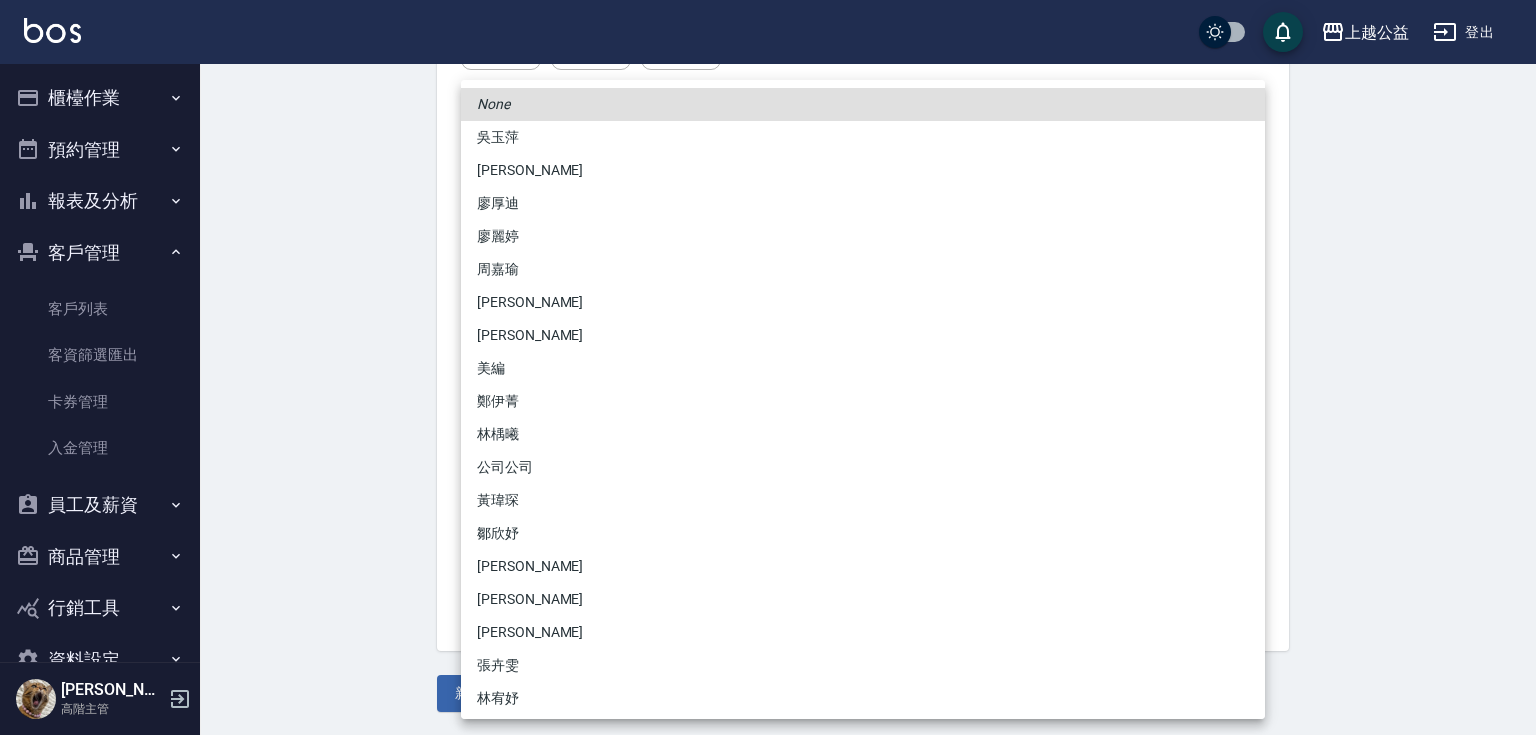 click on "張卉雯" at bounding box center [863, 665] 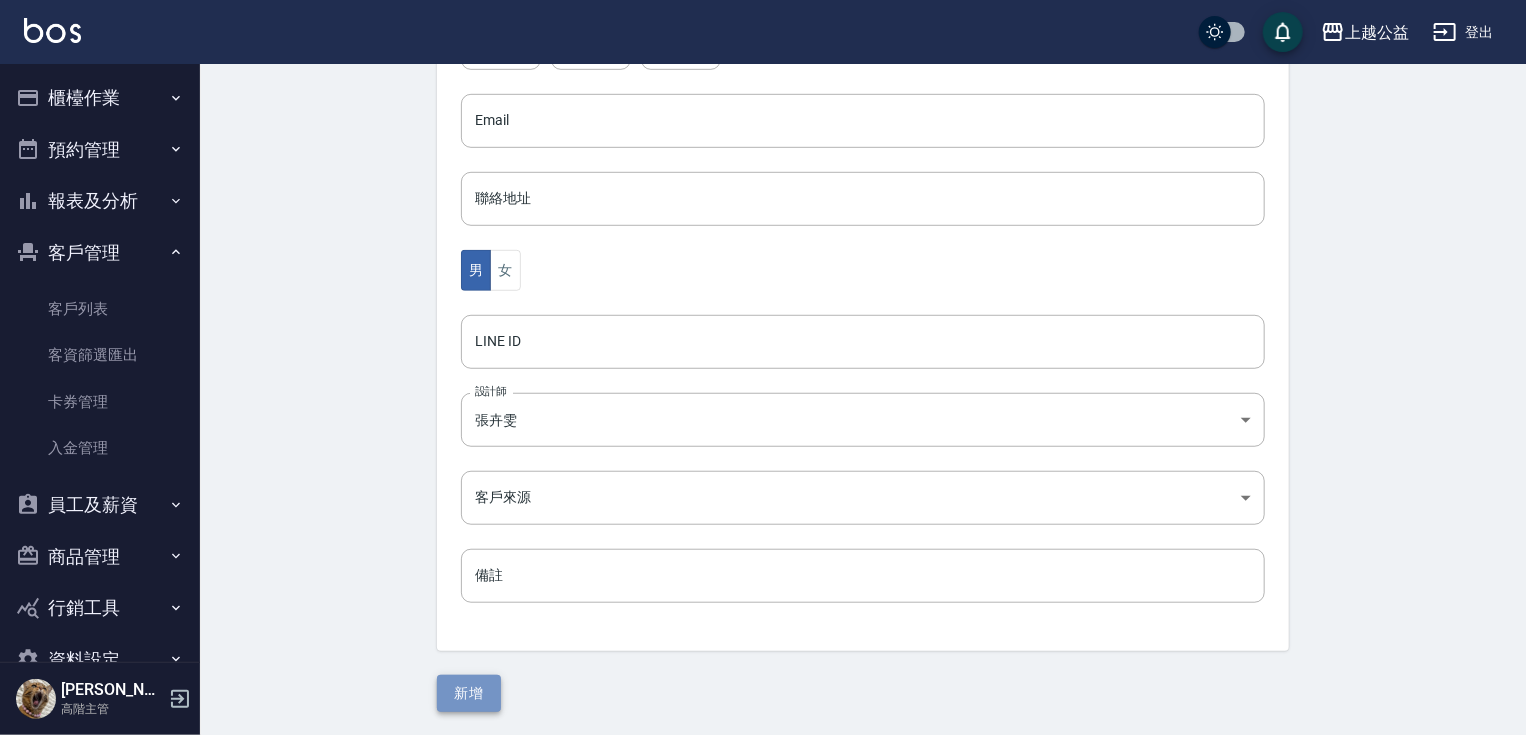 click on "新增" at bounding box center (469, 693) 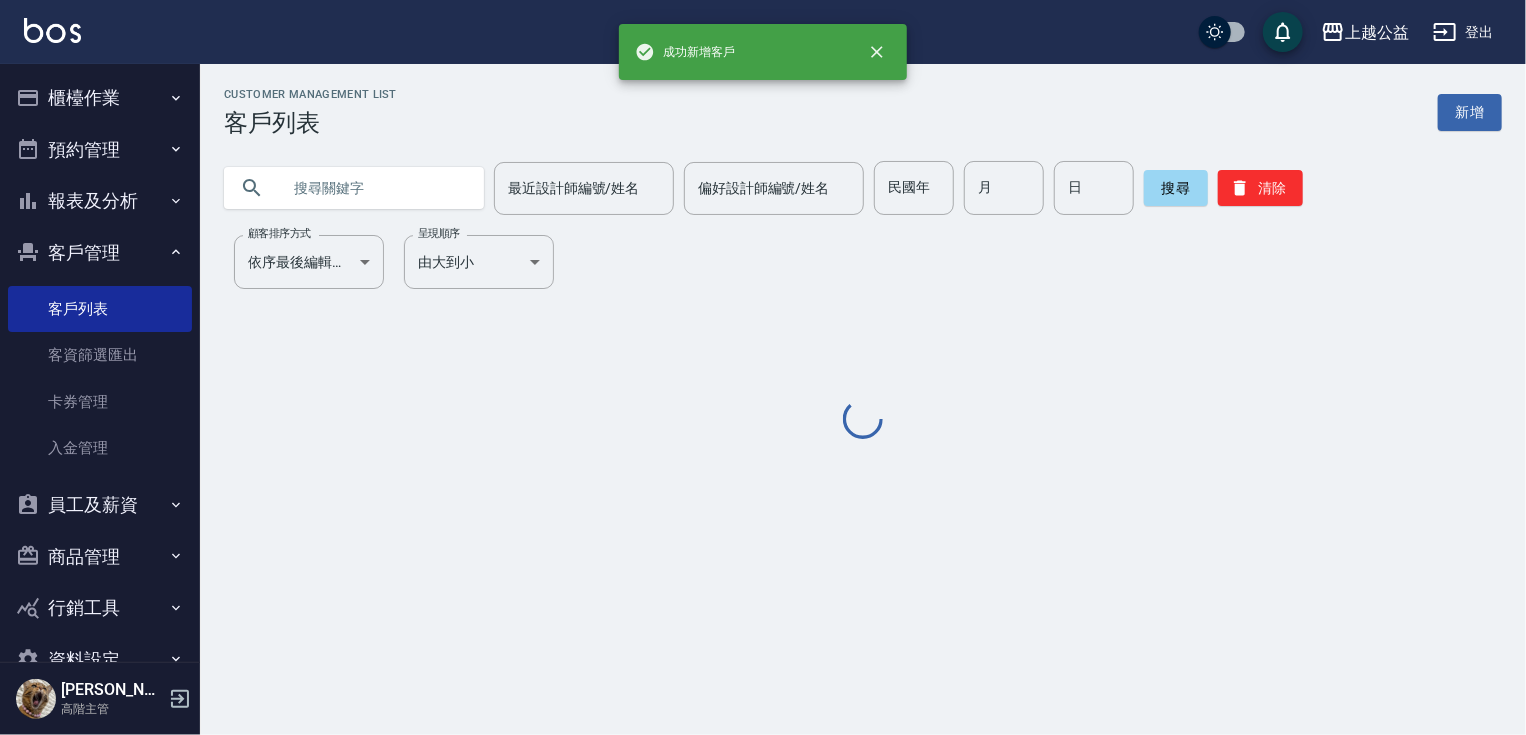 scroll, scrollTop: 0, scrollLeft: 0, axis: both 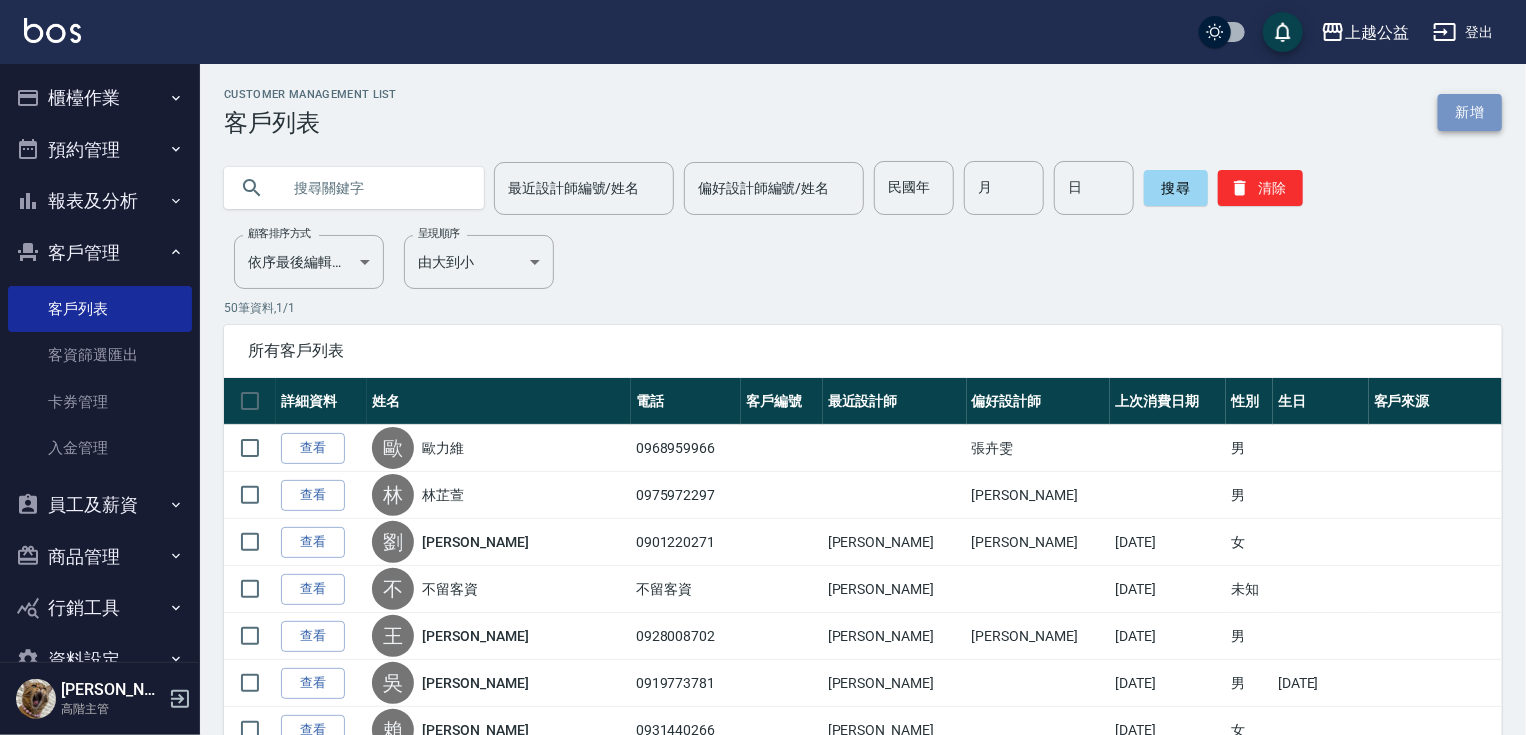 click on "新增" at bounding box center [1470, 112] 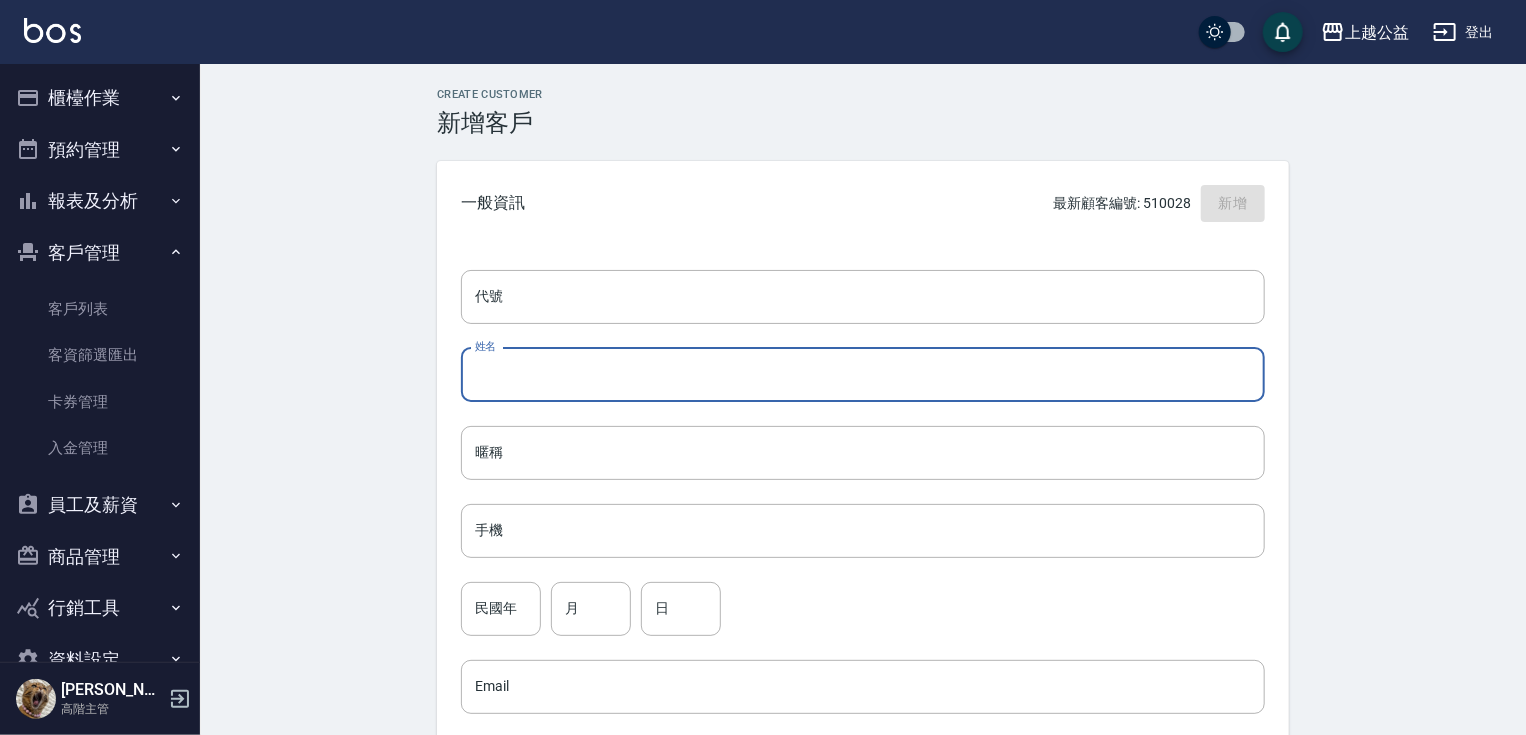 click on "姓名" at bounding box center [863, 375] 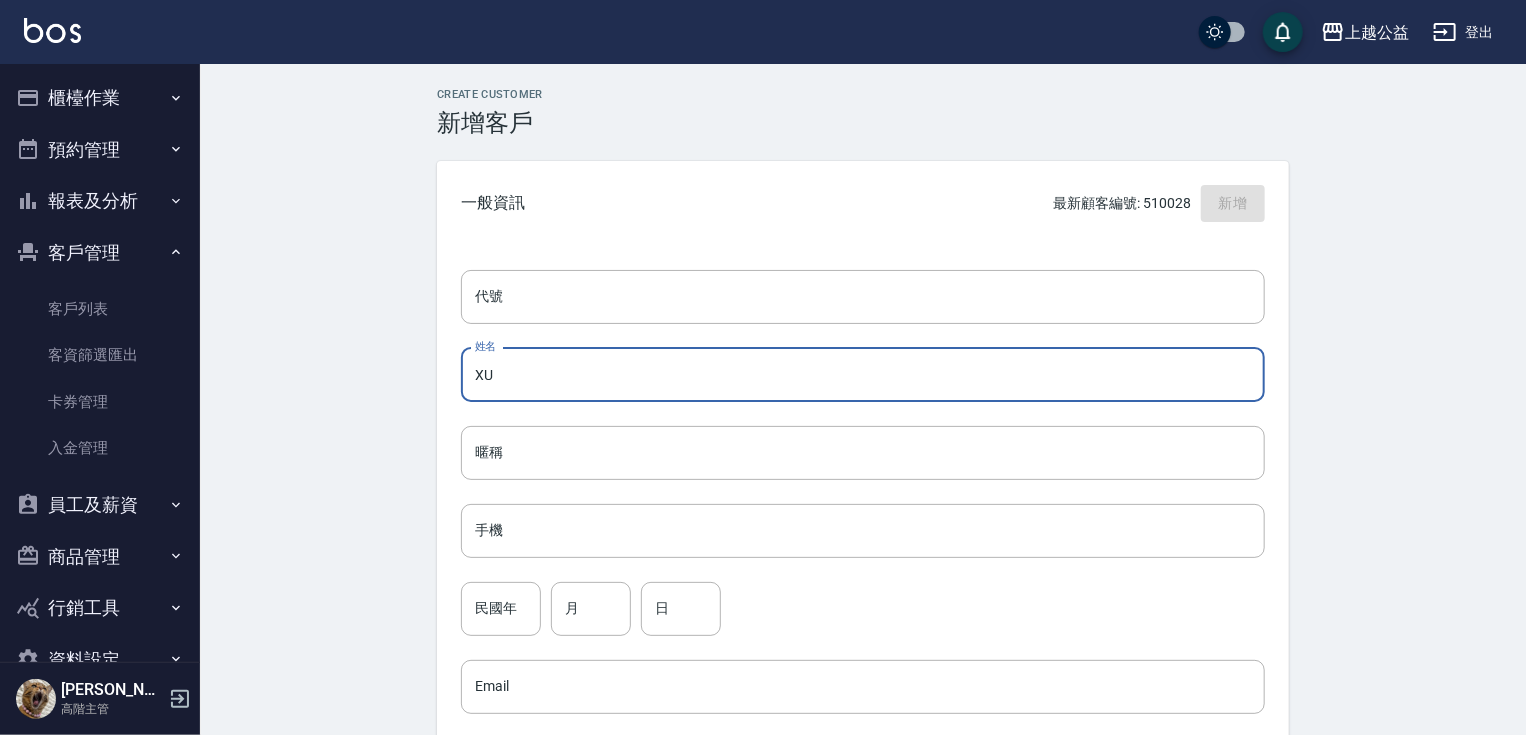 type on "X" 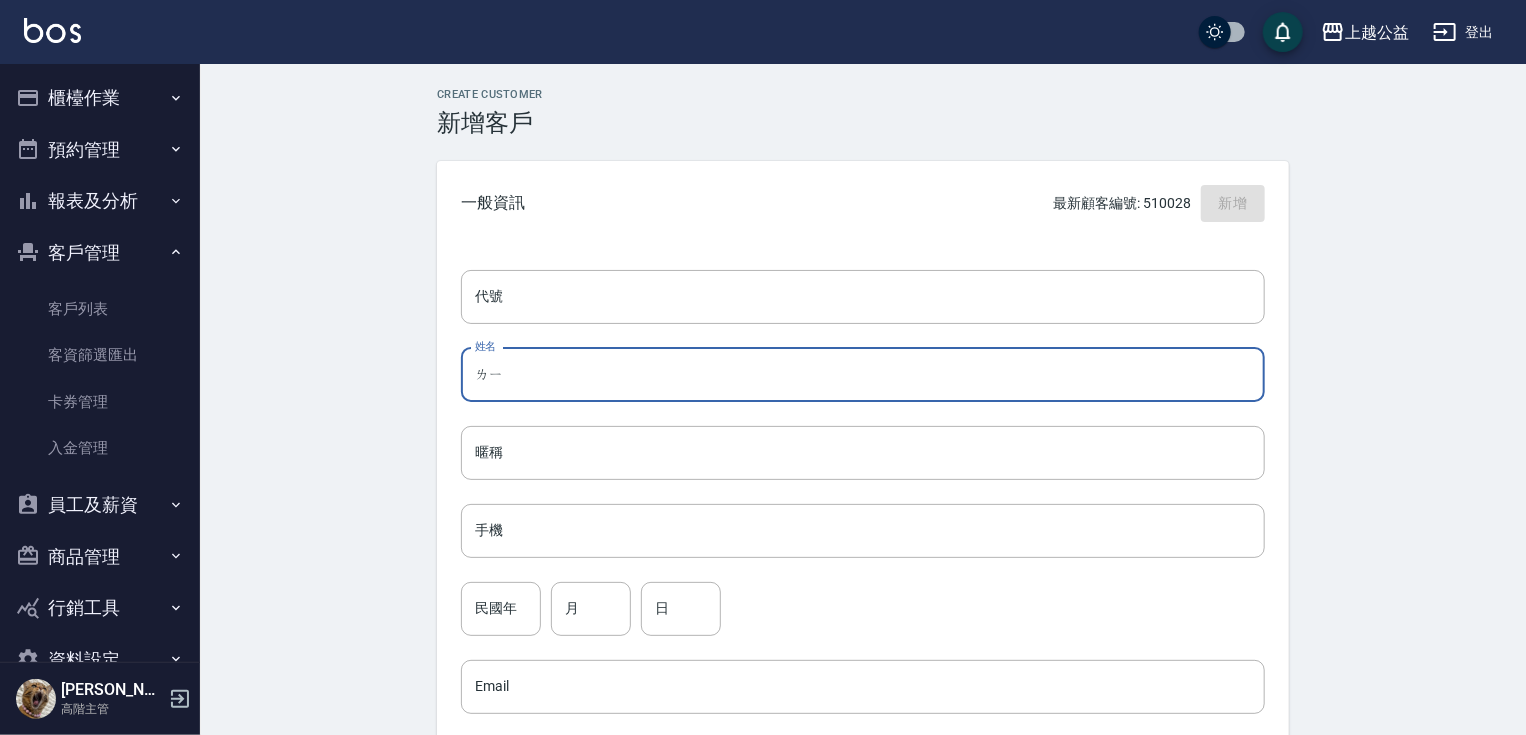 type on "離" 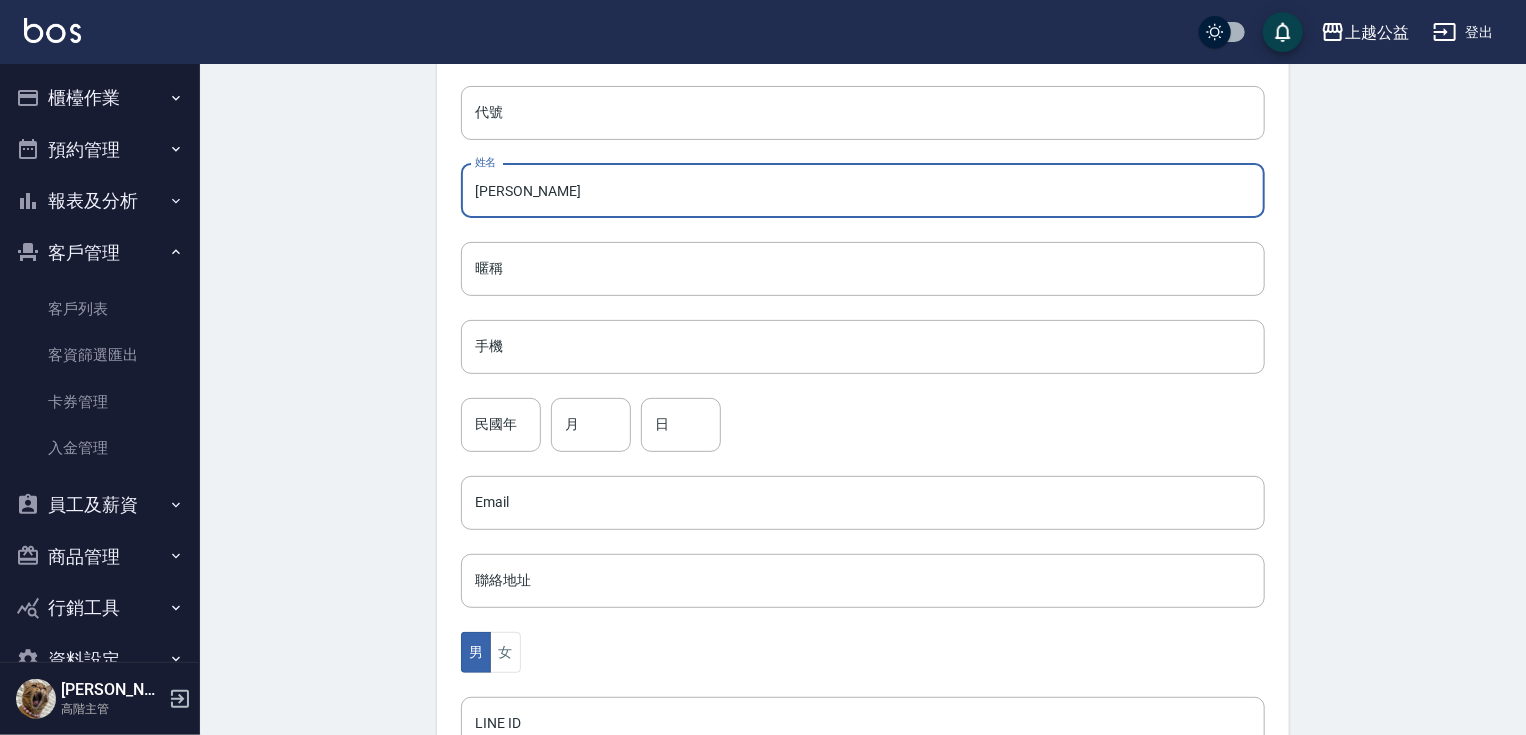 scroll, scrollTop: 193, scrollLeft: 0, axis: vertical 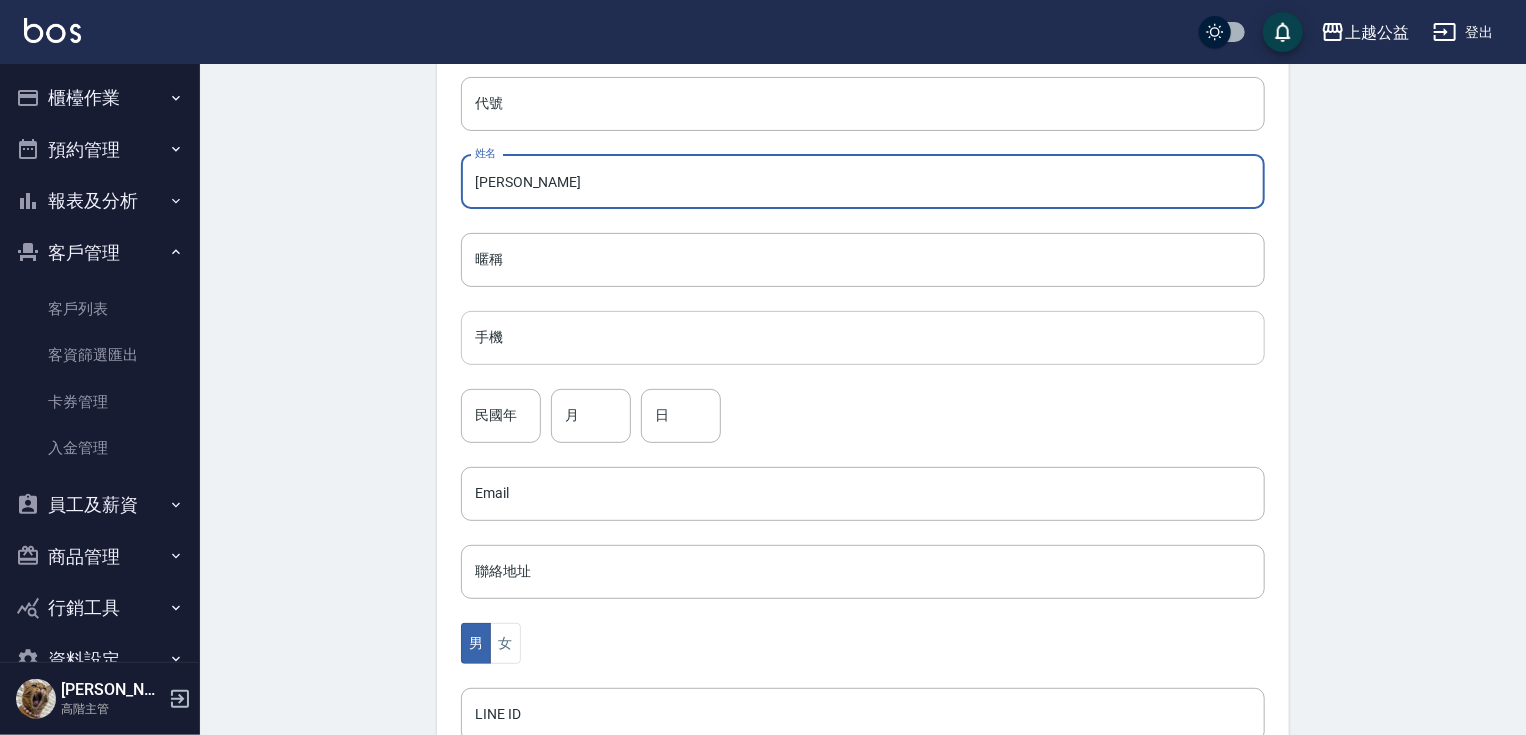 type on "厲禹彤" 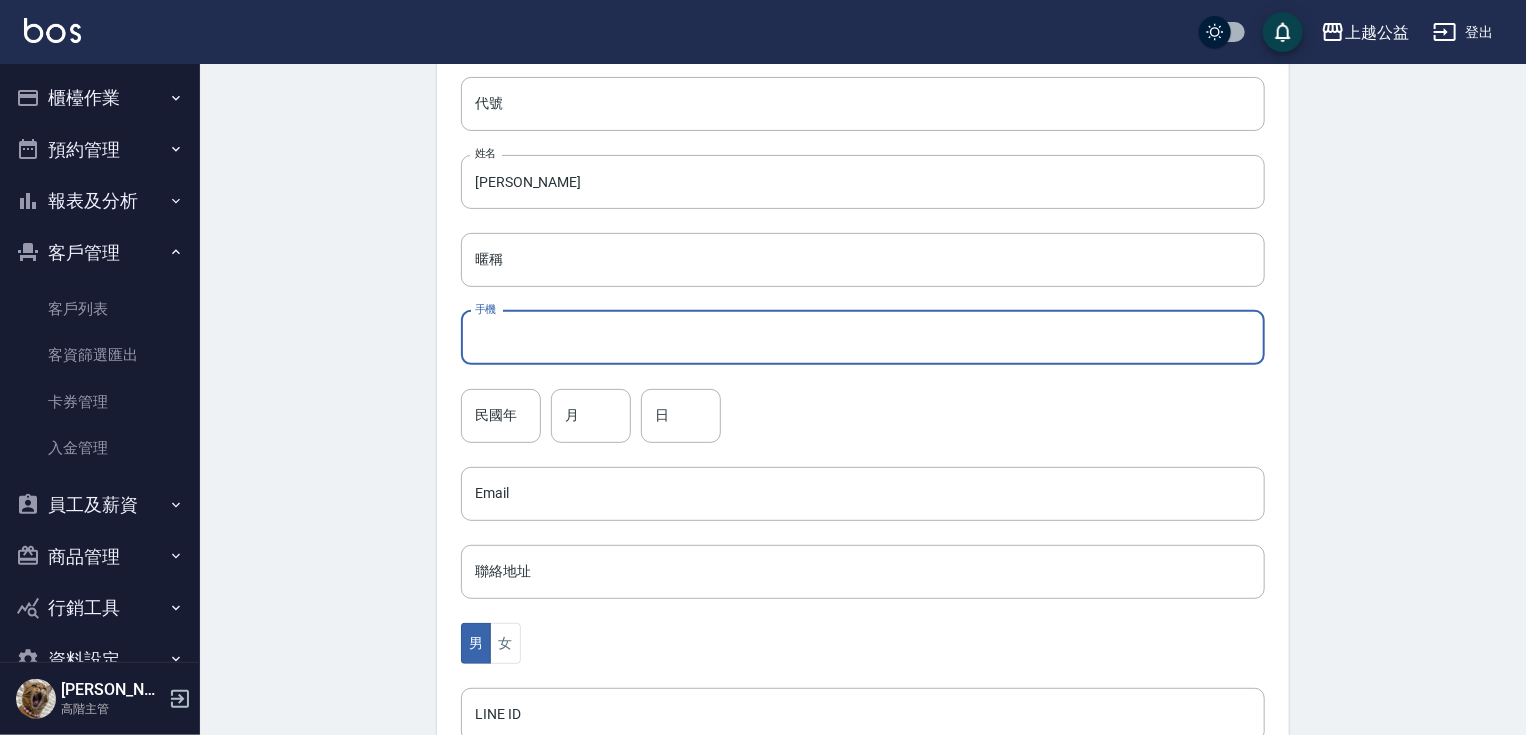 click on "手機" at bounding box center (863, 338) 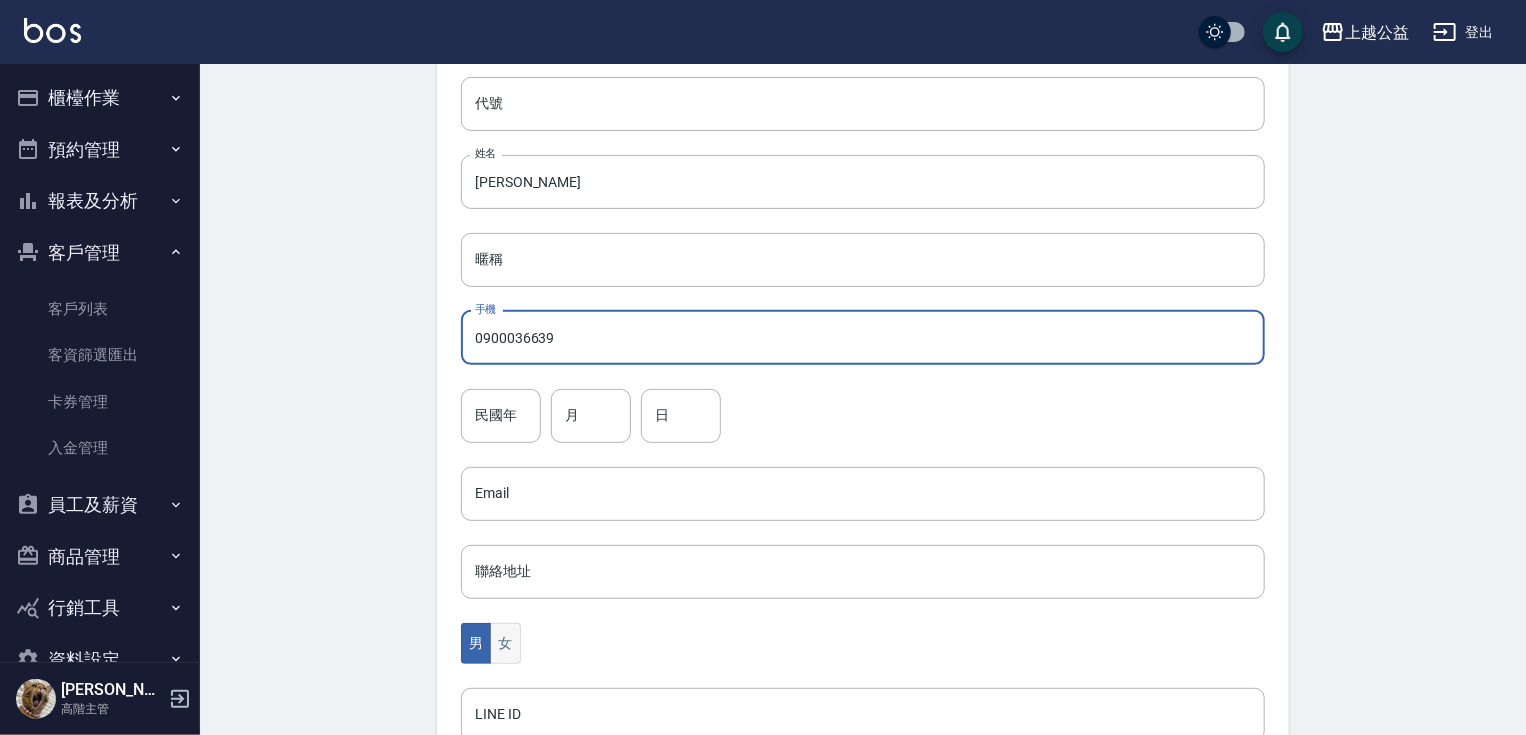 type on "0900036639" 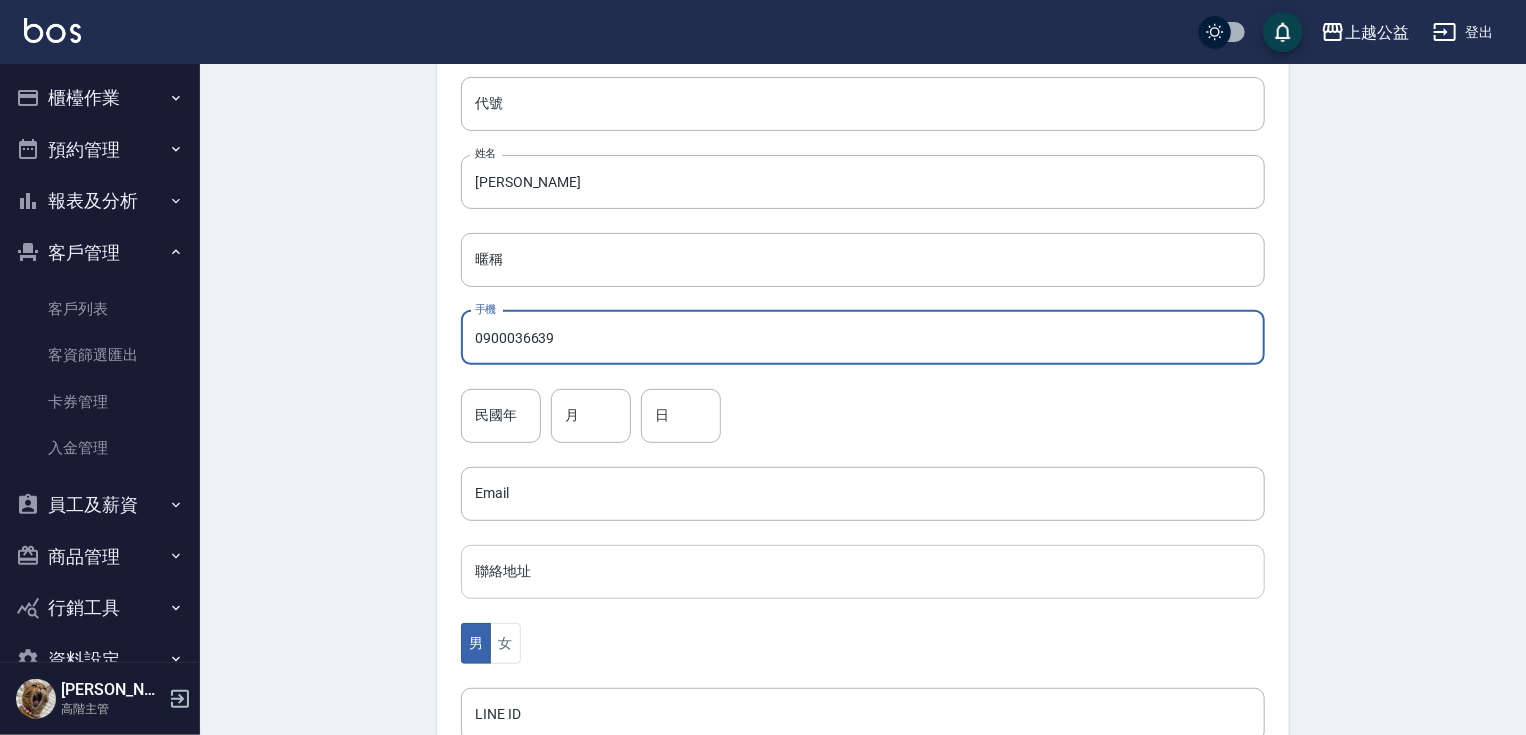 drag, startPoint x: 509, startPoint y: 648, endPoint x: 648, endPoint y: 585, distance: 152.61061 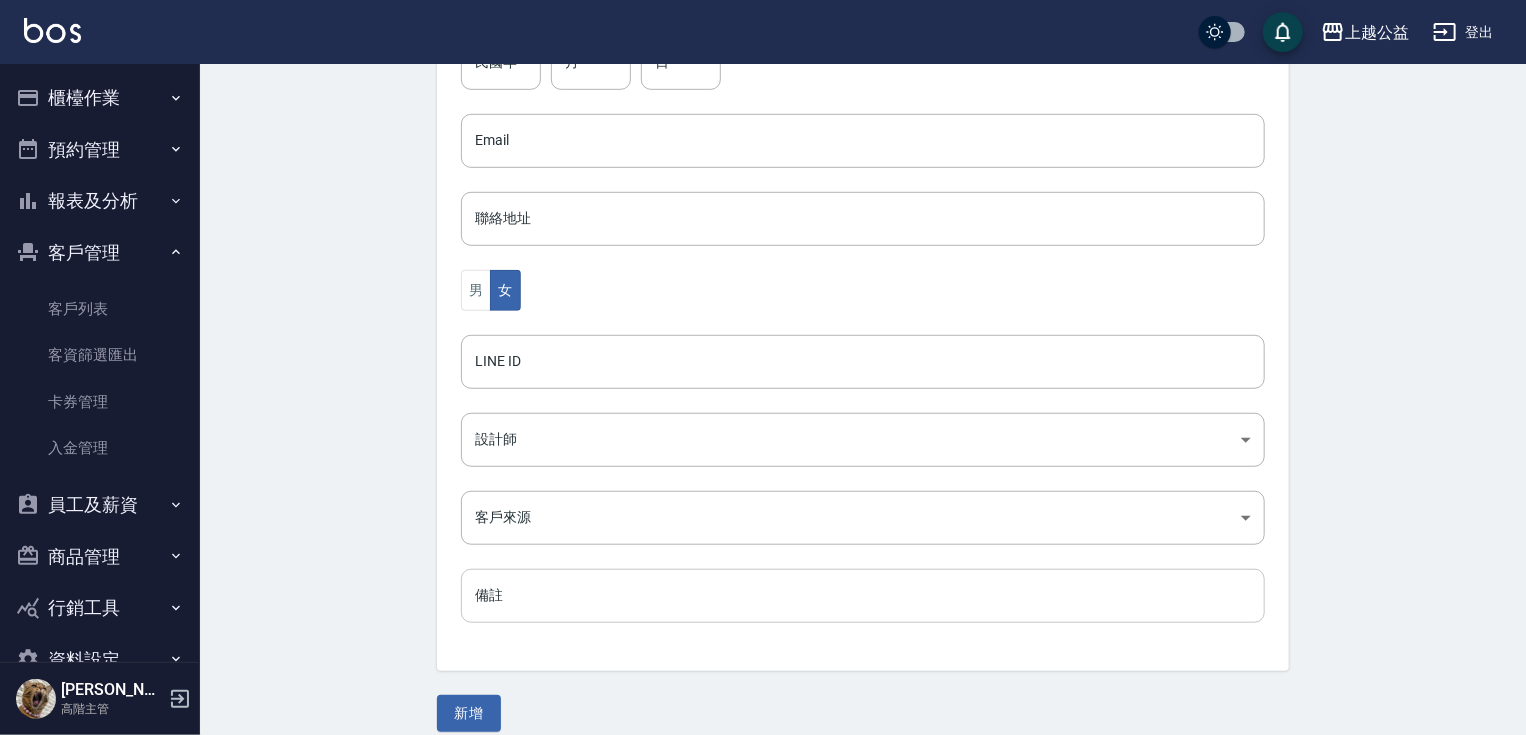 scroll, scrollTop: 564, scrollLeft: 0, axis: vertical 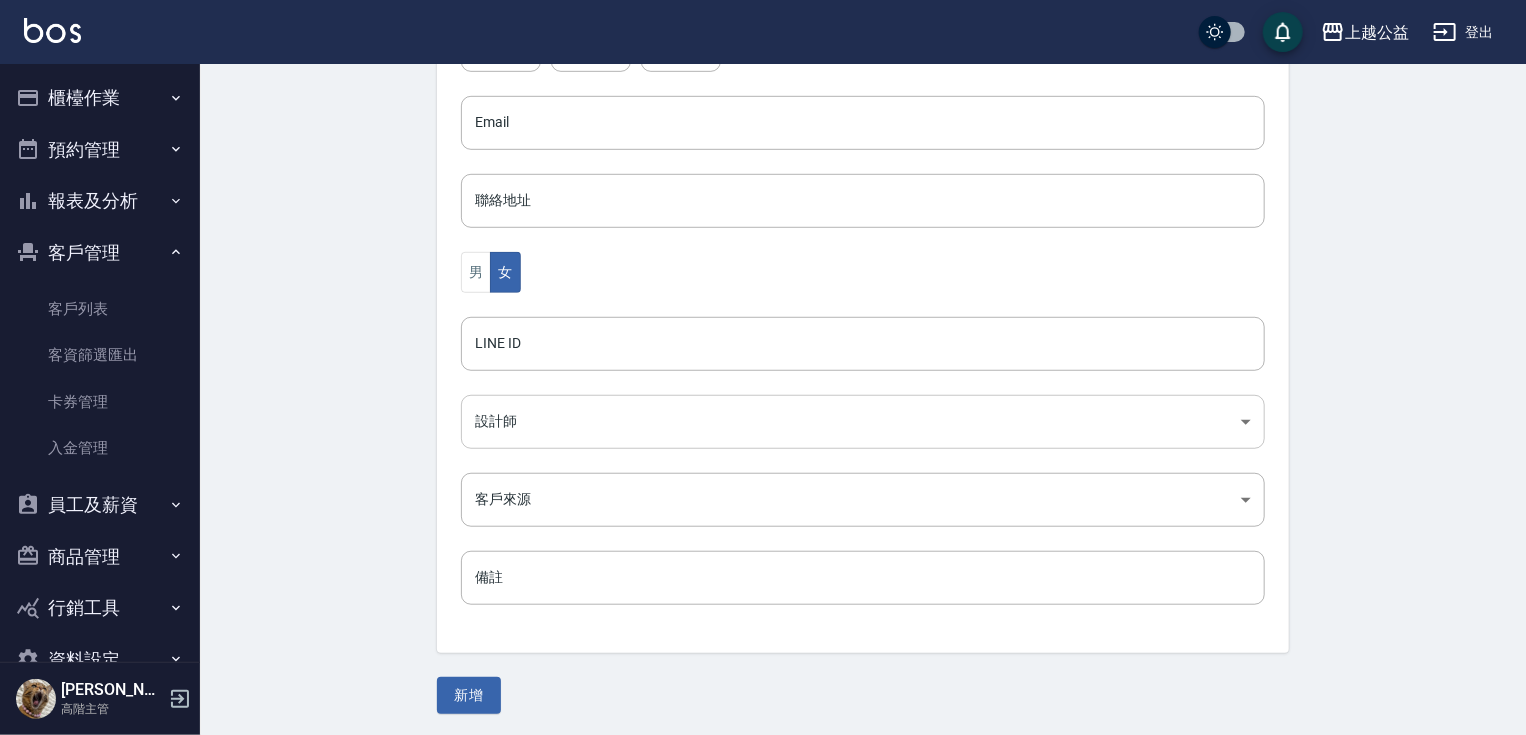 click on "上越公益 登出 櫃檯作業 打帳單 帳單列表 掛單列表 座位開單 營業儀表板 現金收支登錄 高階收支登錄 材料自購登錄 每日結帳 排班表 現場電腦打卡 掃碼打卡 預約管理 預約管理 單日預約紀錄 單週預約紀錄 報表及分析 報表目錄 消費分析儀表板 店家區間累計表 店家日報表 店家排行榜 互助日報表 互助月報表 互助排行榜 互助點數明細 互助業績報表 全店業績分析表 每日業績分析表 營業統計分析表 營業項目月分析表 設計師業績表 設計師日報表 設計師業績分析表 設計師業績月報表 設計師抽成報表 設計師排行榜 商品銷售排行榜 商品消耗明細 商品進銷貨報表 商品庫存表 商品庫存盤點表 會員卡銷售報表 服務扣項明細表 單一服務項目查詢 店販抽成明細 店販分類抽成明細 顧客入金餘額表 顧客卡券餘額表 每日非現金明細 每日收支明細 收支分類明細表 收支匯款表" at bounding box center (763, 87) 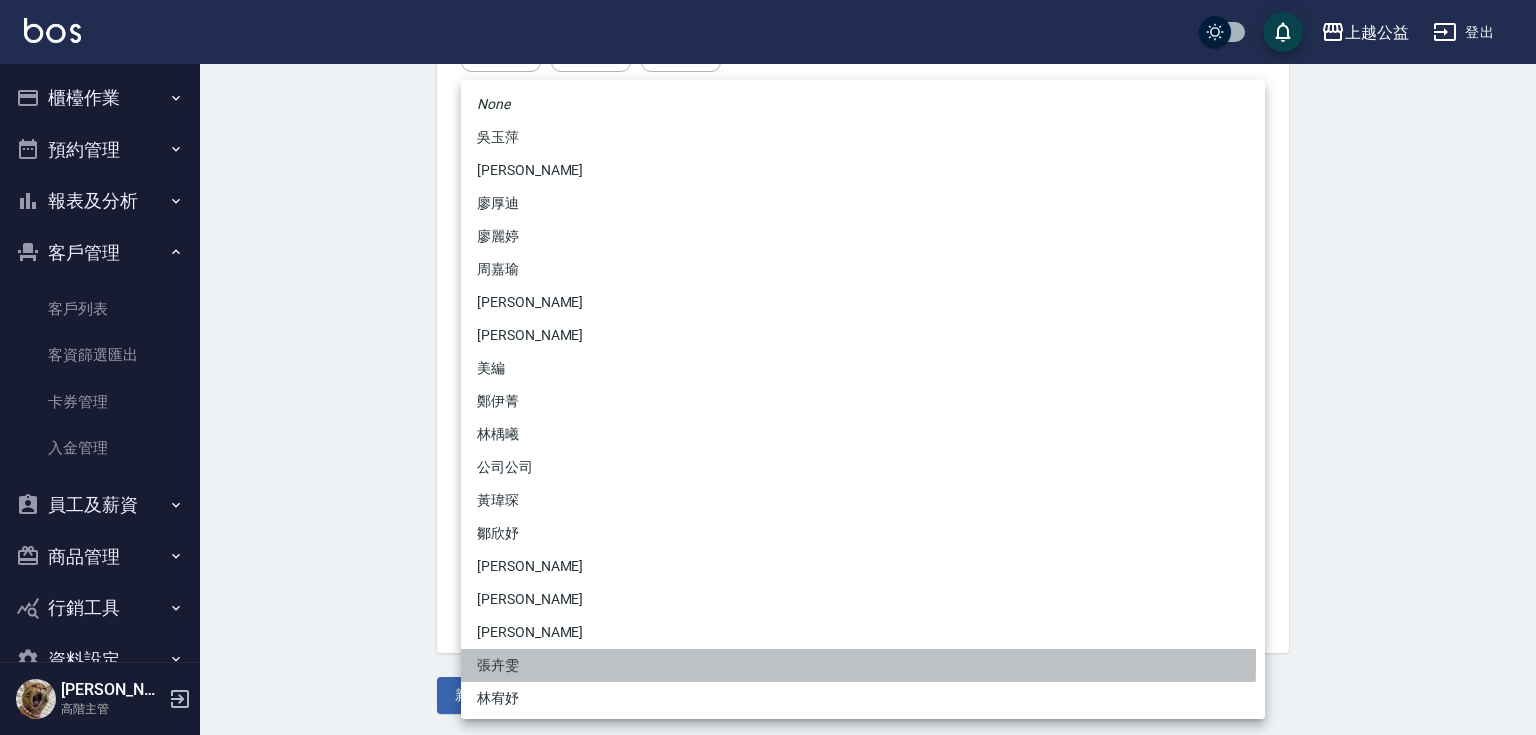 click on "張卉雯" at bounding box center (863, 665) 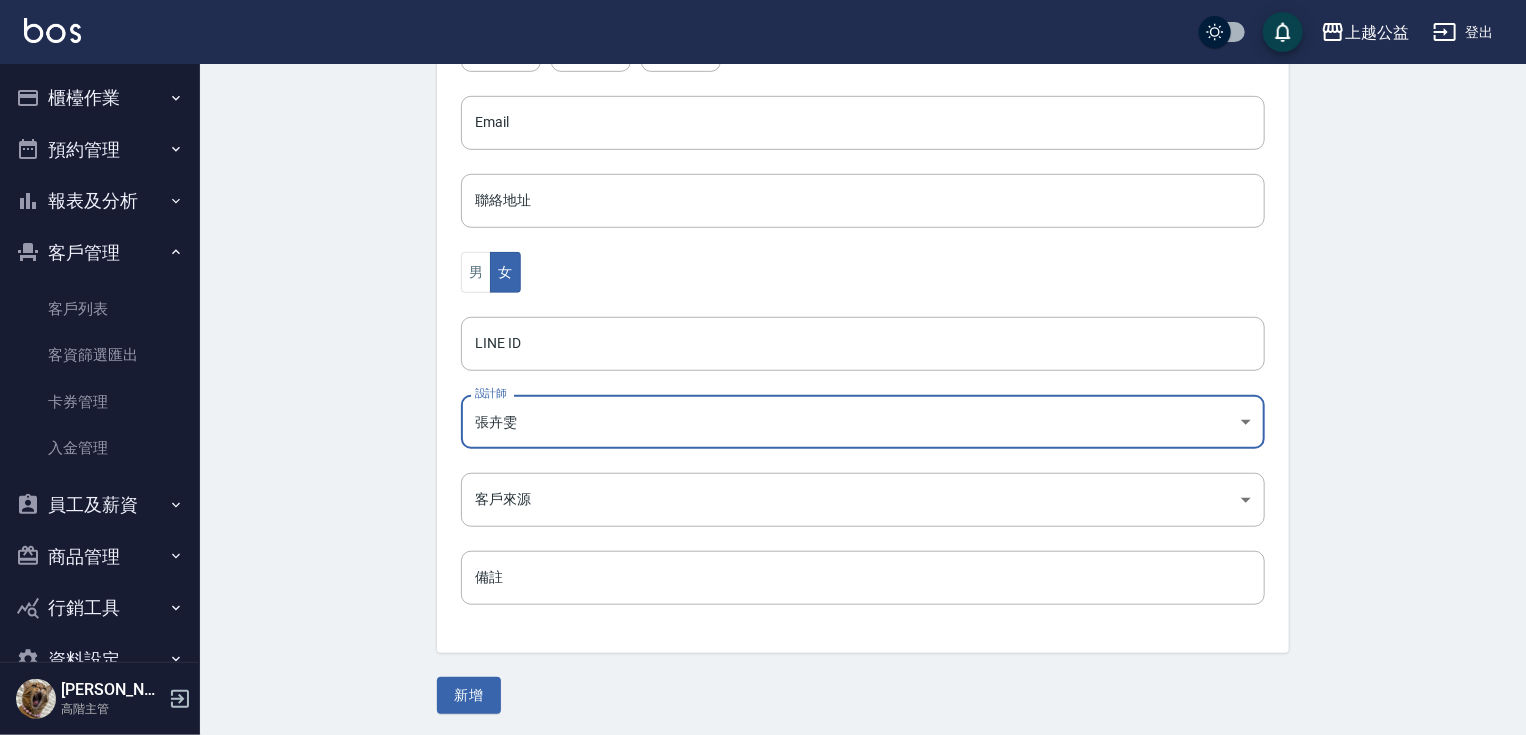 scroll, scrollTop: 566, scrollLeft: 0, axis: vertical 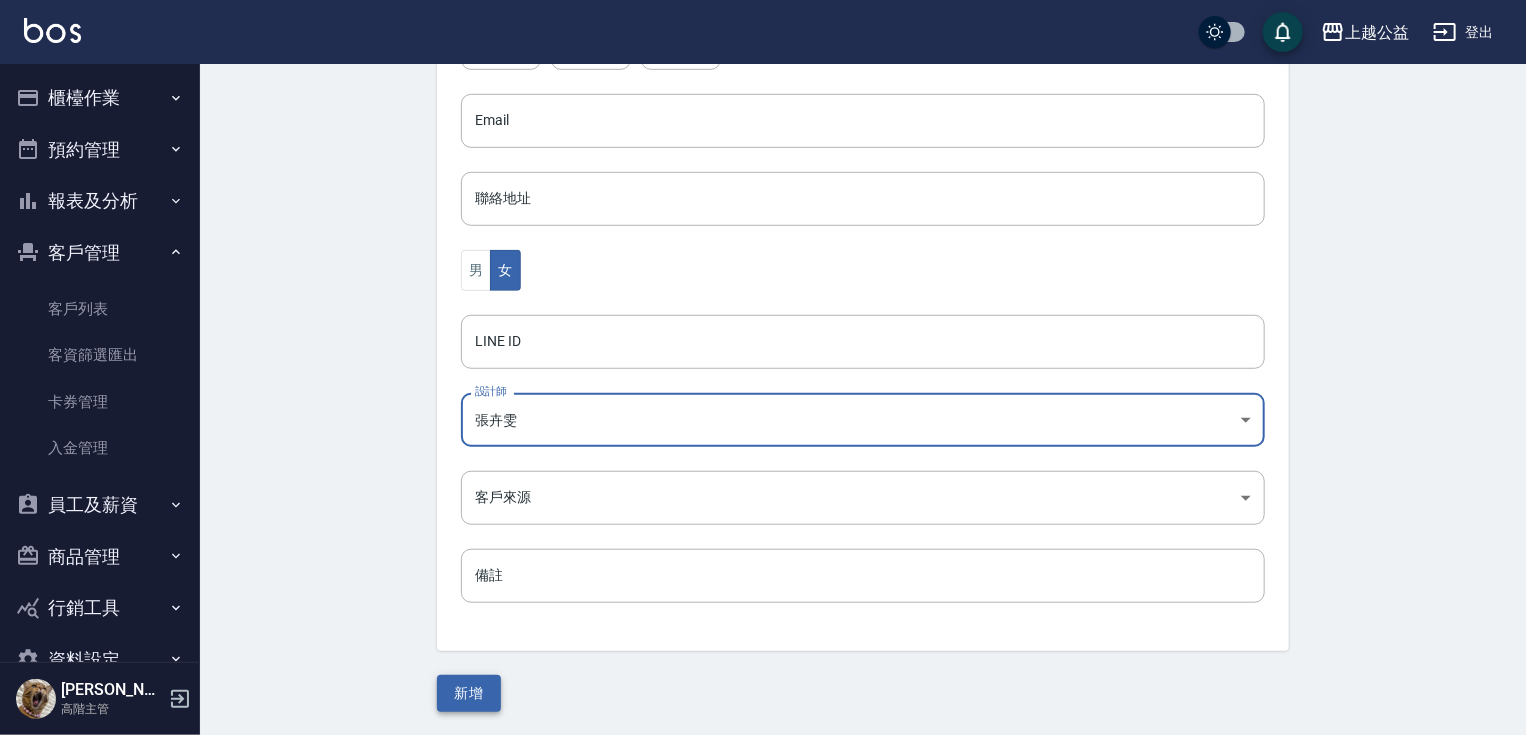 click on "新增" at bounding box center (469, 693) 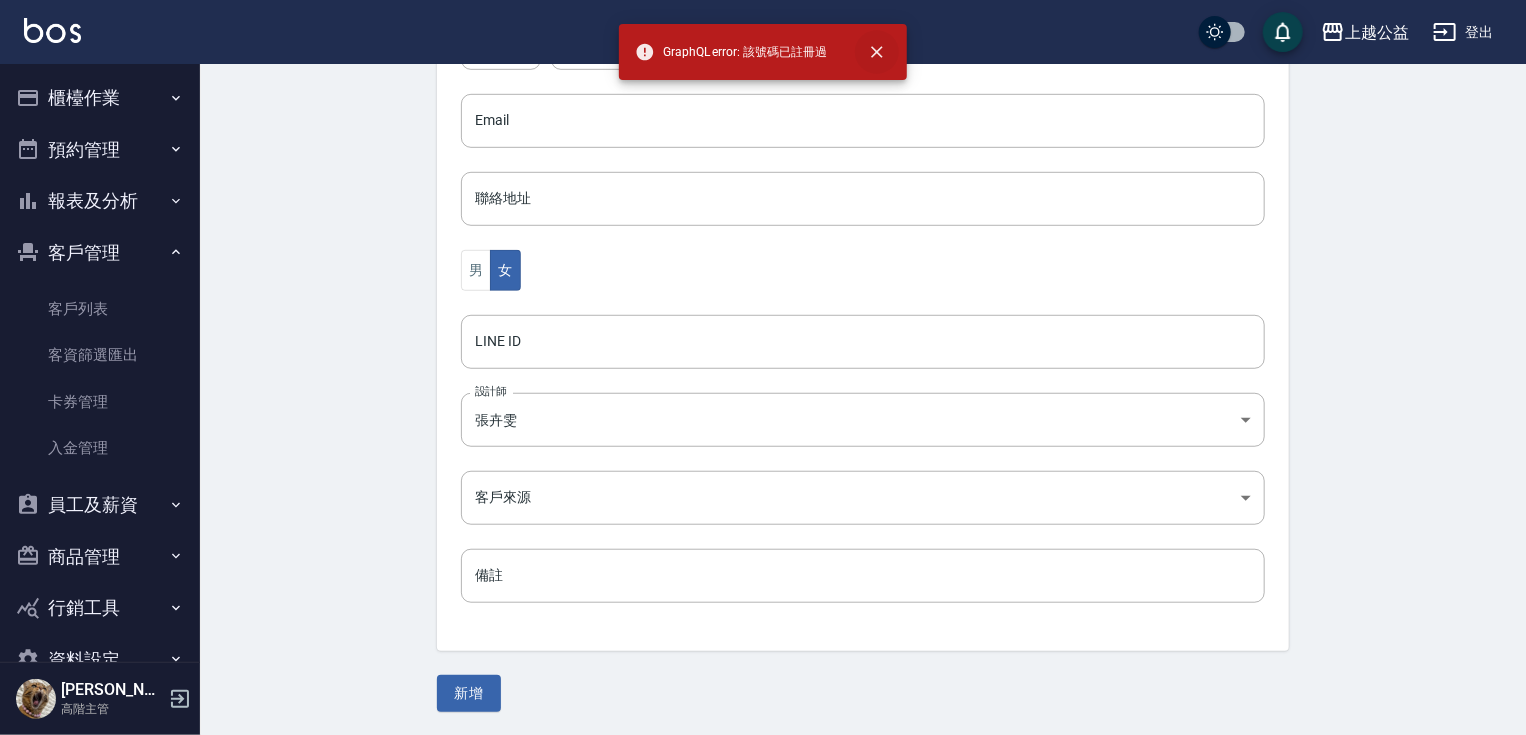 click 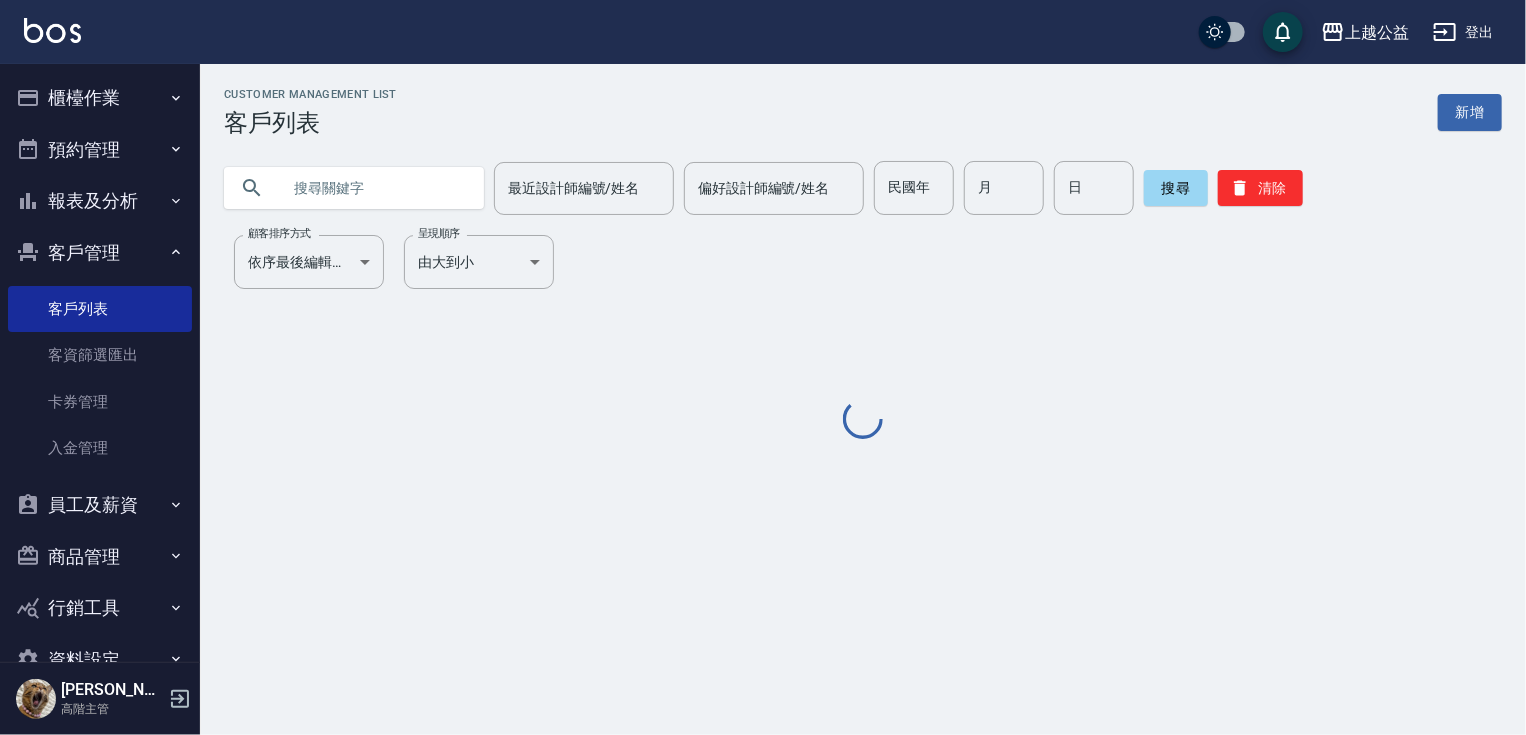 scroll, scrollTop: 0, scrollLeft: 0, axis: both 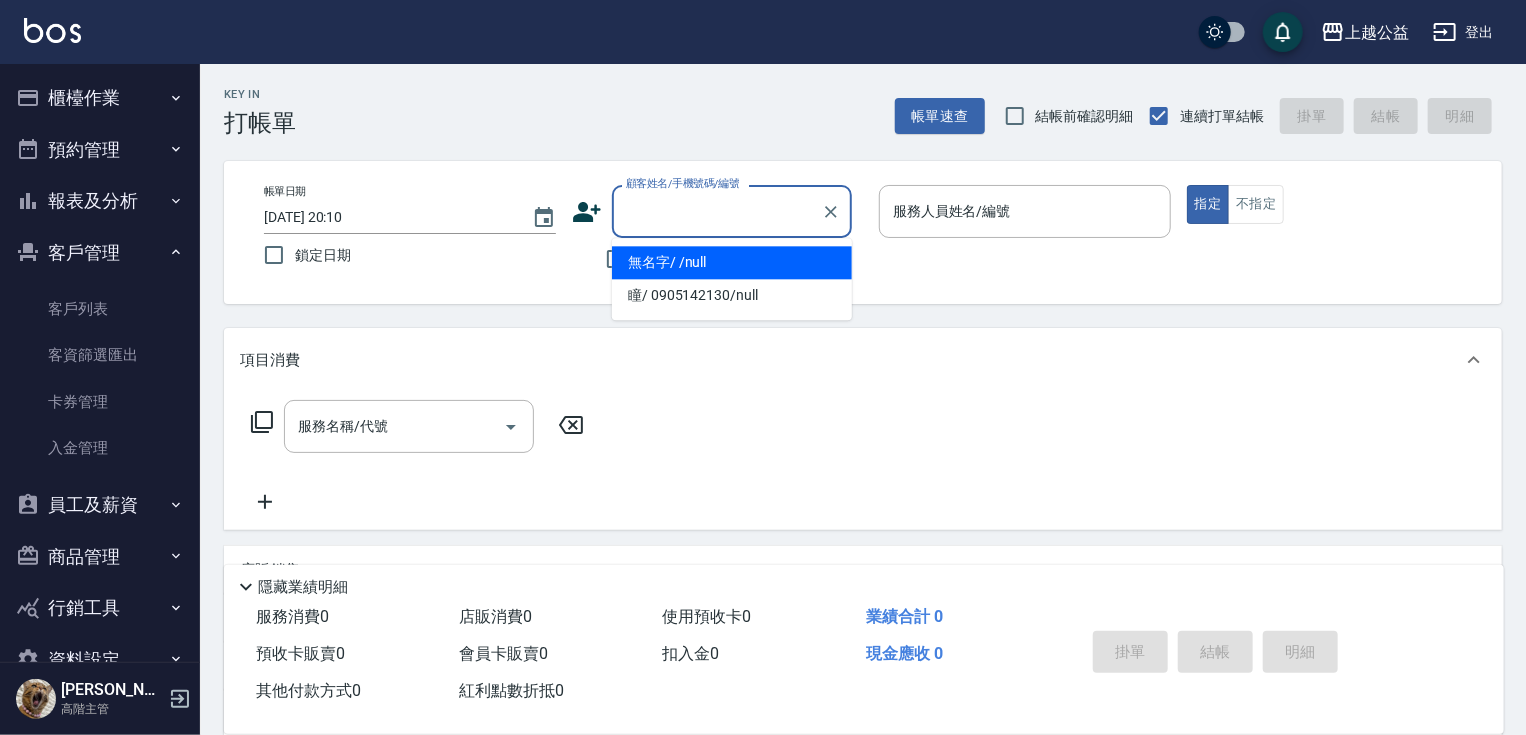 type 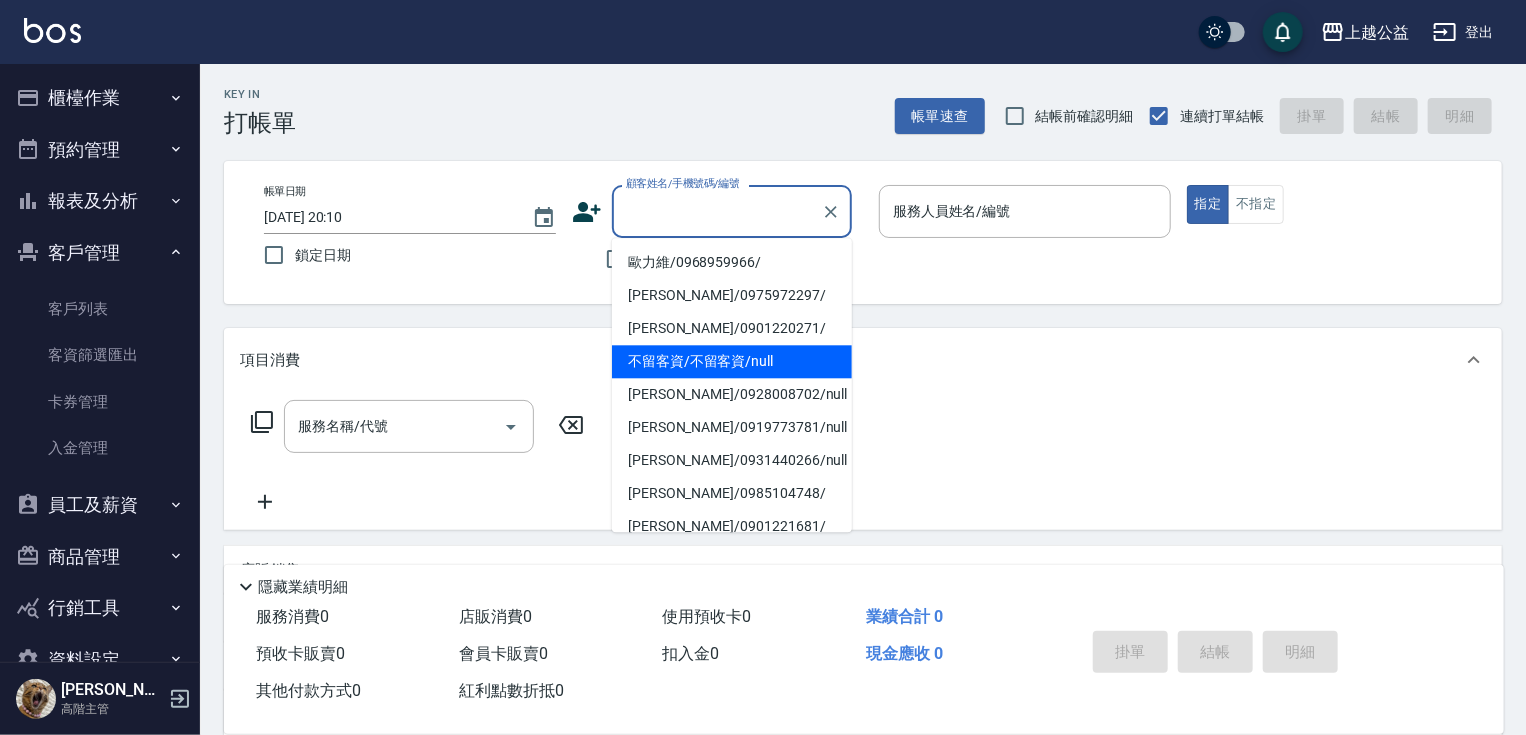 drag, startPoint x: 1058, startPoint y: 508, endPoint x: 1064, endPoint y: 490, distance: 18.973665 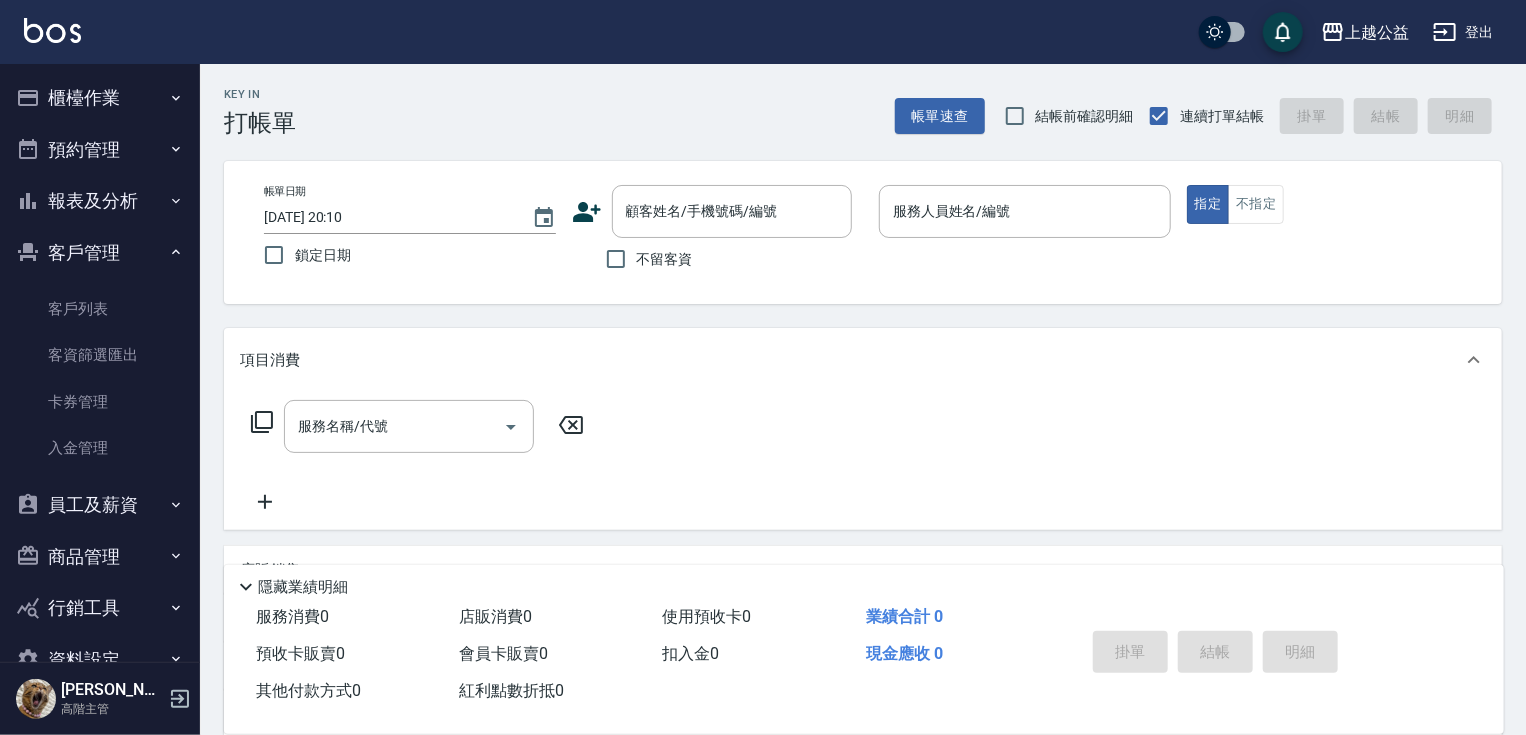 click on "帳單日期 2025/07/14 20:10 鎖定日期 顧客姓名/手機號碼/編號 顧客姓名/手機號碼/編號 不留客資 服務人員姓名/編號 服務人員姓名/編號 指定 不指定" at bounding box center [863, 232] 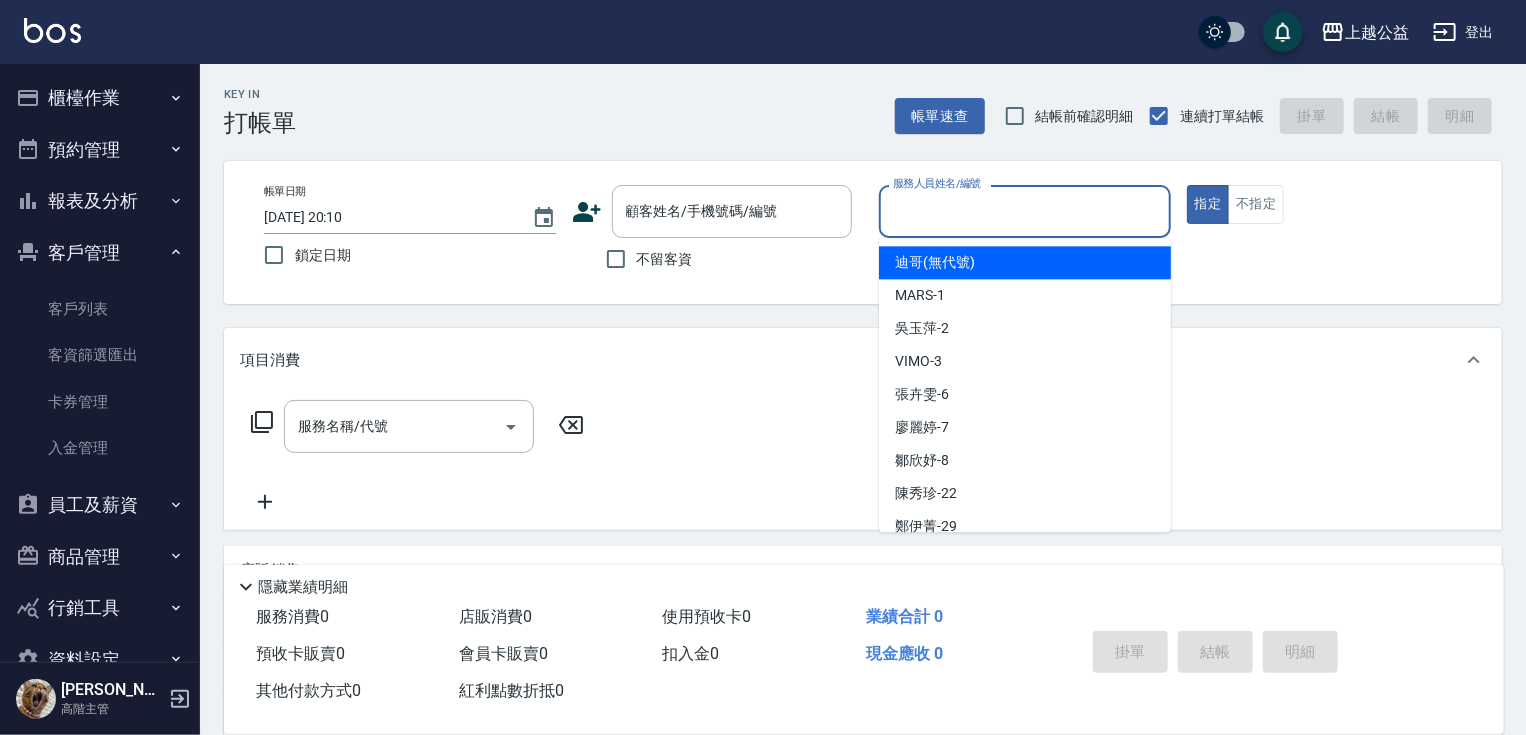 click on "服務人員姓名/編號" at bounding box center (1025, 211) 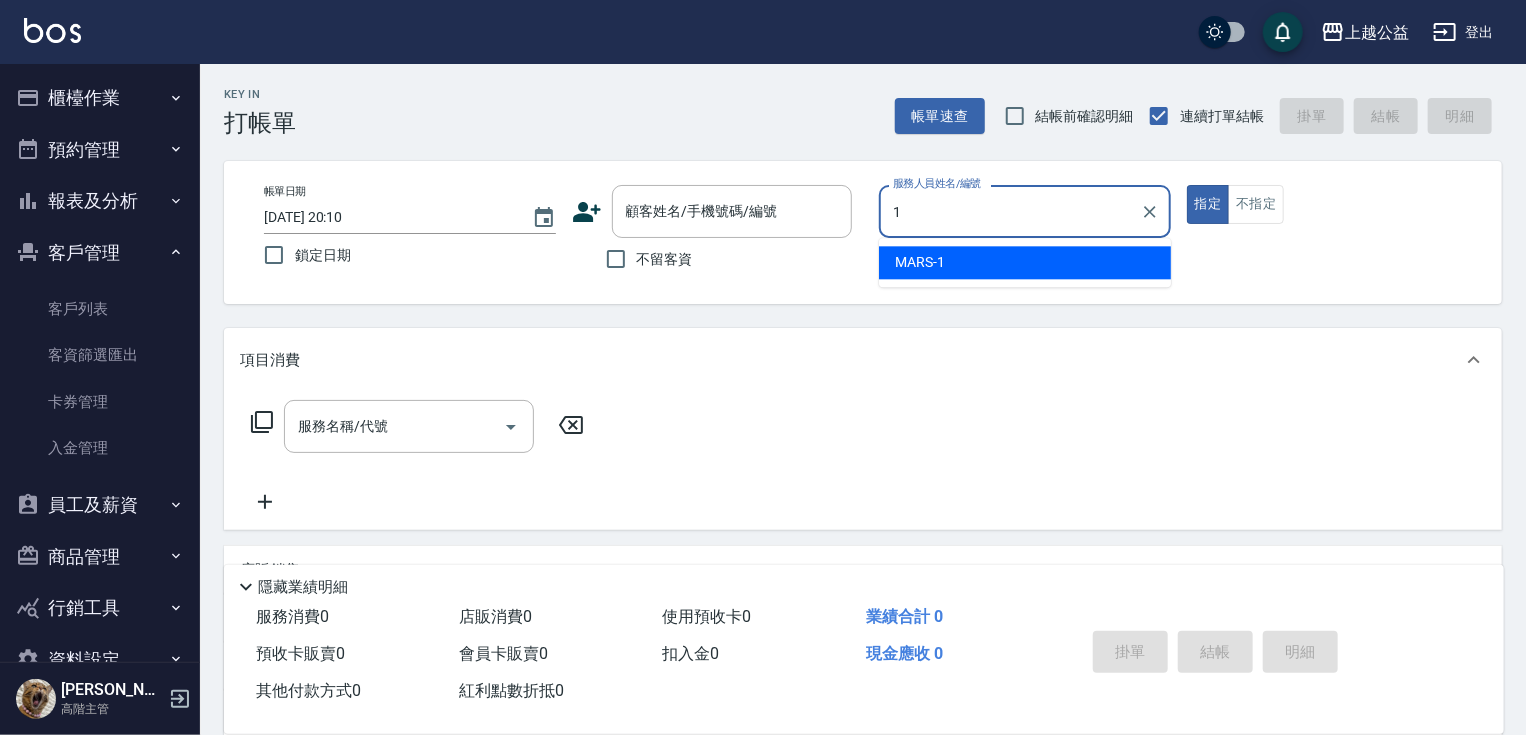 type on "MARS-1" 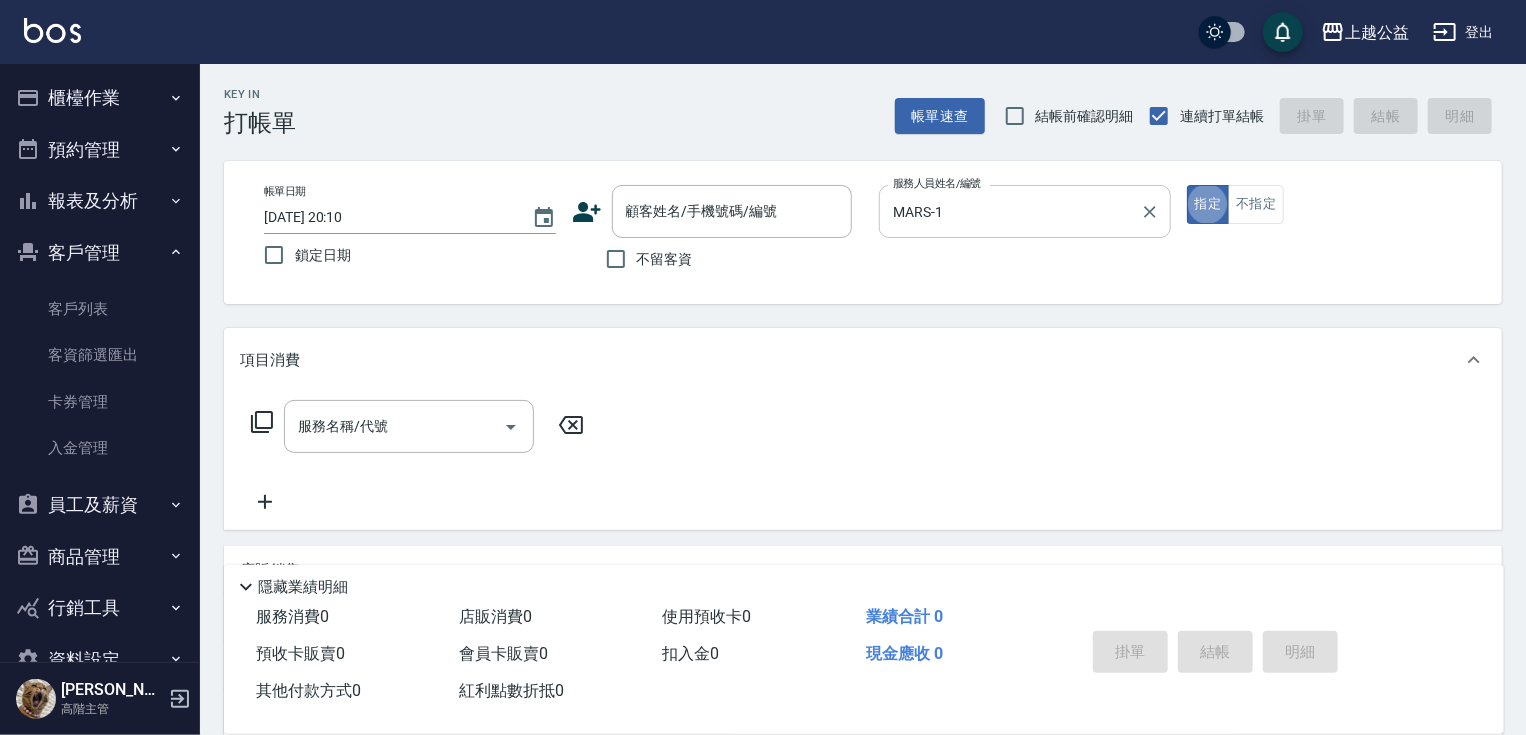 type on "true" 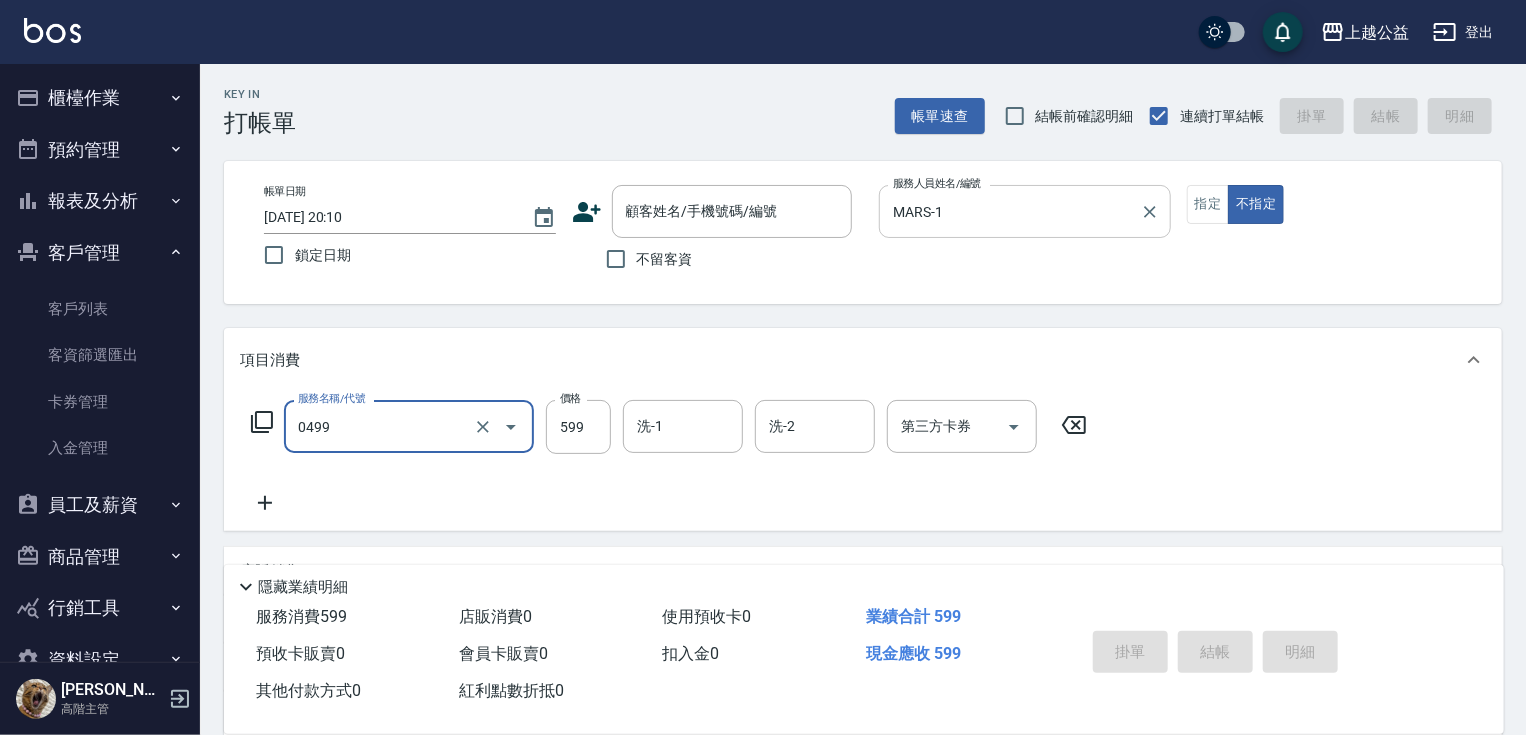 type on "頭皮去角質(0499)" 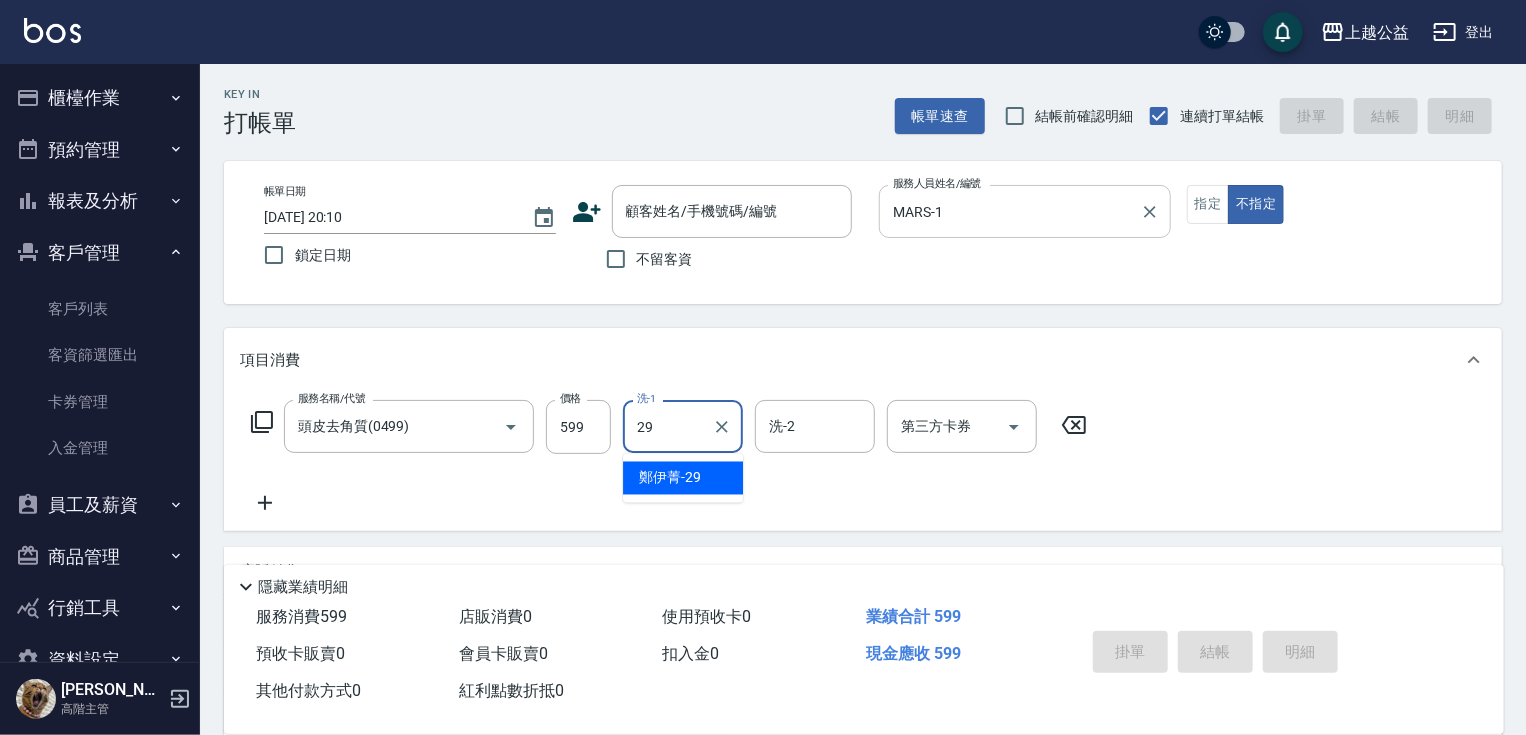 type on "[PERSON_NAME]-29" 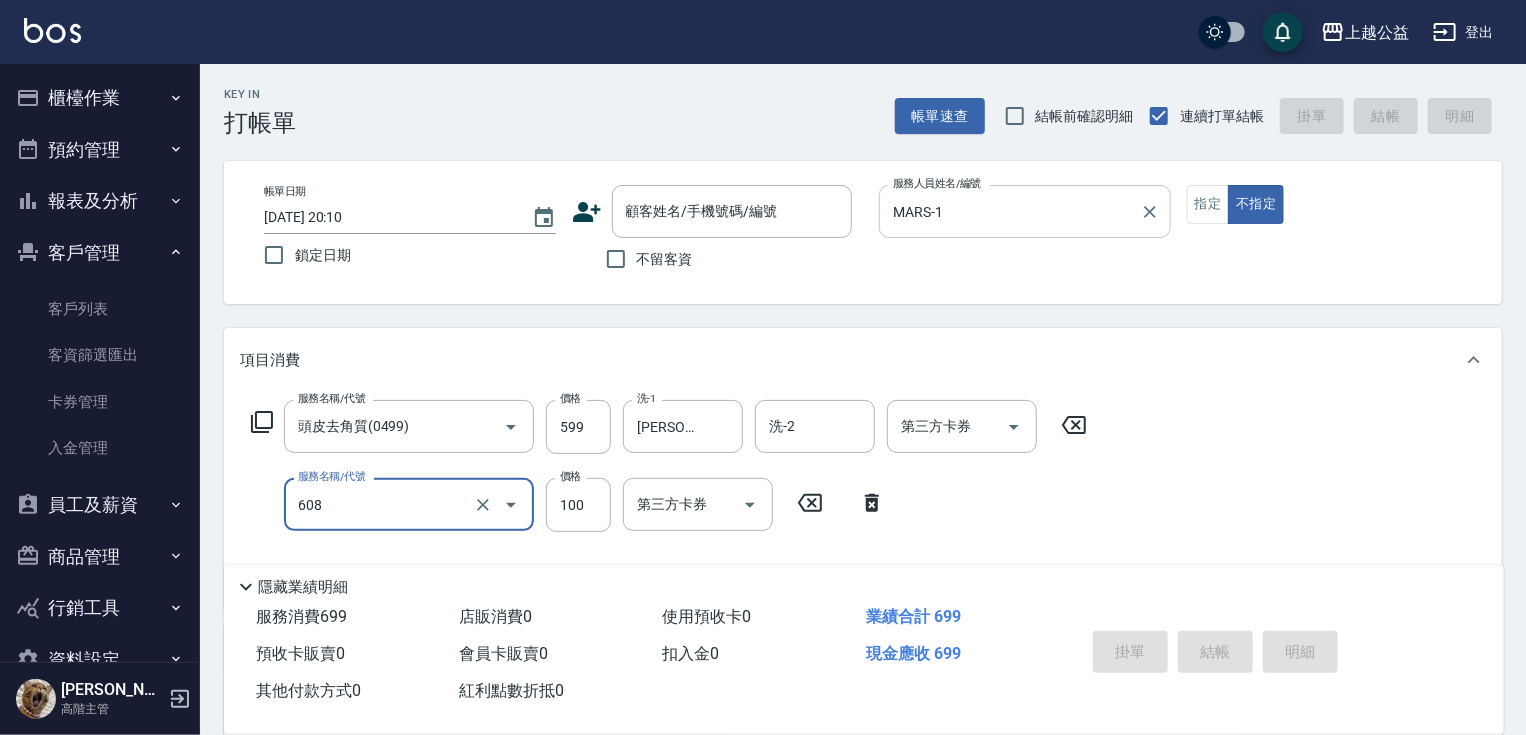 type on "精油長髮(608)" 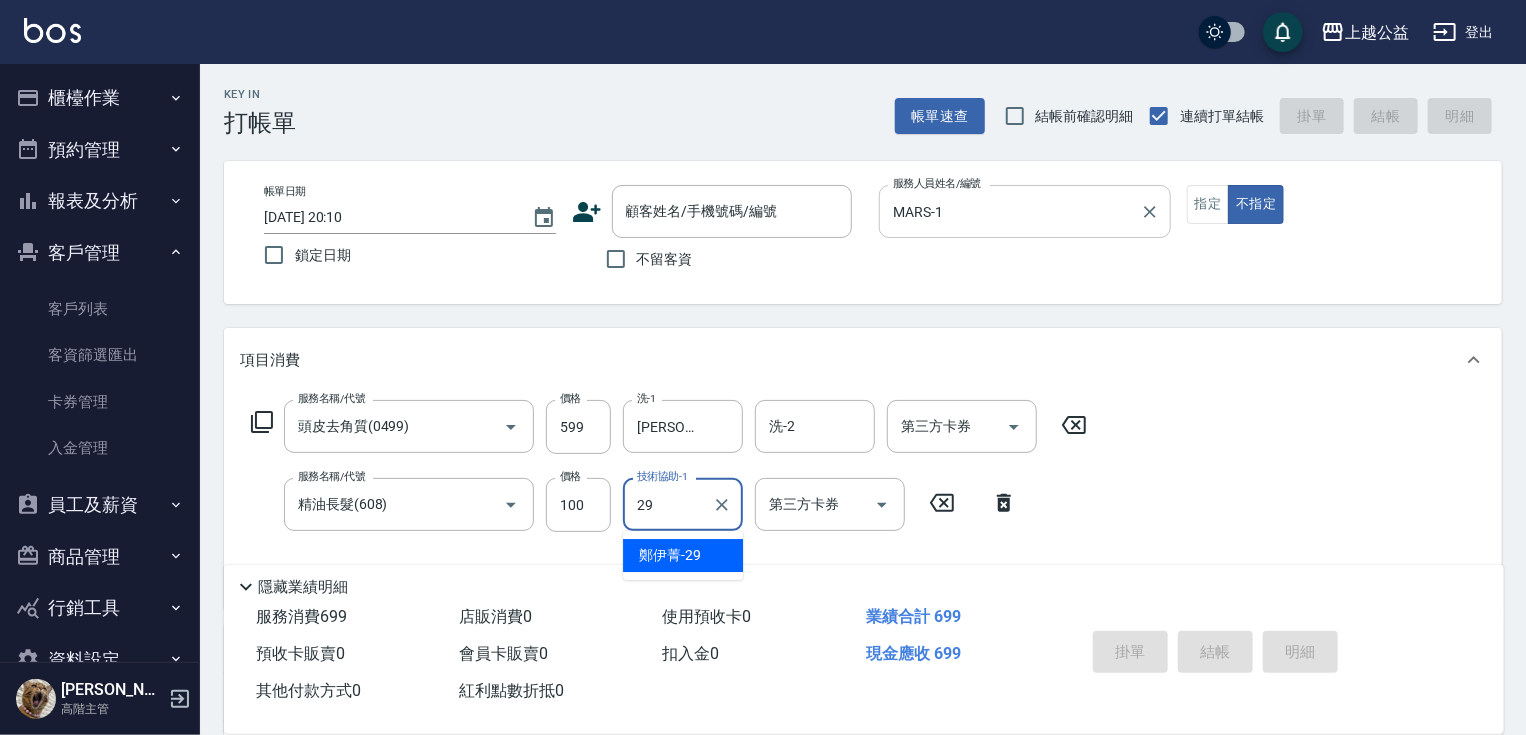 type on "[PERSON_NAME]-29" 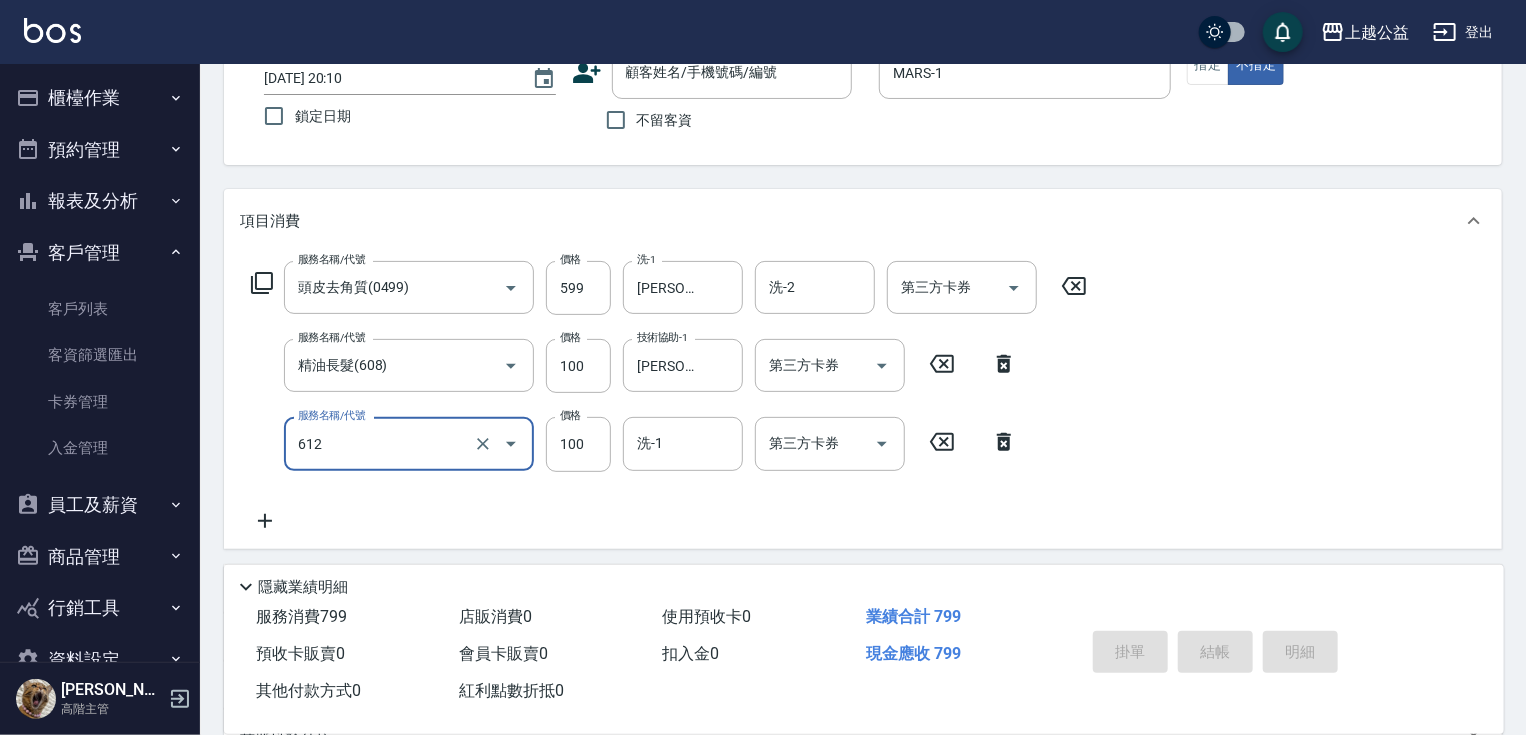 scroll, scrollTop: 141, scrollLeft: 0, axis: vertical 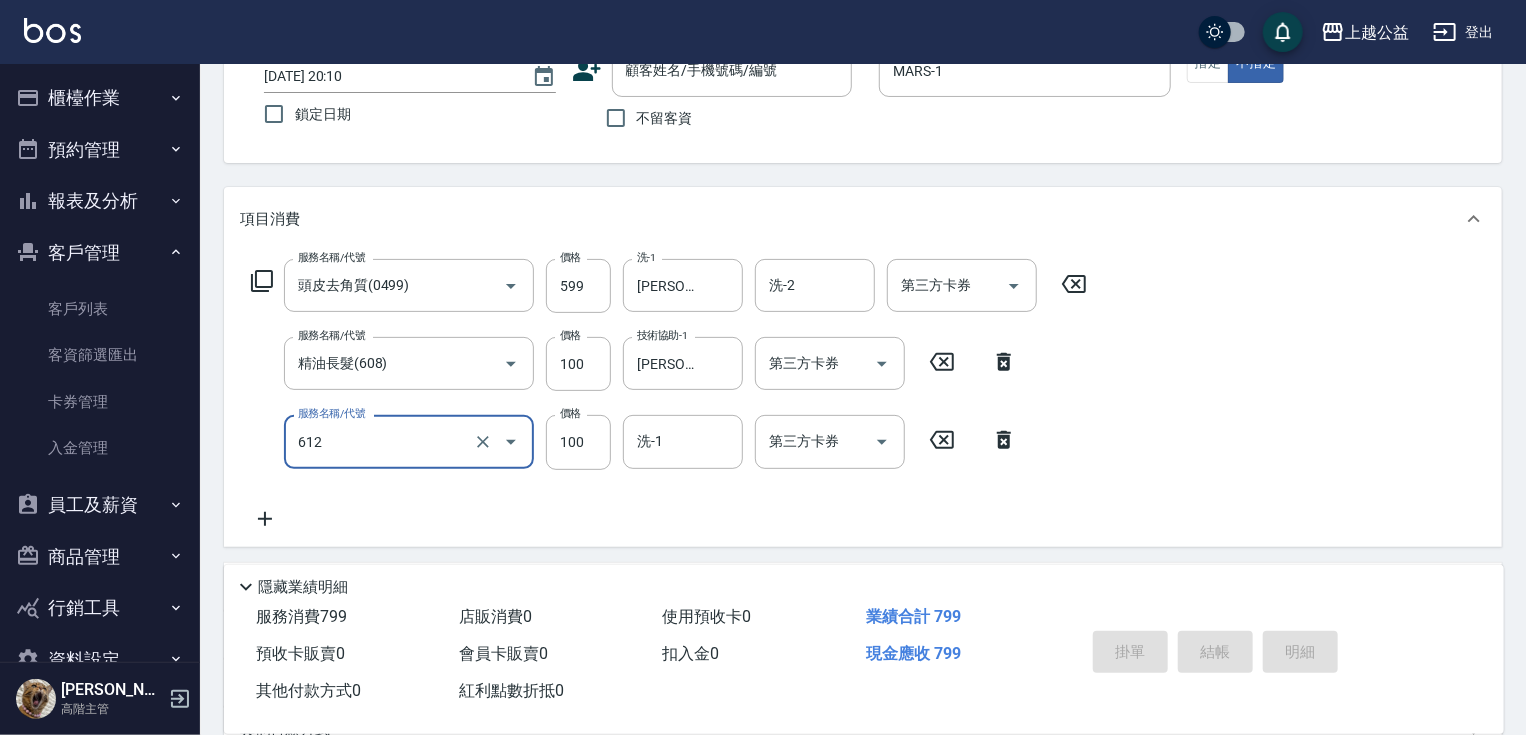 type on "造型2(612)" 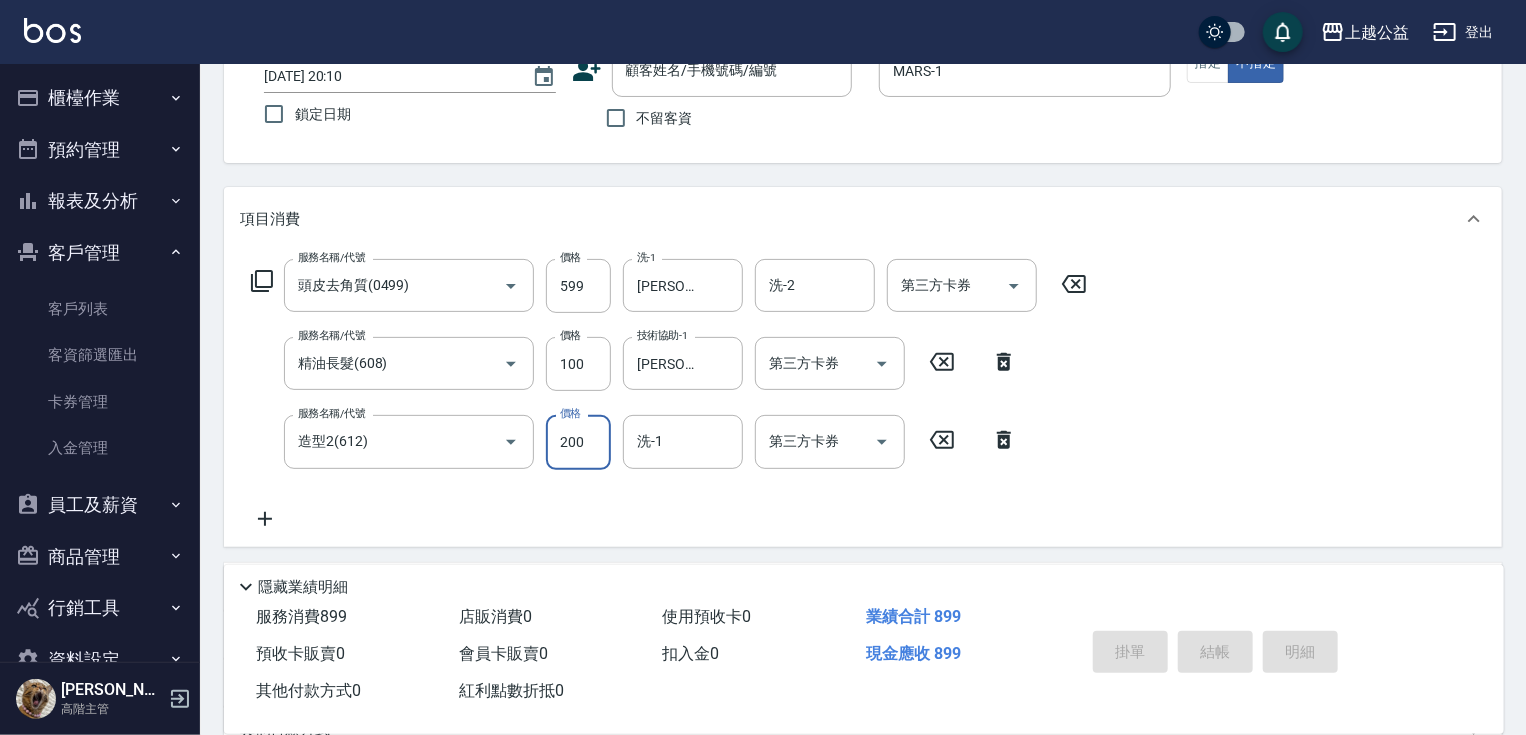 type on "200" 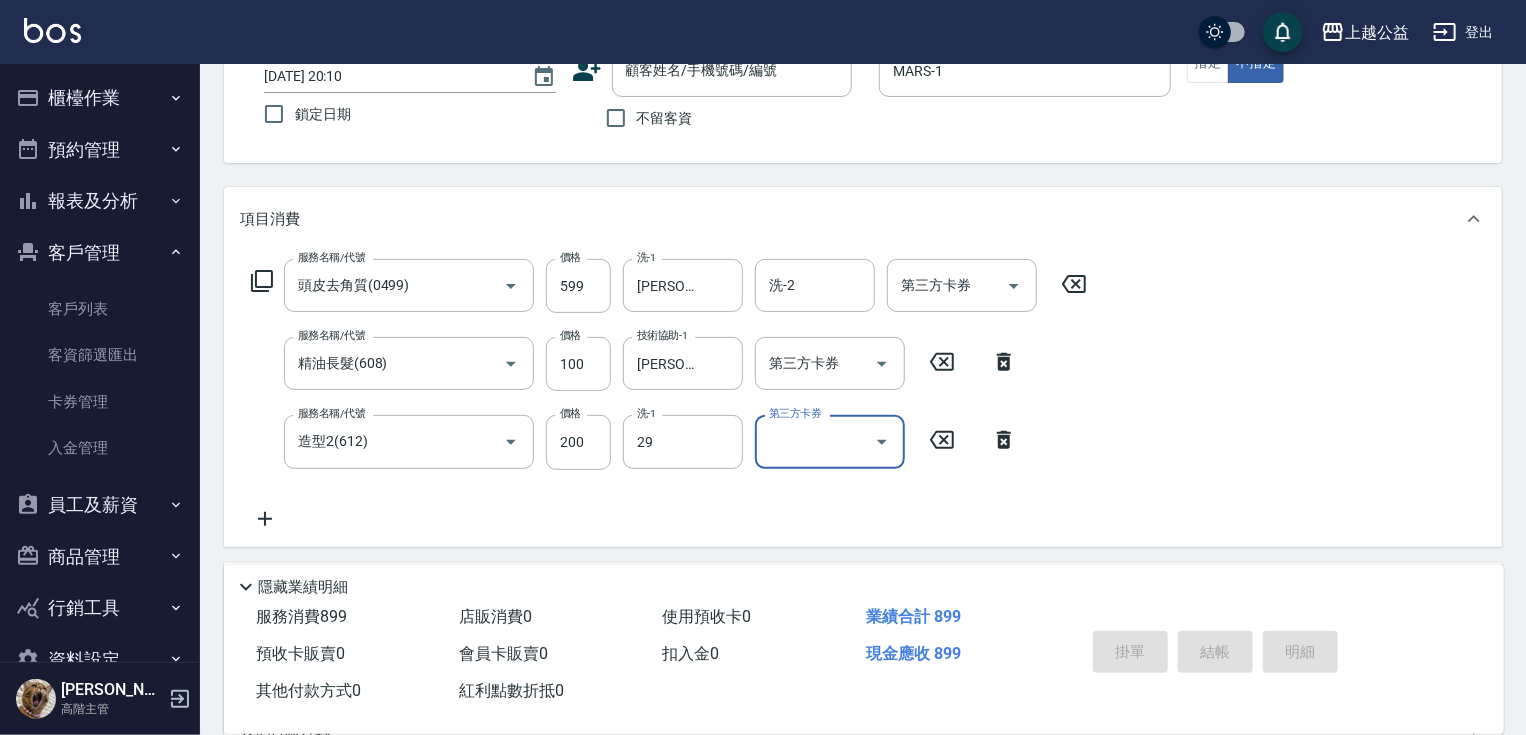 type on "[PERSON_NAME]-29" 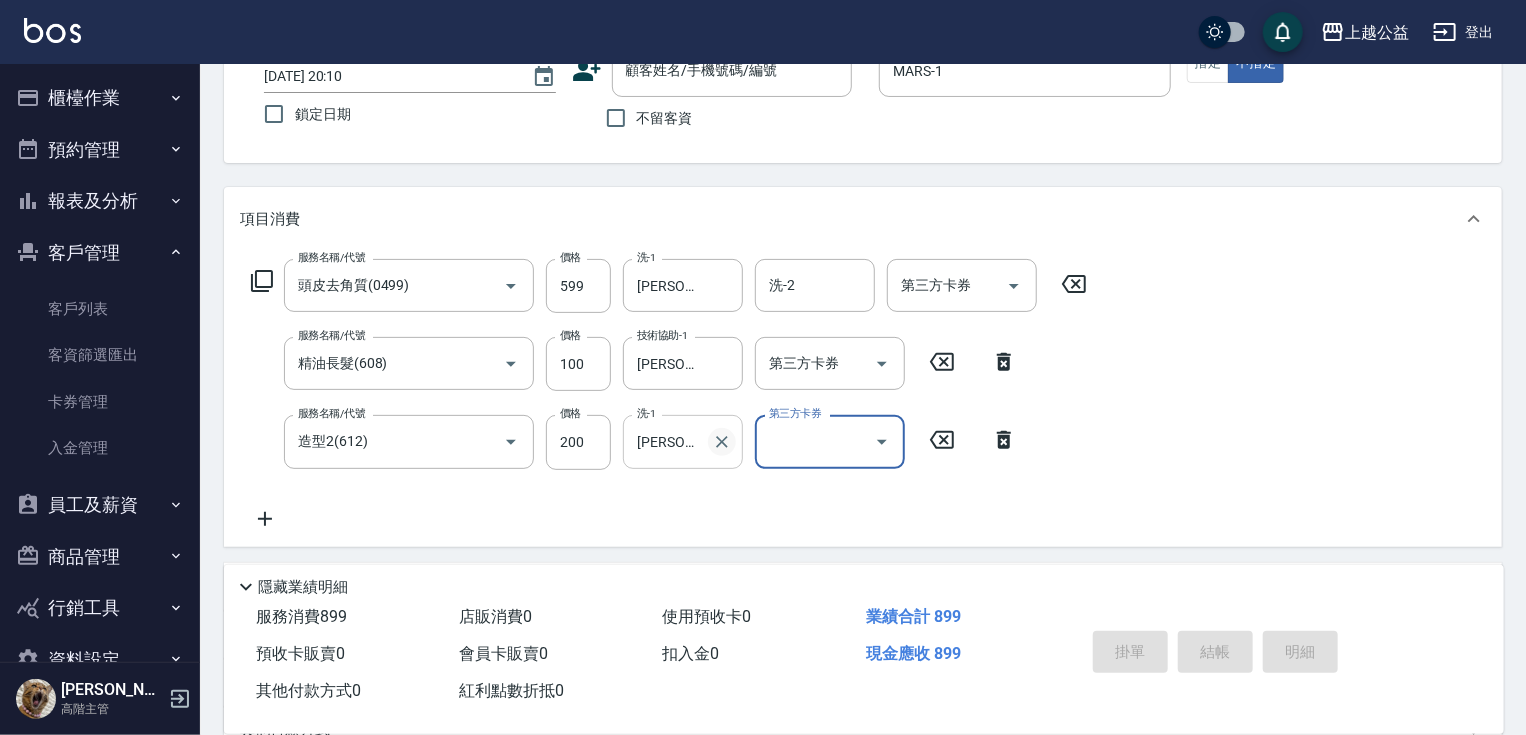 click at bounding box center [722, 442] 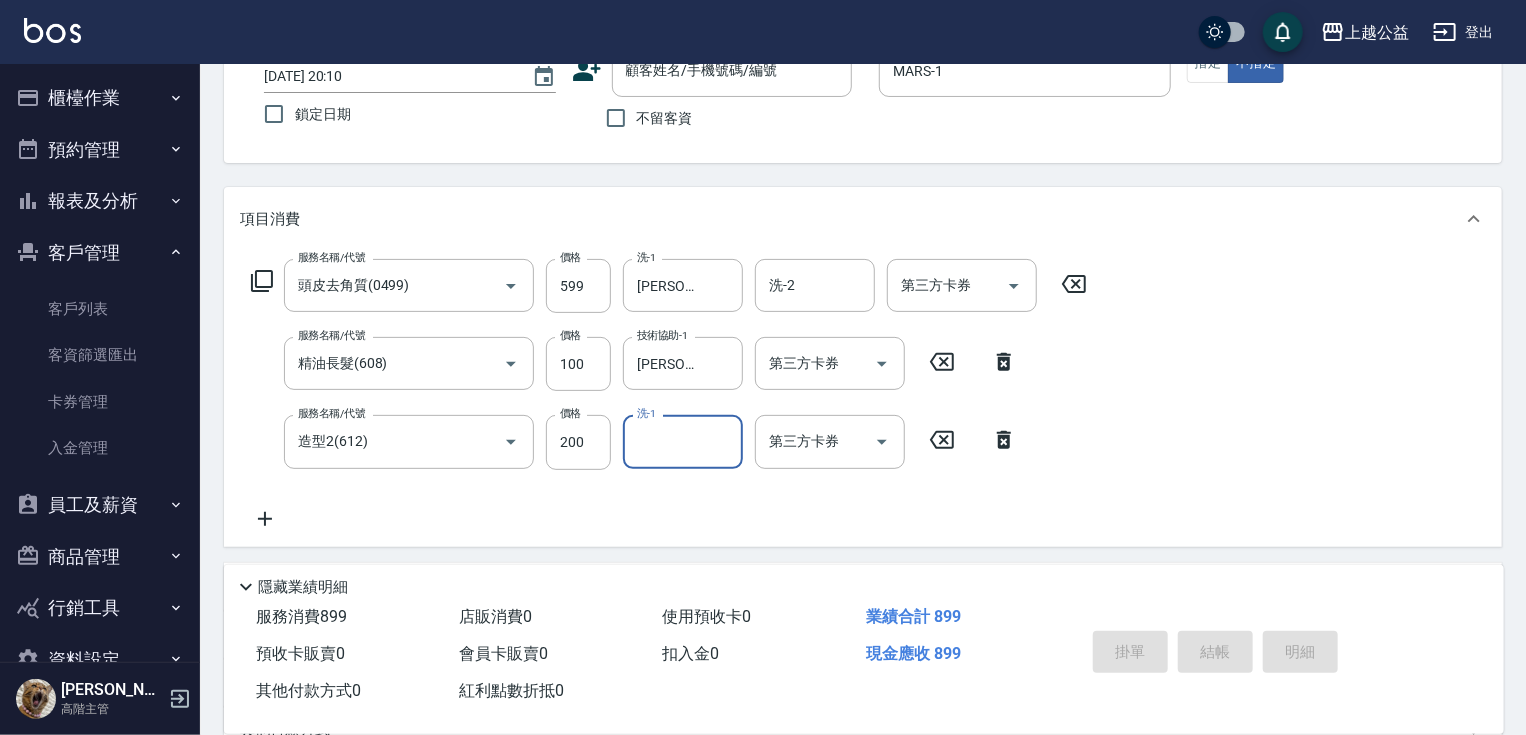 click on "洗-1" at bounding box center (683, 441) 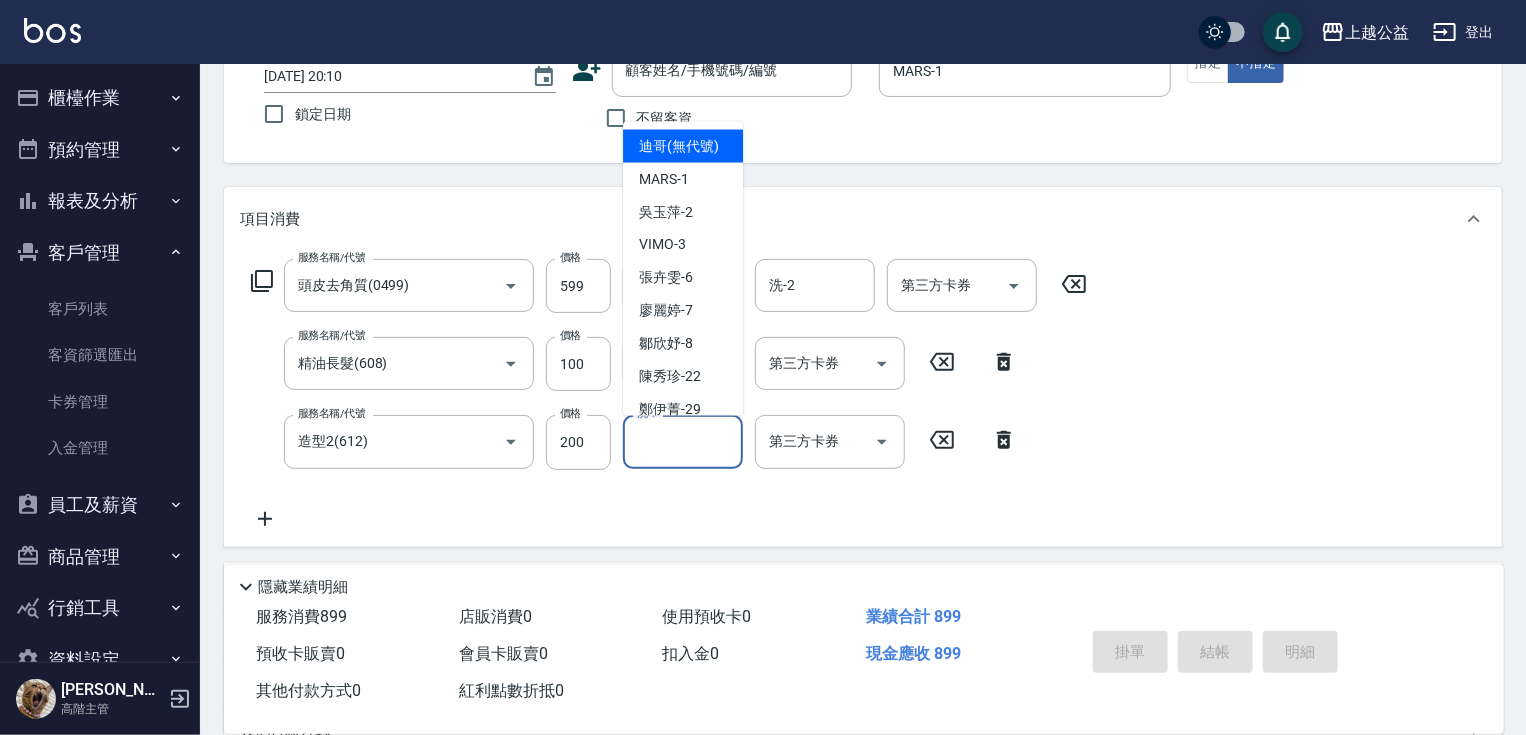 click on "服務名稱/代號 頭皮去角質(0499) 服務名稱/代號 價格 599 價格 洗-1 鄭伊菁-29 洗-1 洗-2 洗-2 第三方卡券 第三方卡券 服務名稱/代號 精油長髮(608) 服務名稱/代號 價格 100 價格 技術協助-1 鄭伊菁-29 技術協助-1 第三方卡券 第三方卡券 服務名稱/代號 造型2(612) 服務名稱/代號 價格 200 價格 洗-1 洗-1 第三方卡券 第三方卡券" at bounding box center (863, 398) 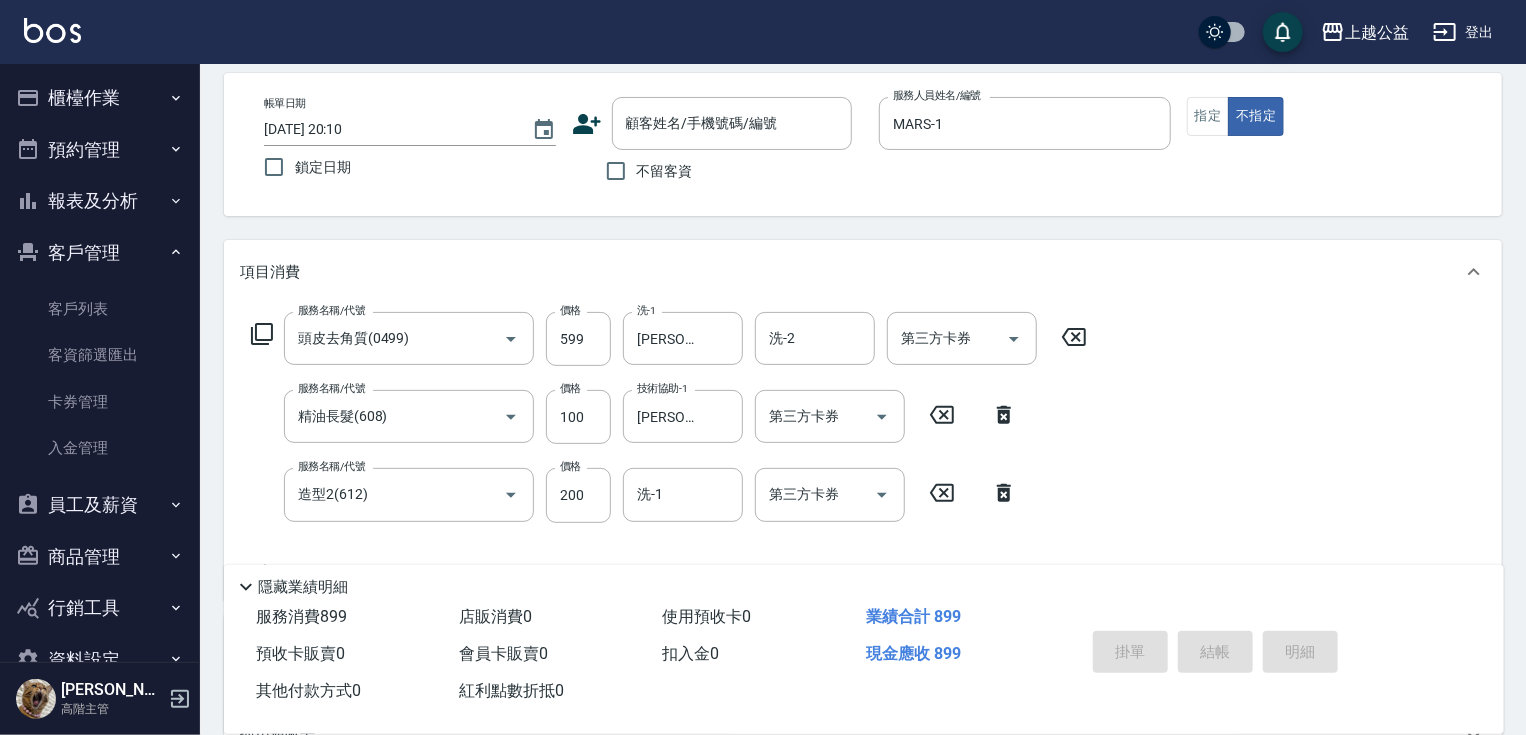 scroll, scrollTop: 79, scrollLeft: 0, axis: vertical 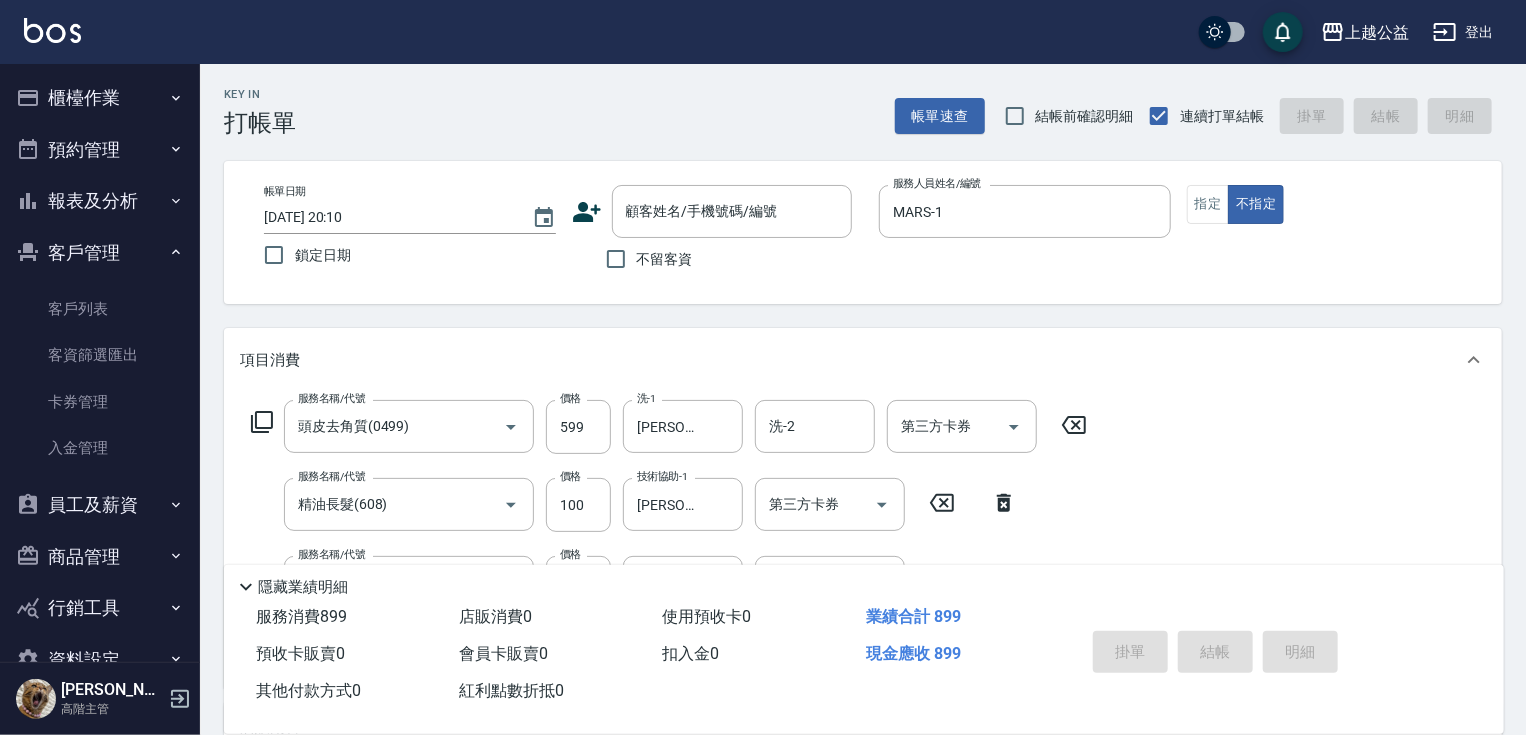click on "服務名稱/代號 頭皮去角質(0499) 服務名稱/代號 價格 599 價格 洗-1 鄭伊菁-29 洗-1 洗-2 洗-2 第三方卡券 第三方卡券 服務名稱/代號 精油長髮(608) 服務名稱/代號 價格 100 價格 技術協助-1 鄭伊菁-29 技術協助-1 第三方卡券 第三方卡券 服務名稱/代號 造型2(612) 服務名稱/代號 價格 200 價格 洗-1 洗-1 第三方卡券 第三方卡券" at bounding box center [863, 539] 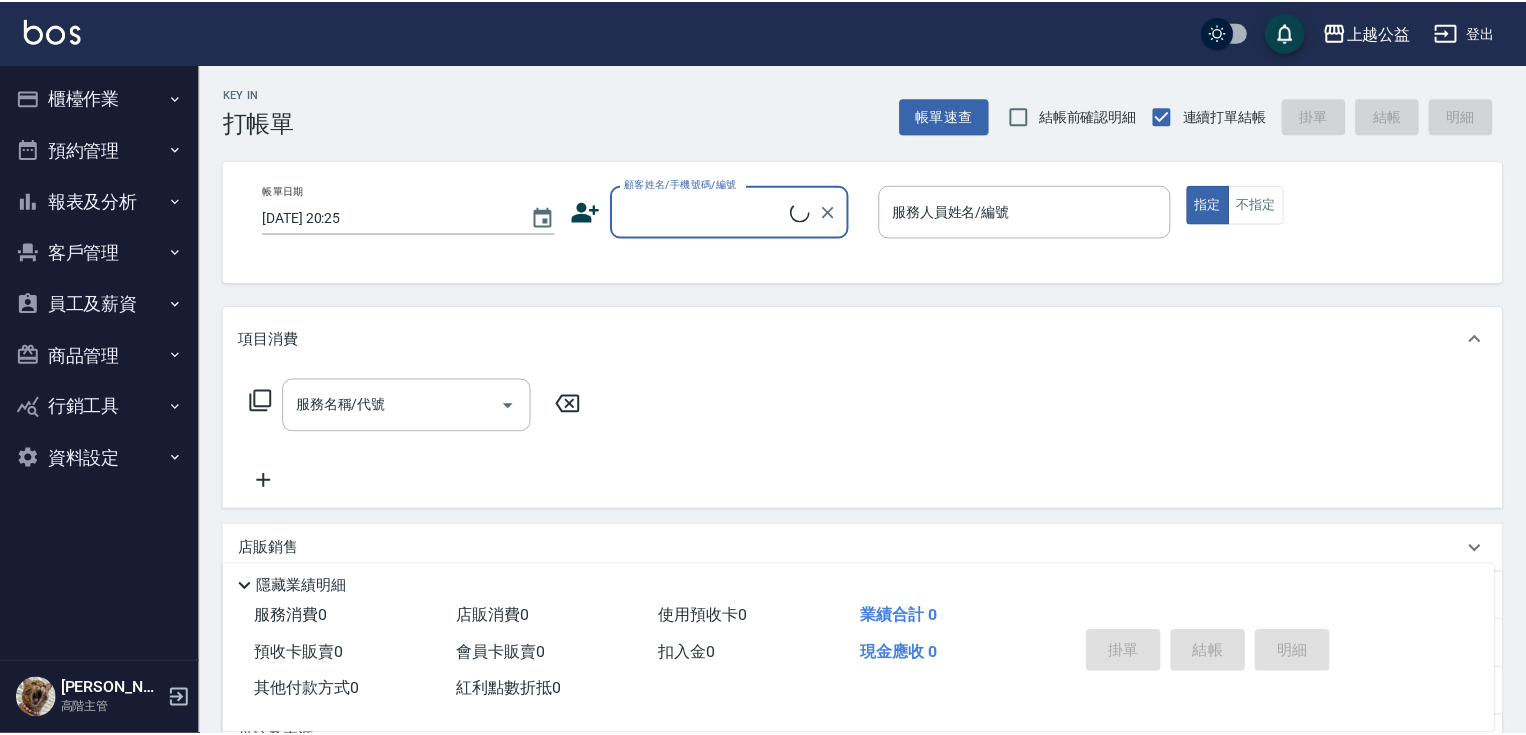 scroll, scrollTop: 0, scrollLeft: 0, axis: both 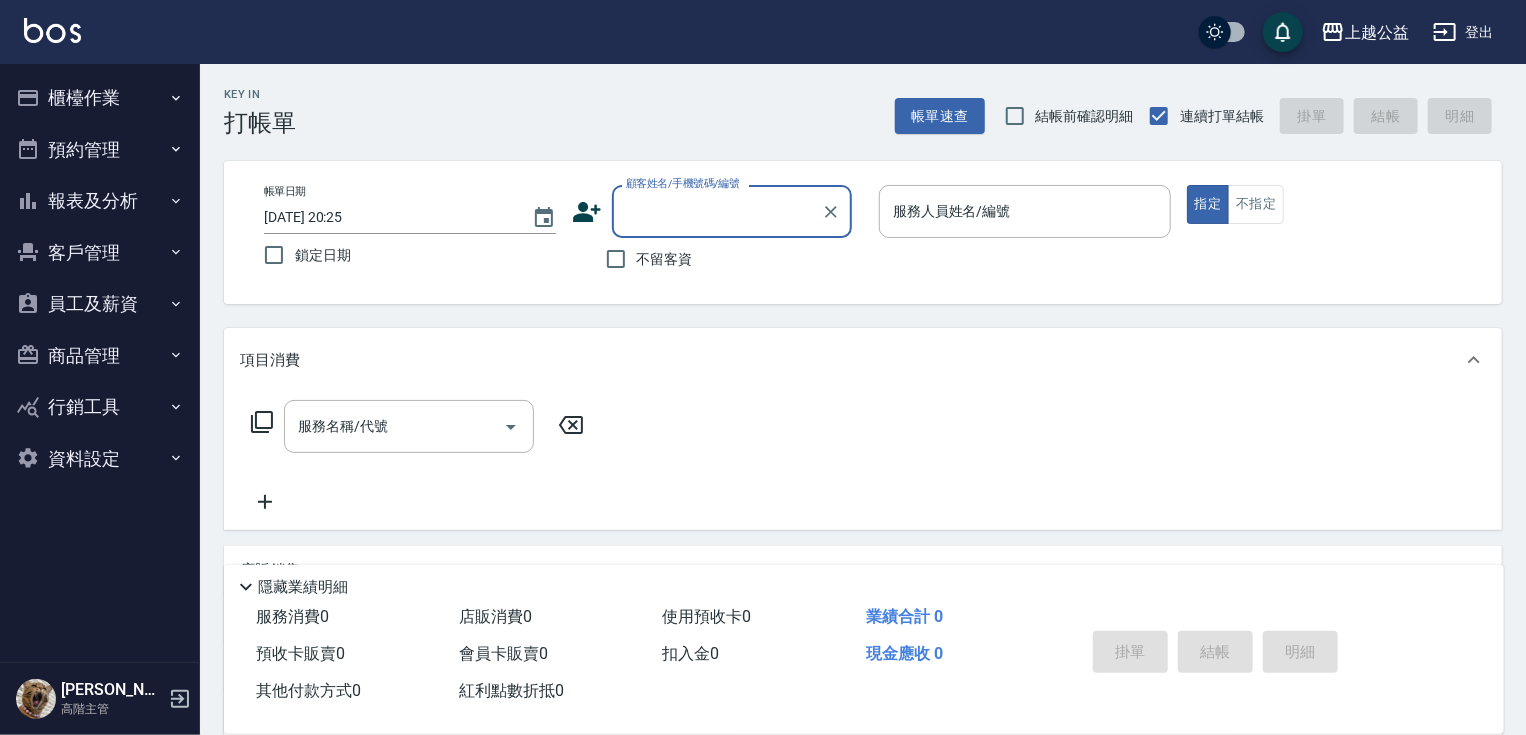 click on "Key In 打帳單 帳單速查 結帳前確認明細 連續打單結帳 掛單 結帳 明細" at bounding box center [851, 100] 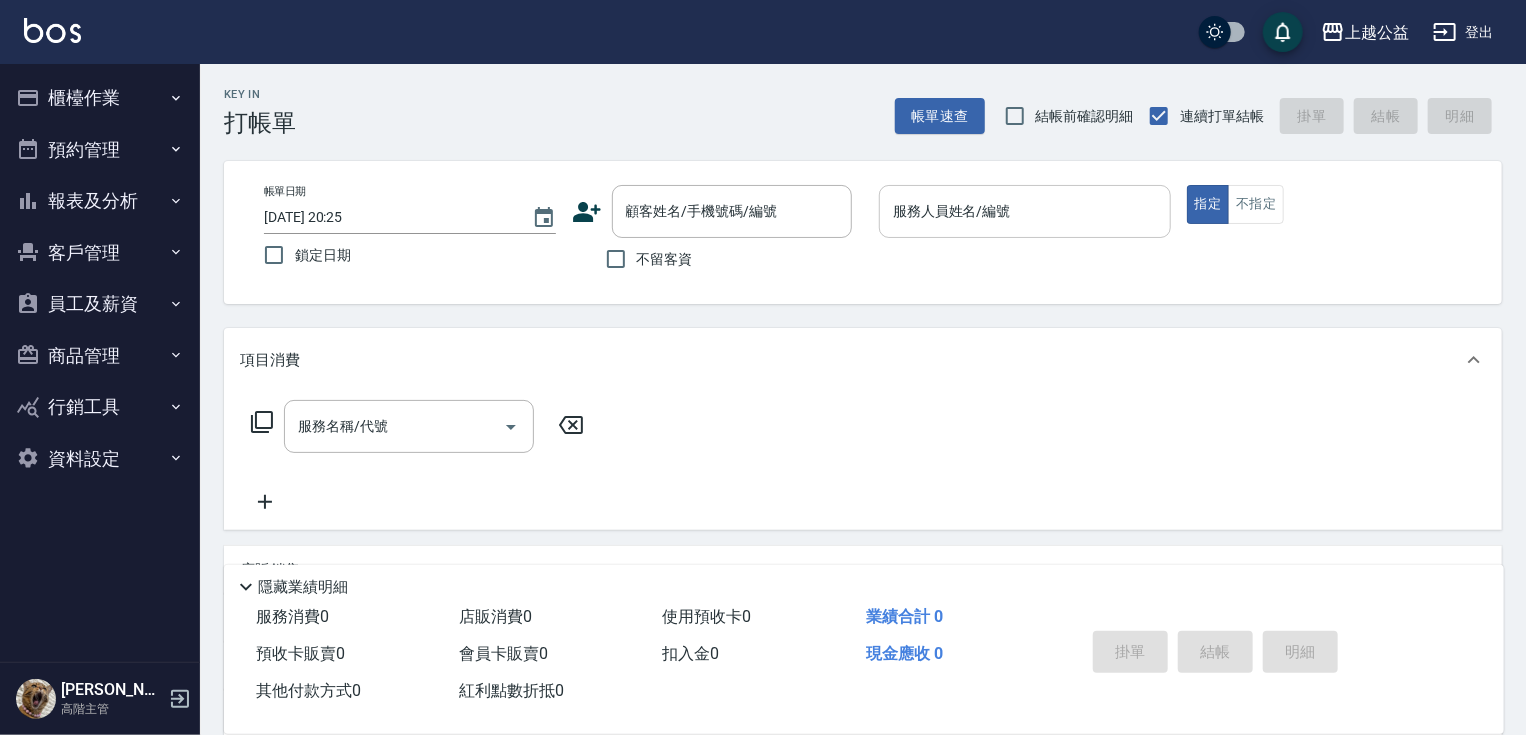 drag, startPoint x: 980, startPoint y: 215, endPoint x: 990, endPoint y: 214, distance: 10.049875 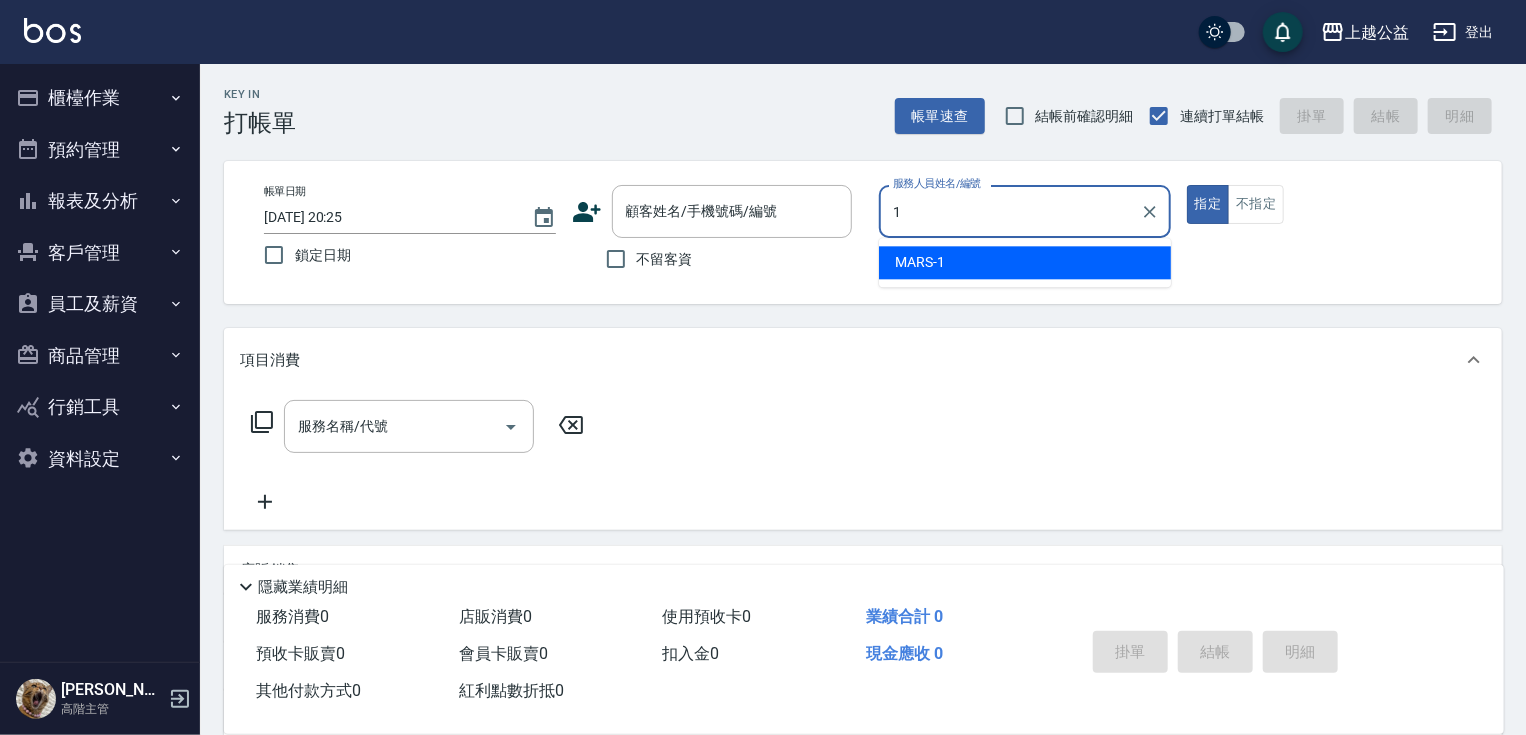 type on "MARS-1" 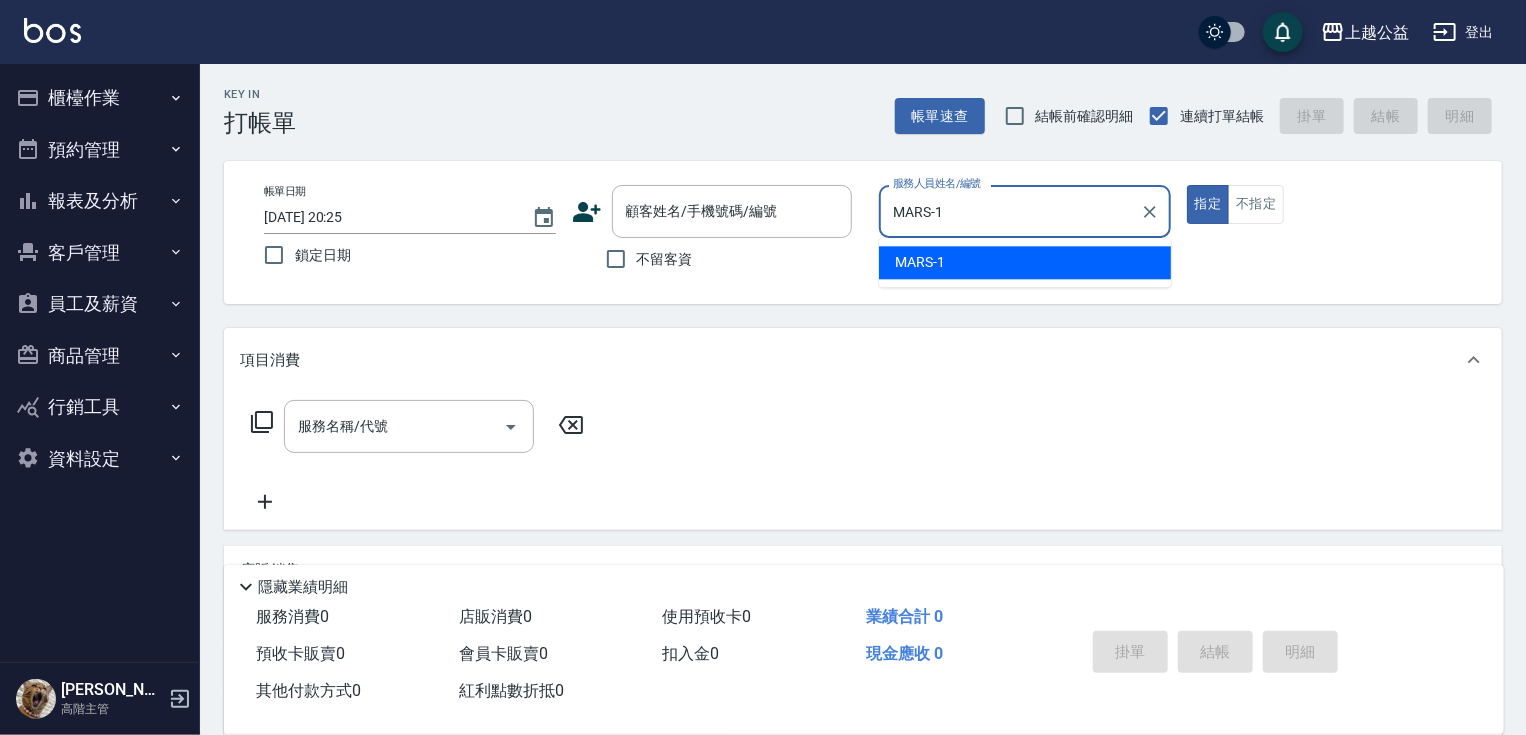 type on "true" 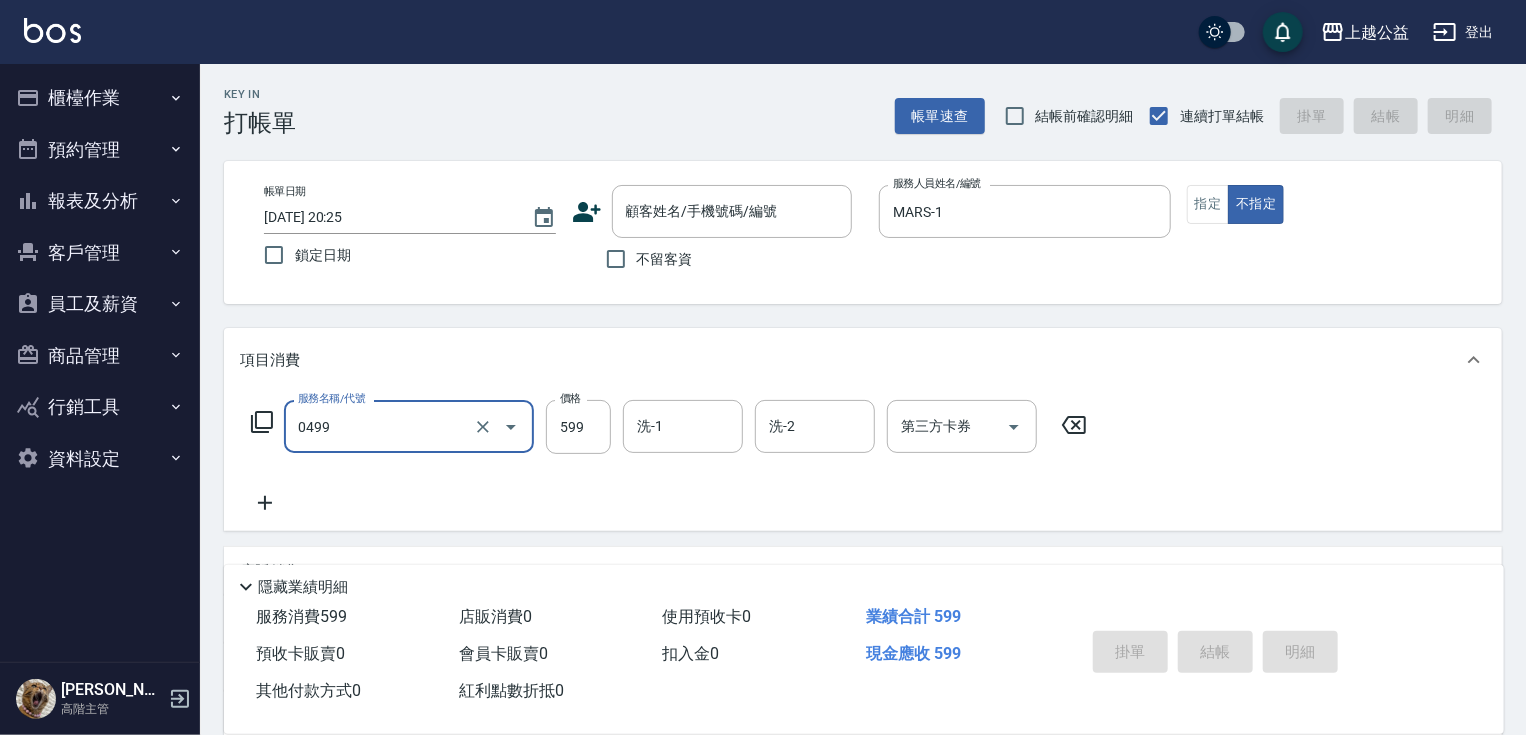 type on "頭皮去角質(0499)" 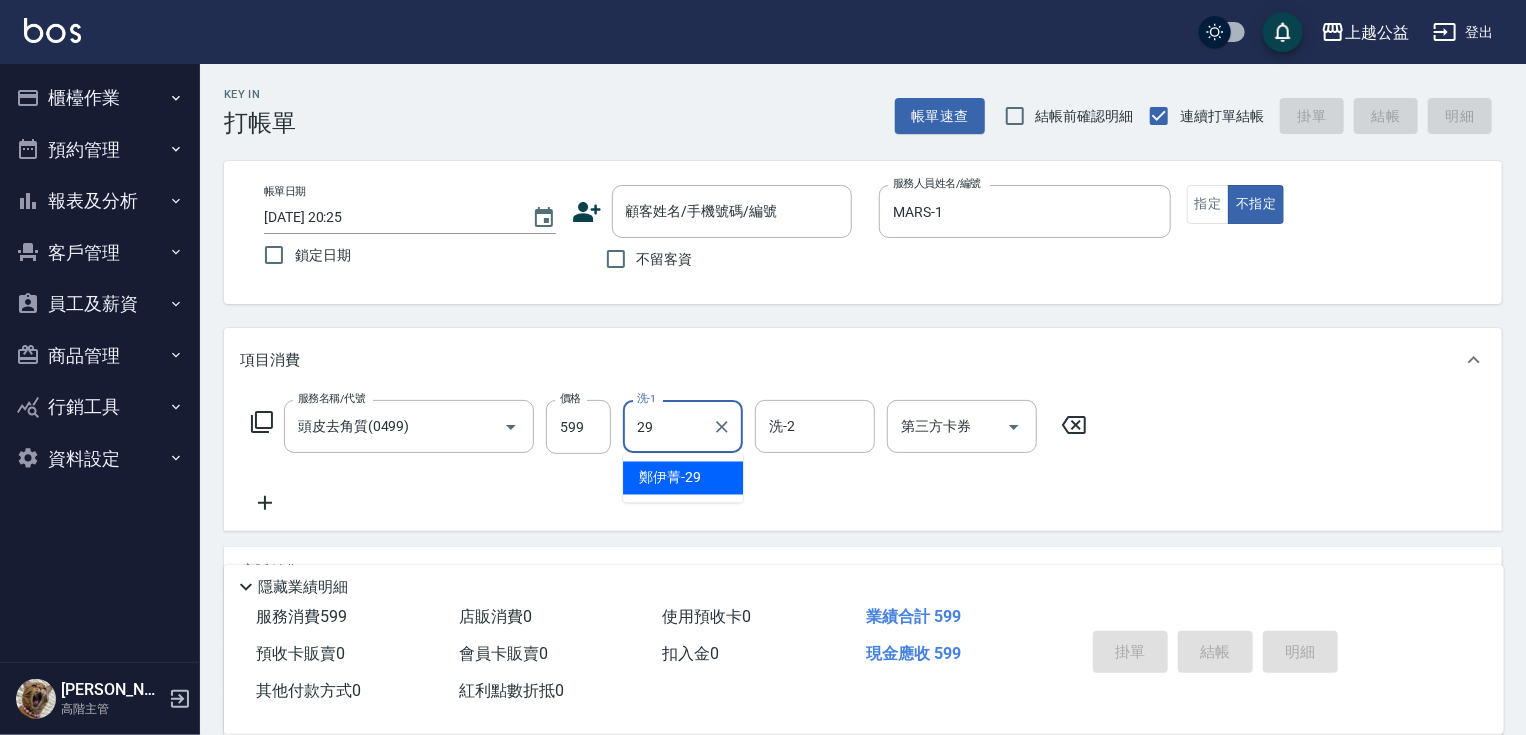 type on "[PERSON_NAME]-29" 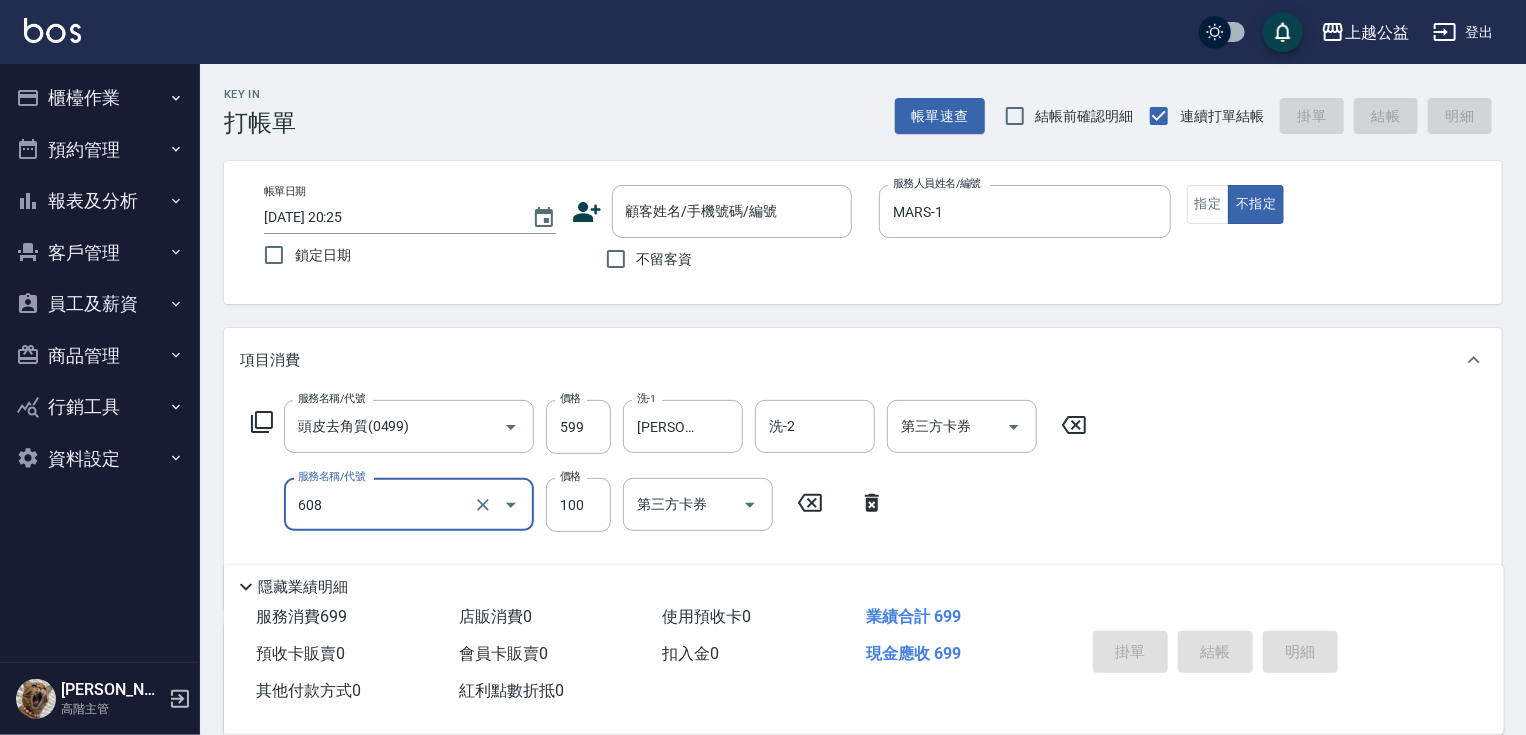 type on "精油長髮(608)" 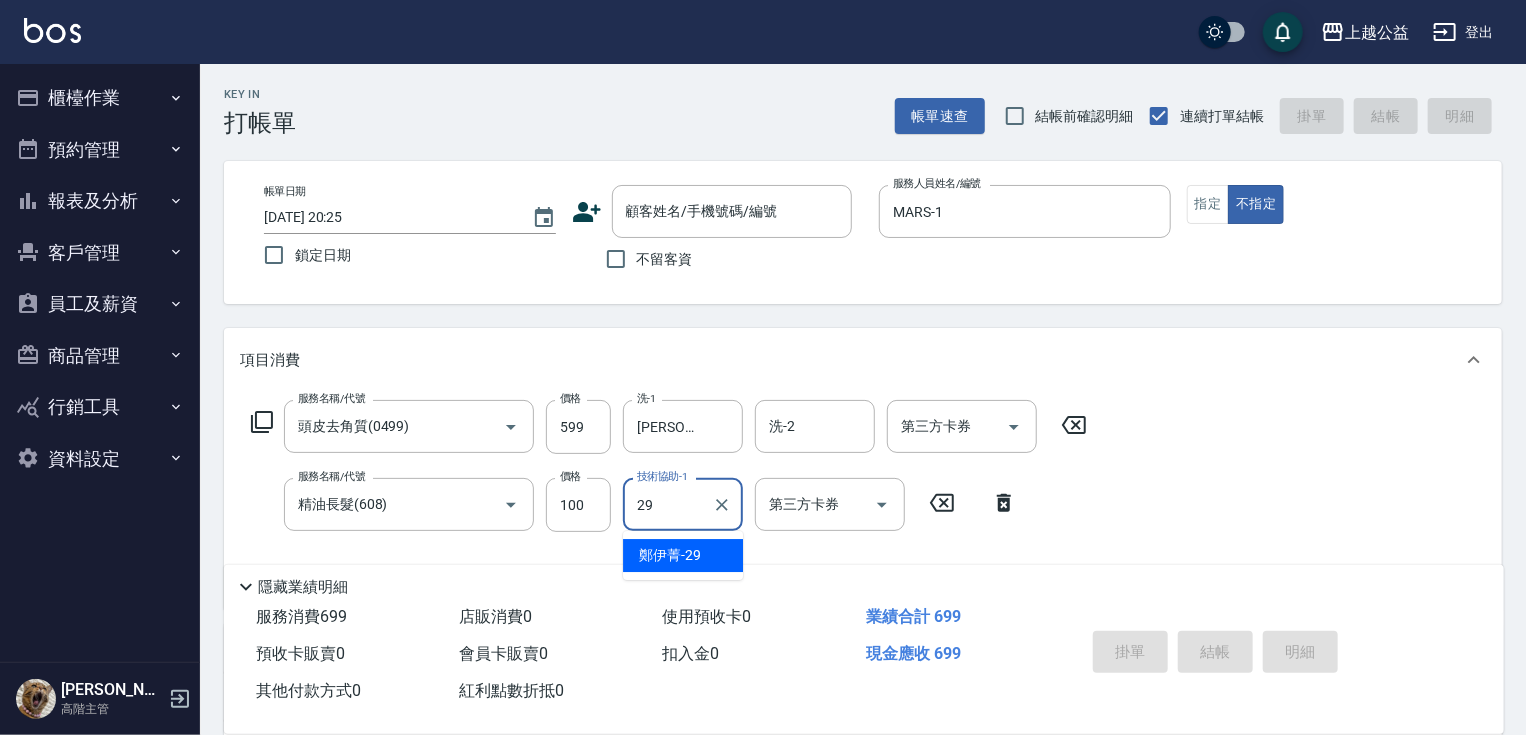 type on "[PERSON_NAME]-29" 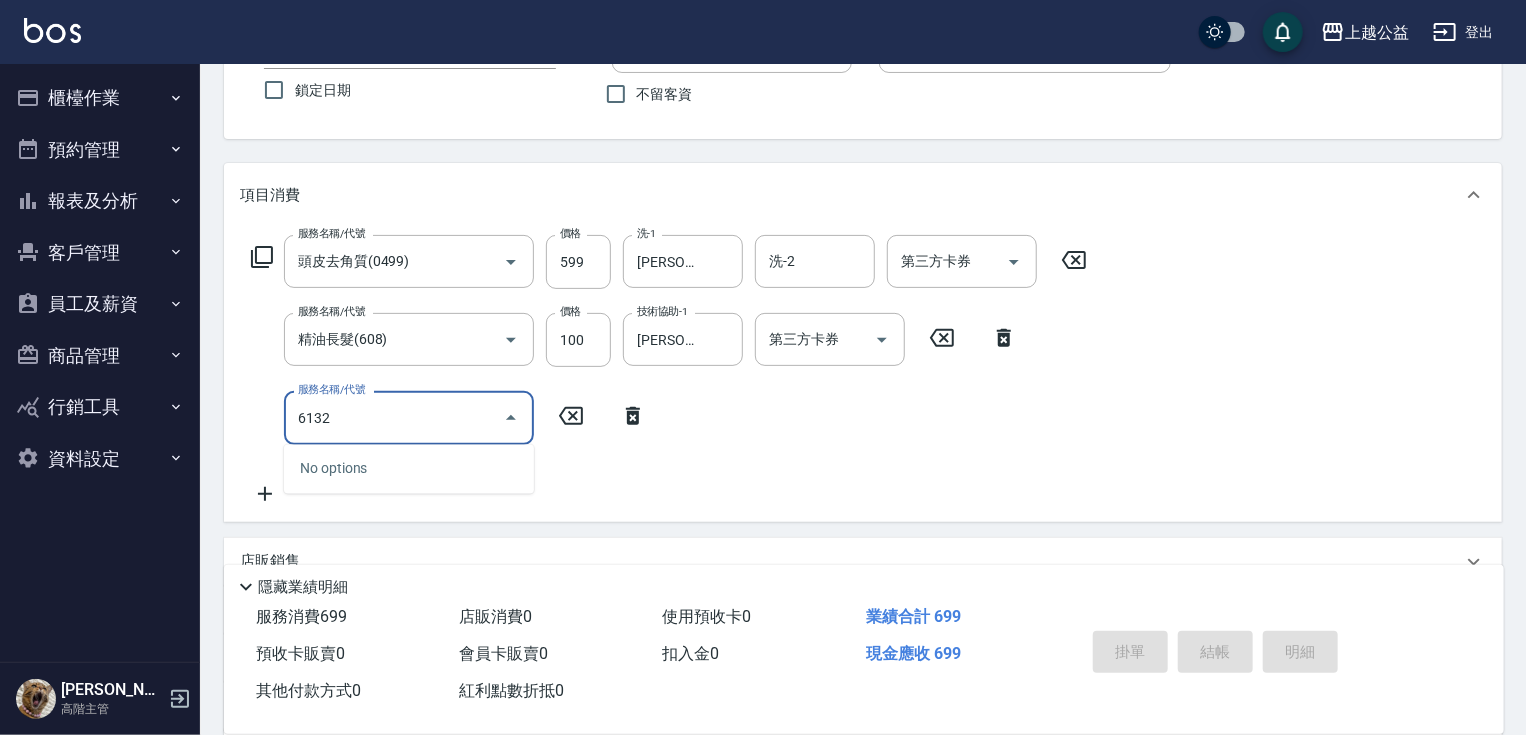 scroll, scrollTop: 169, scrollLeft: 0, axis: vertical 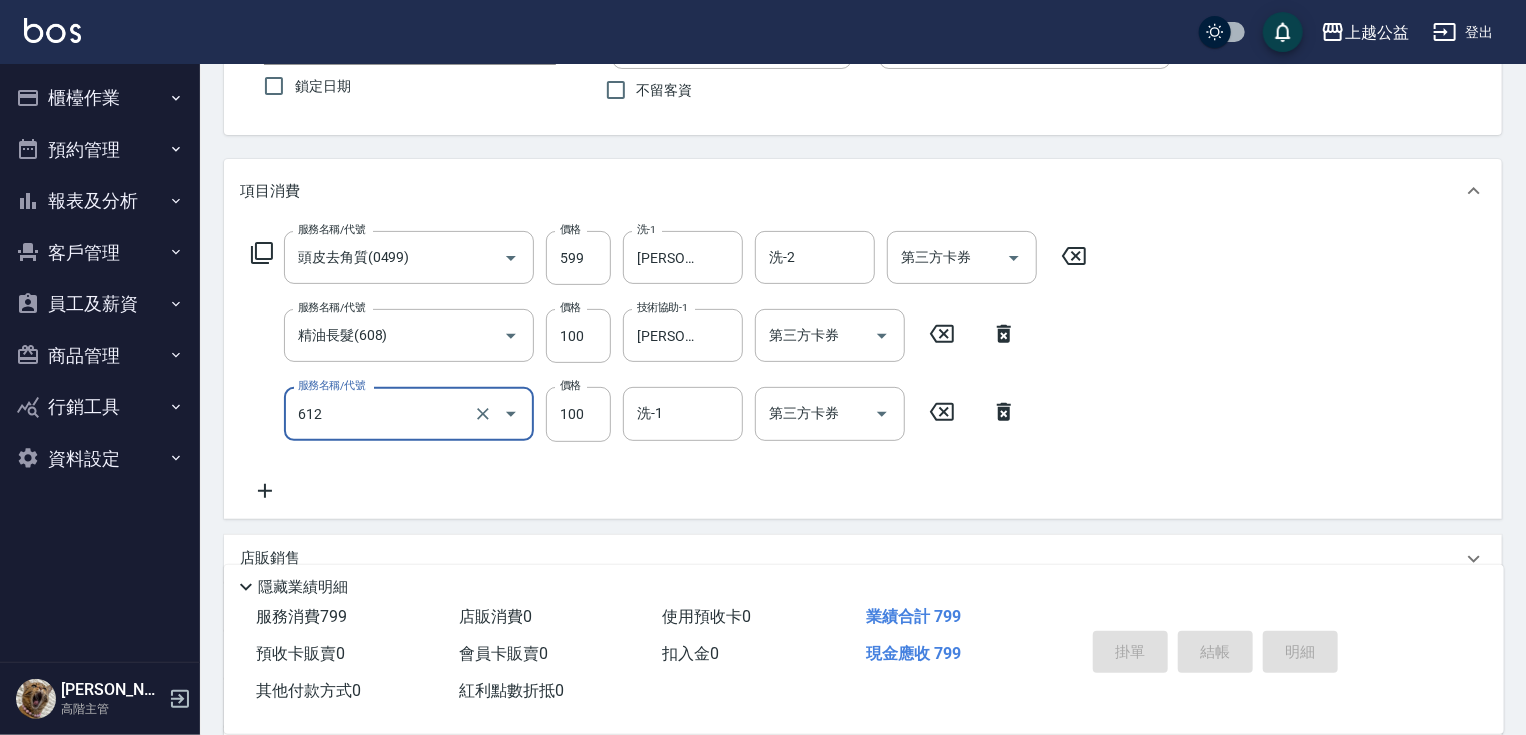 type on "造型2(612)" 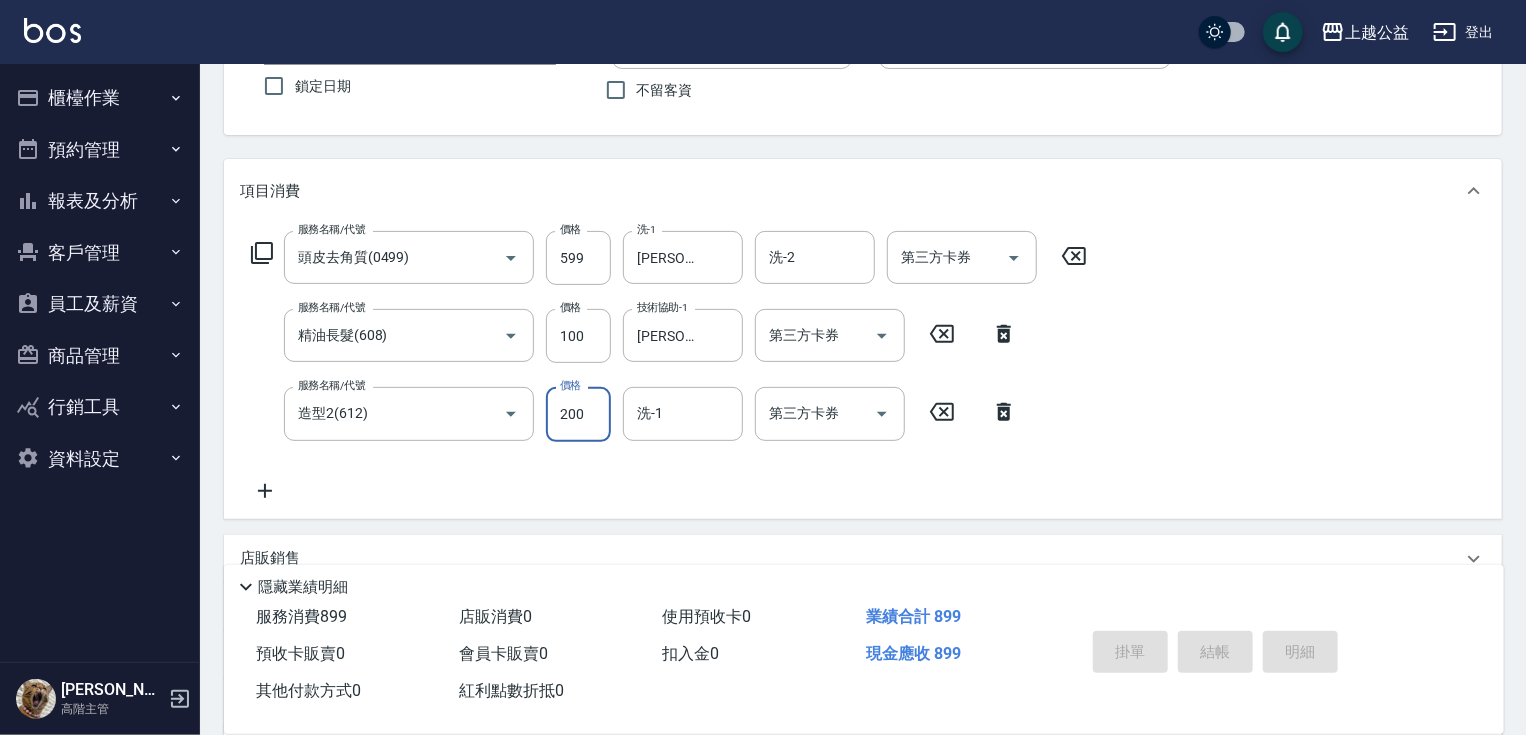 type on "200" 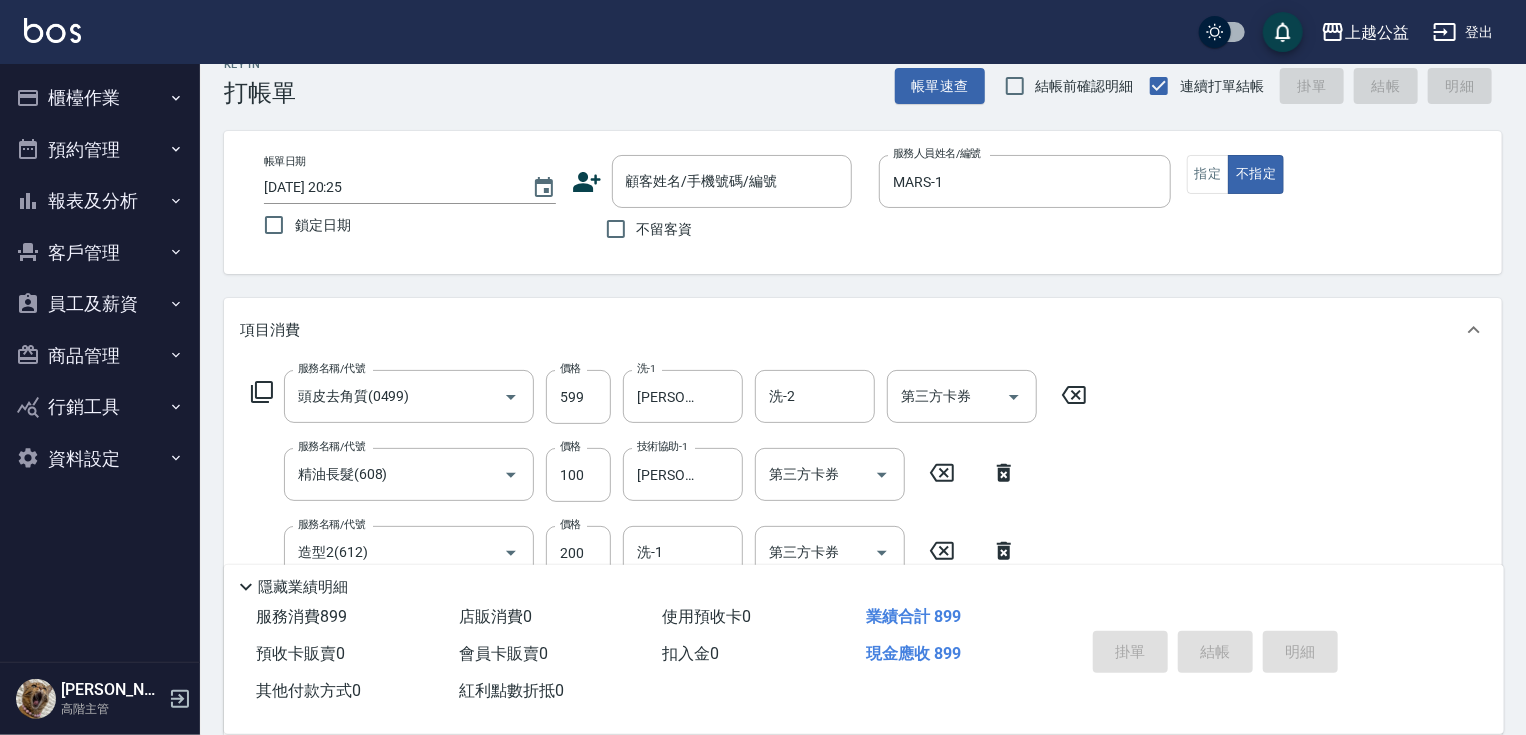 scroll, scrollTop: 0, scrollLeft: 0, axis: both 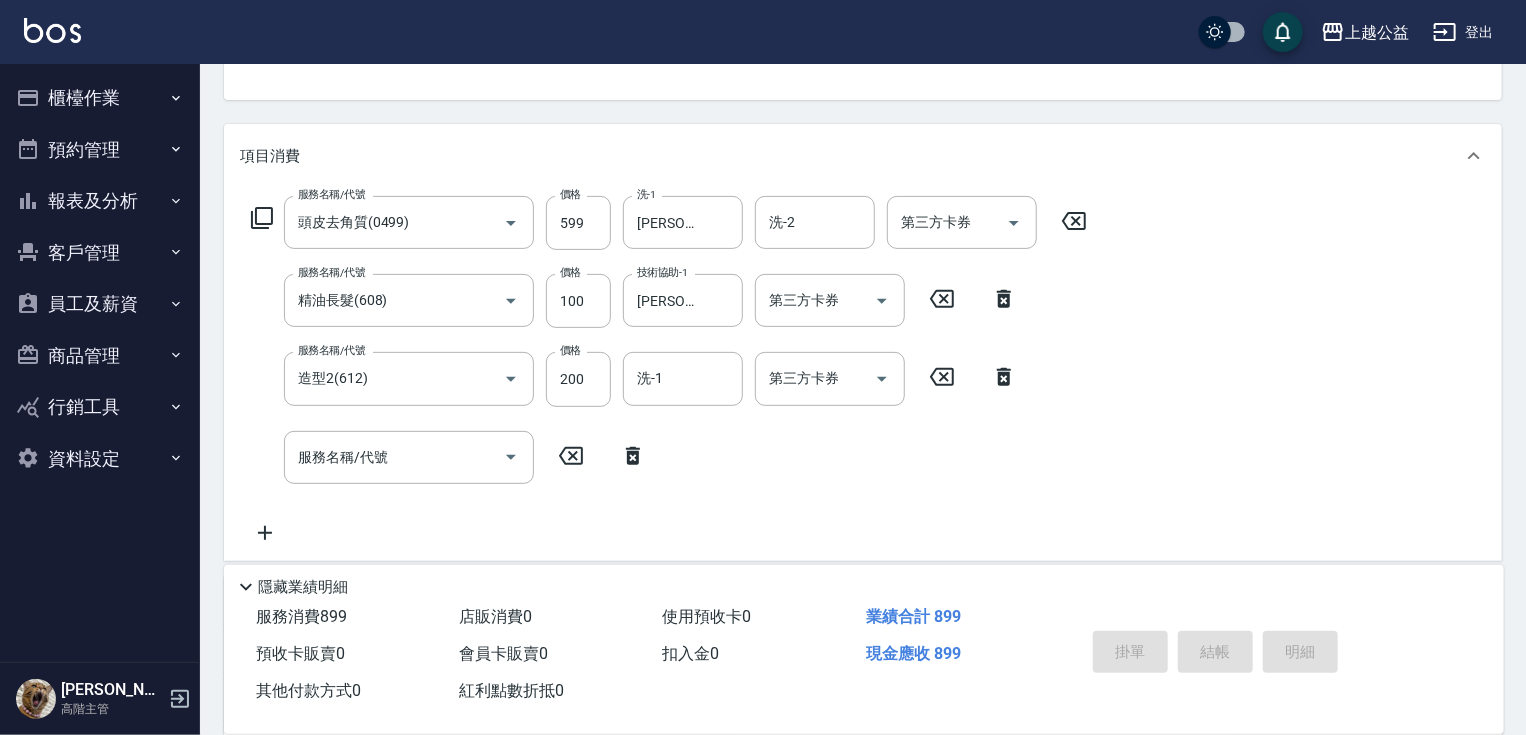 click on "服務名稱/代號 頭皮去角質(0499) 服務名稱/代號 價格 599 價格 洗-1 [PERSON_NAME]-29 洗-1 洗-2 洗-2 第三方卡券 第三方卡券 服務名稱/代號 精油長髮(608) 服務名稱/代號 價格 100 價格 技術協助-1 [PERSON_NAME]-29 技術協助-1 第三方卡券 第三方卡券 服務名稱/代號 造型2(612) 服務名稱/代號 價格 200 價格 洗-1 洗-1 第三方卡券 第三方卡券 服務名稱/代號 服務名稱/代號" at bounding box center (669, 370) 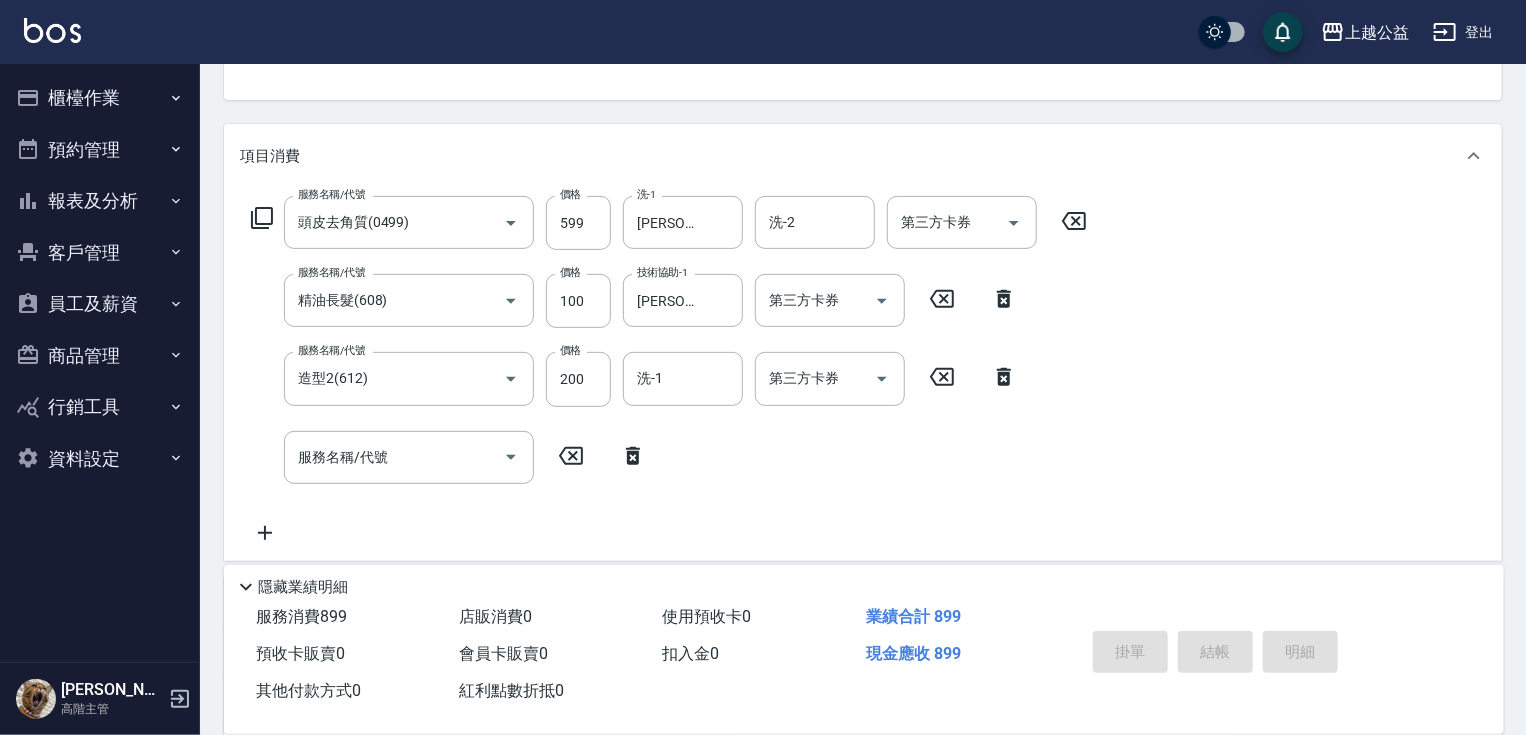 drag, startPoint x: 1524, startPoint y: 407, endPoint x: 1535, endPoint y: 277, distance: 130.46455 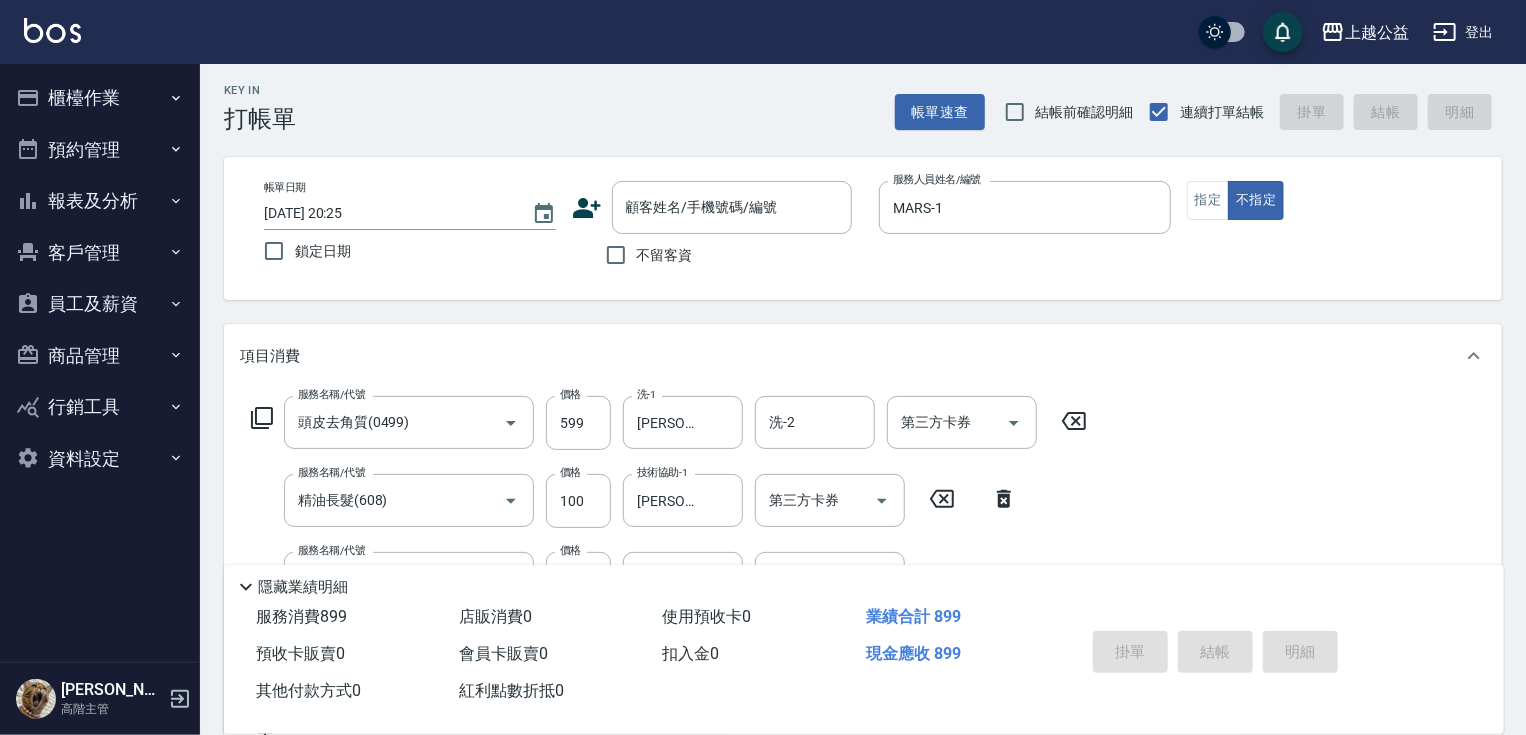 scroll, scrollTop: 0, scrollLeft: 0, axis: both 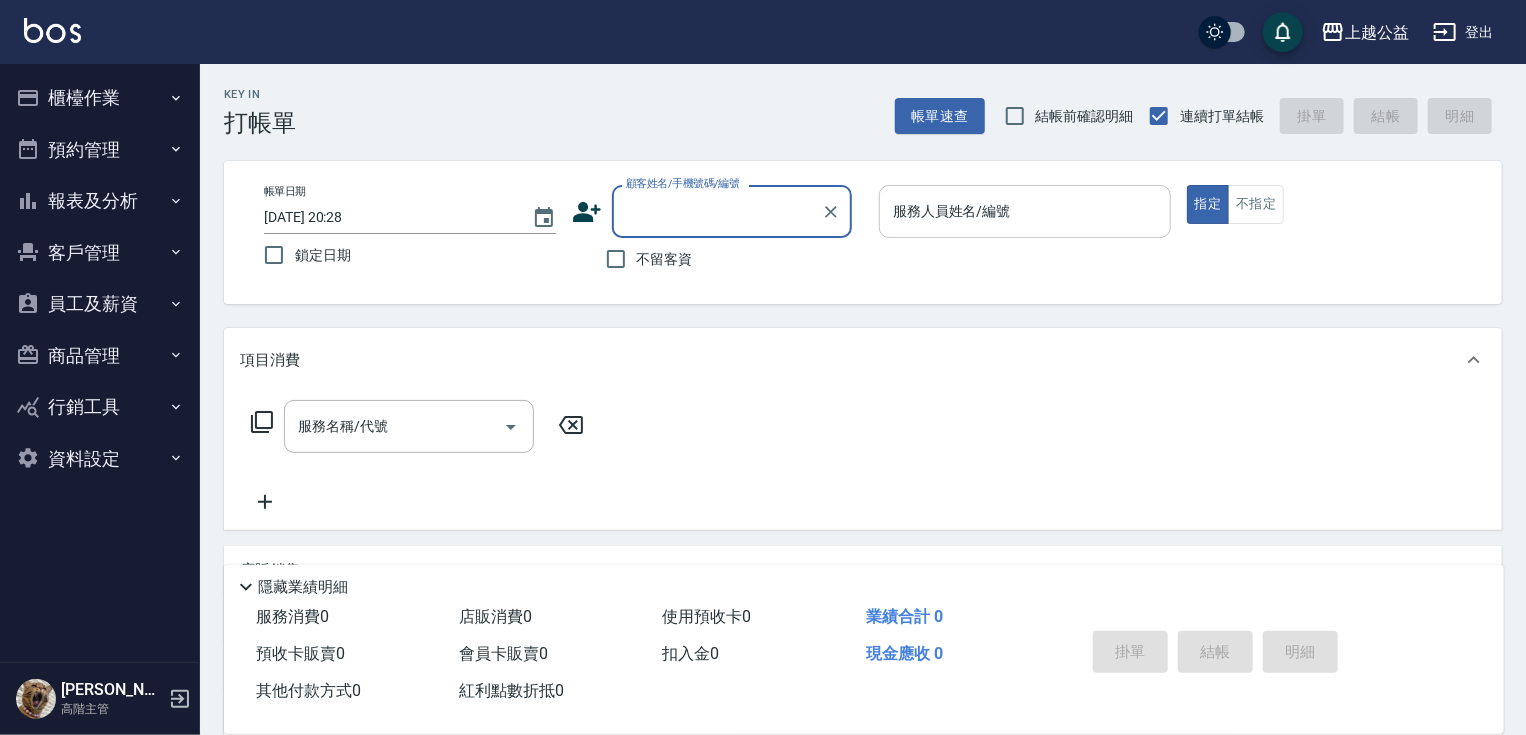 click on "服務人員姓名/編號" at bounding box center (1025, 211) 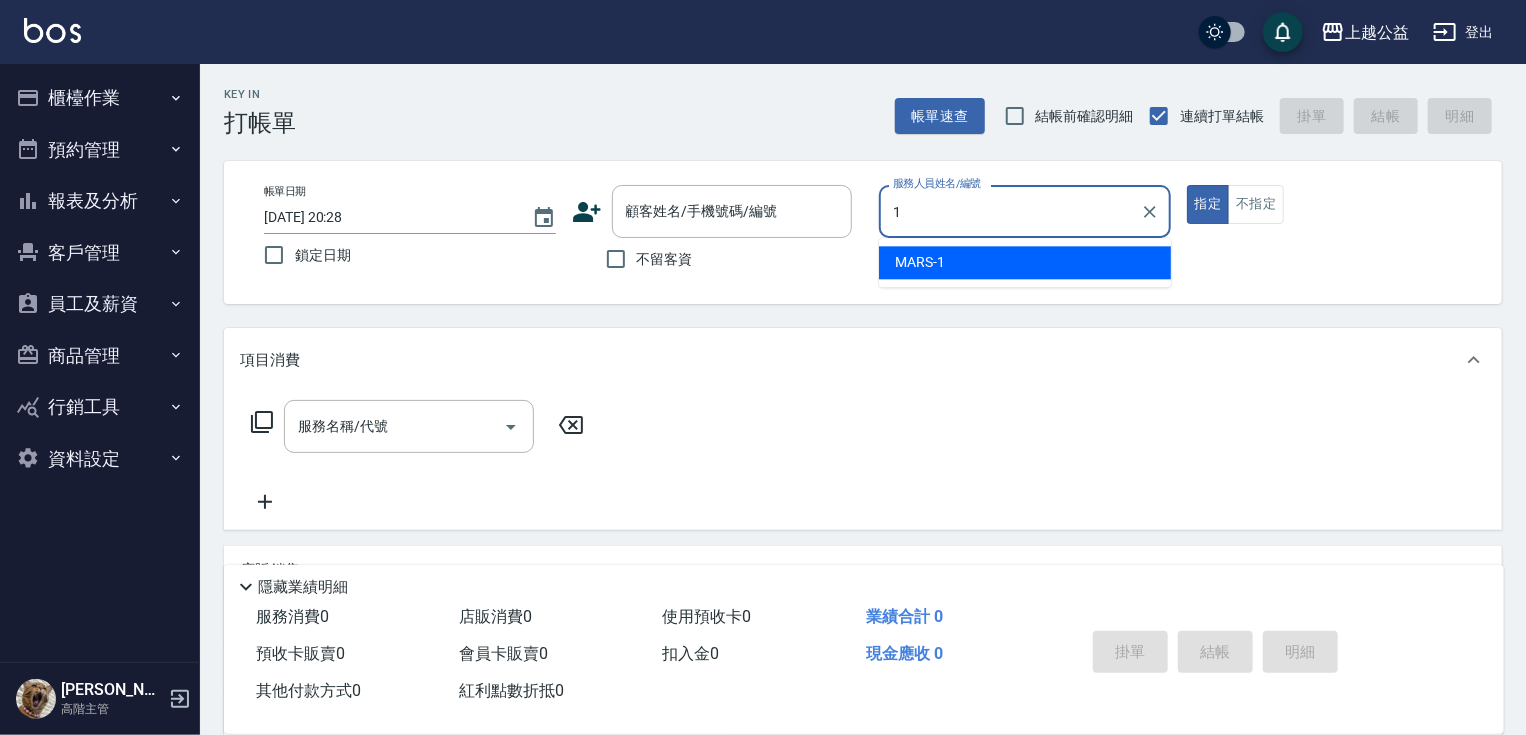 type on "MARS-1" 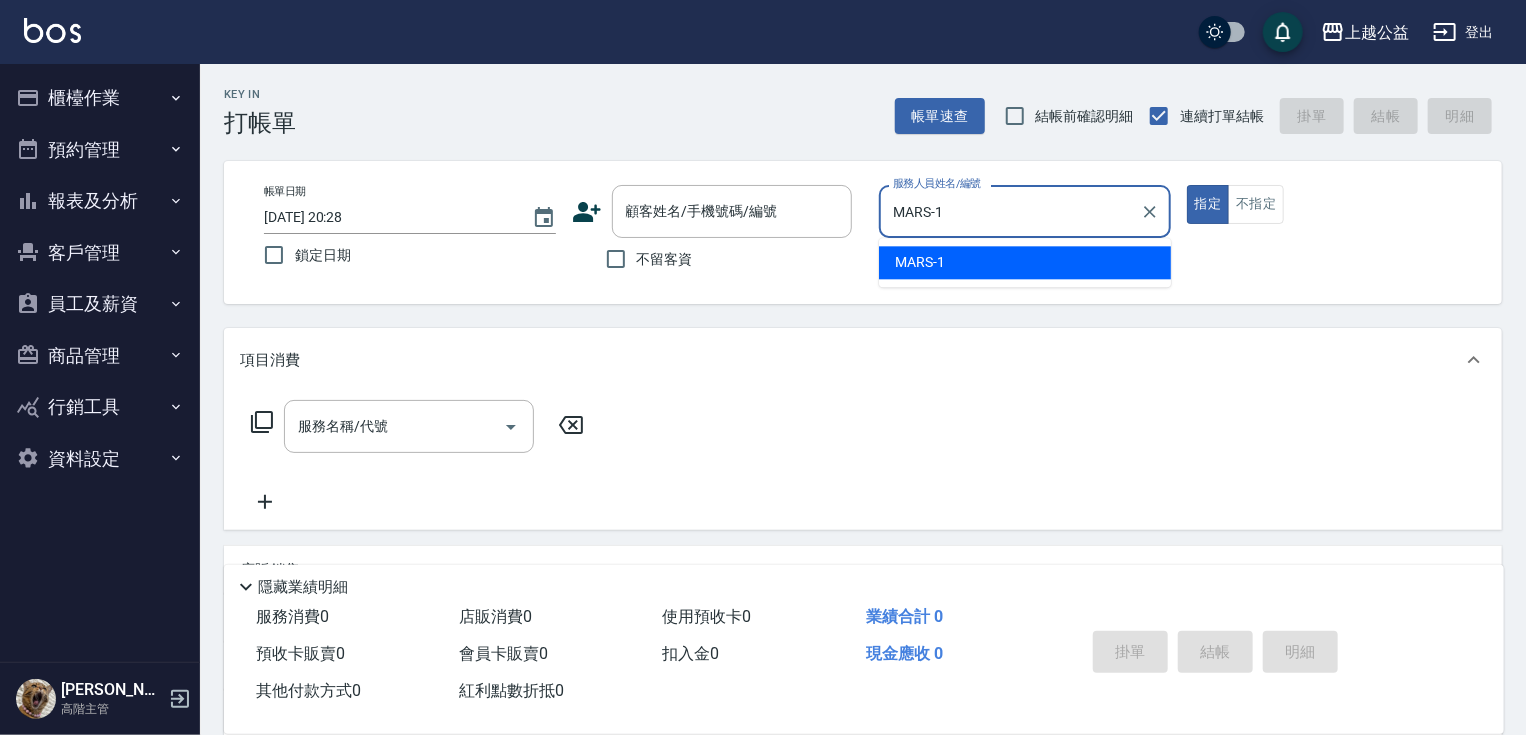 type on "true" 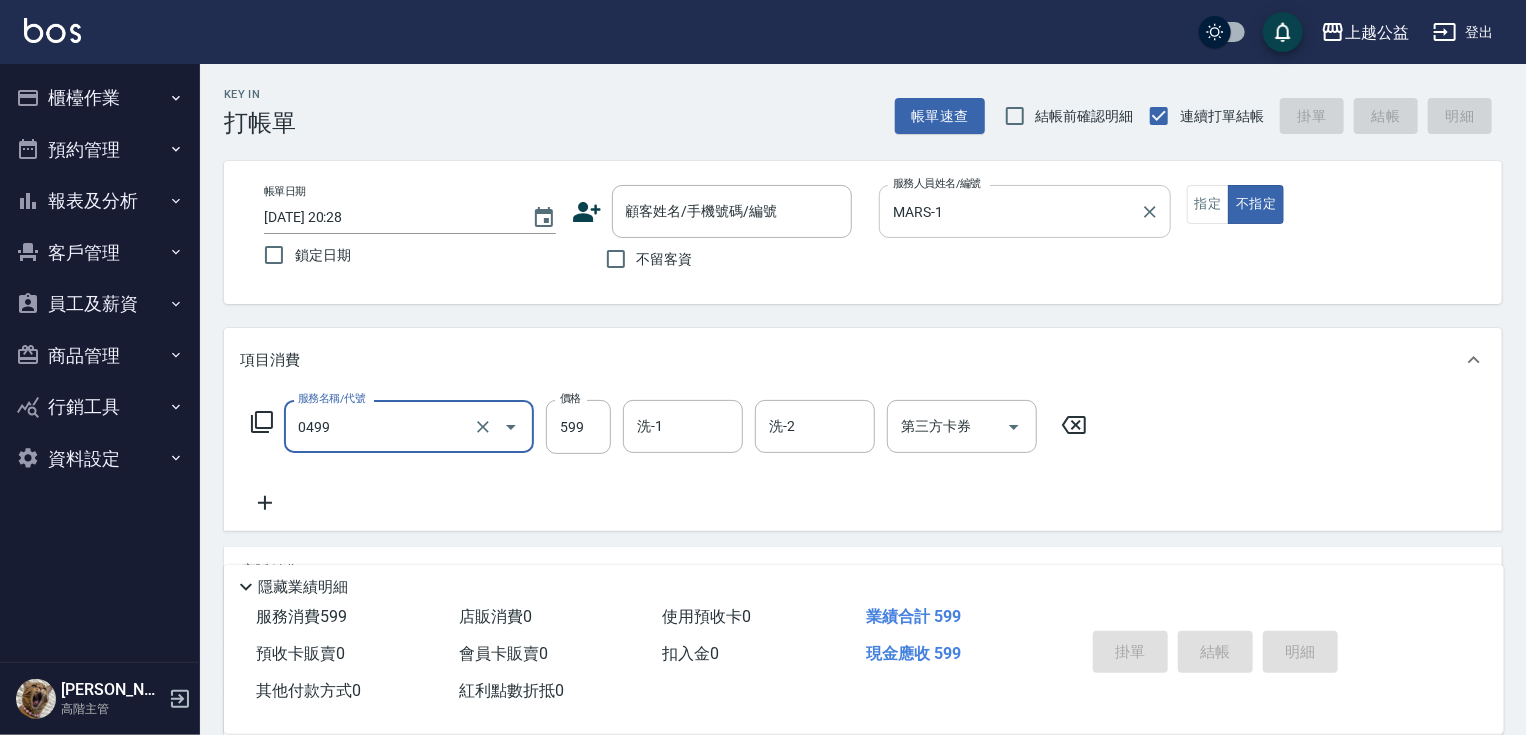 type on "頭皮去角質(0499)" 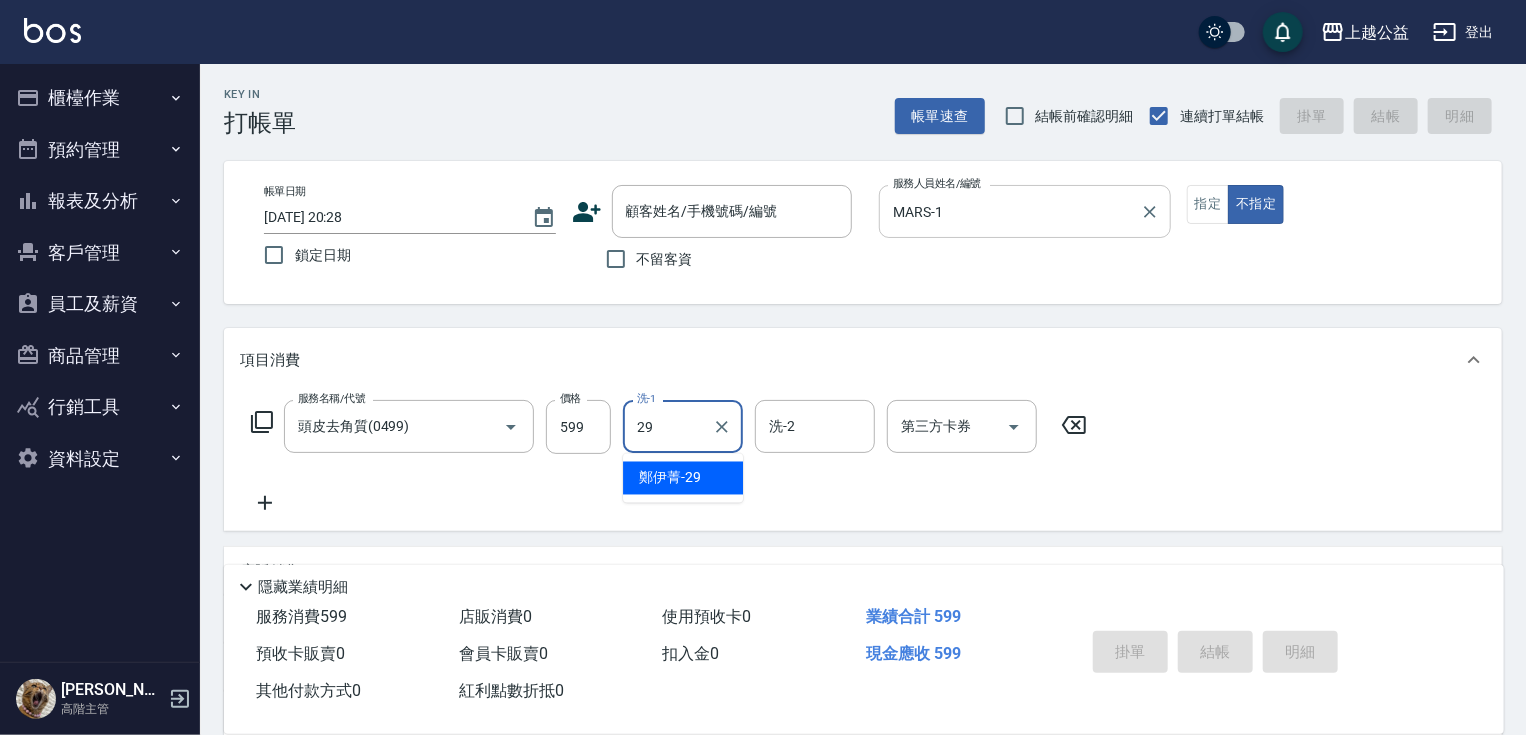 type on "[PERSON_NAME]-29" 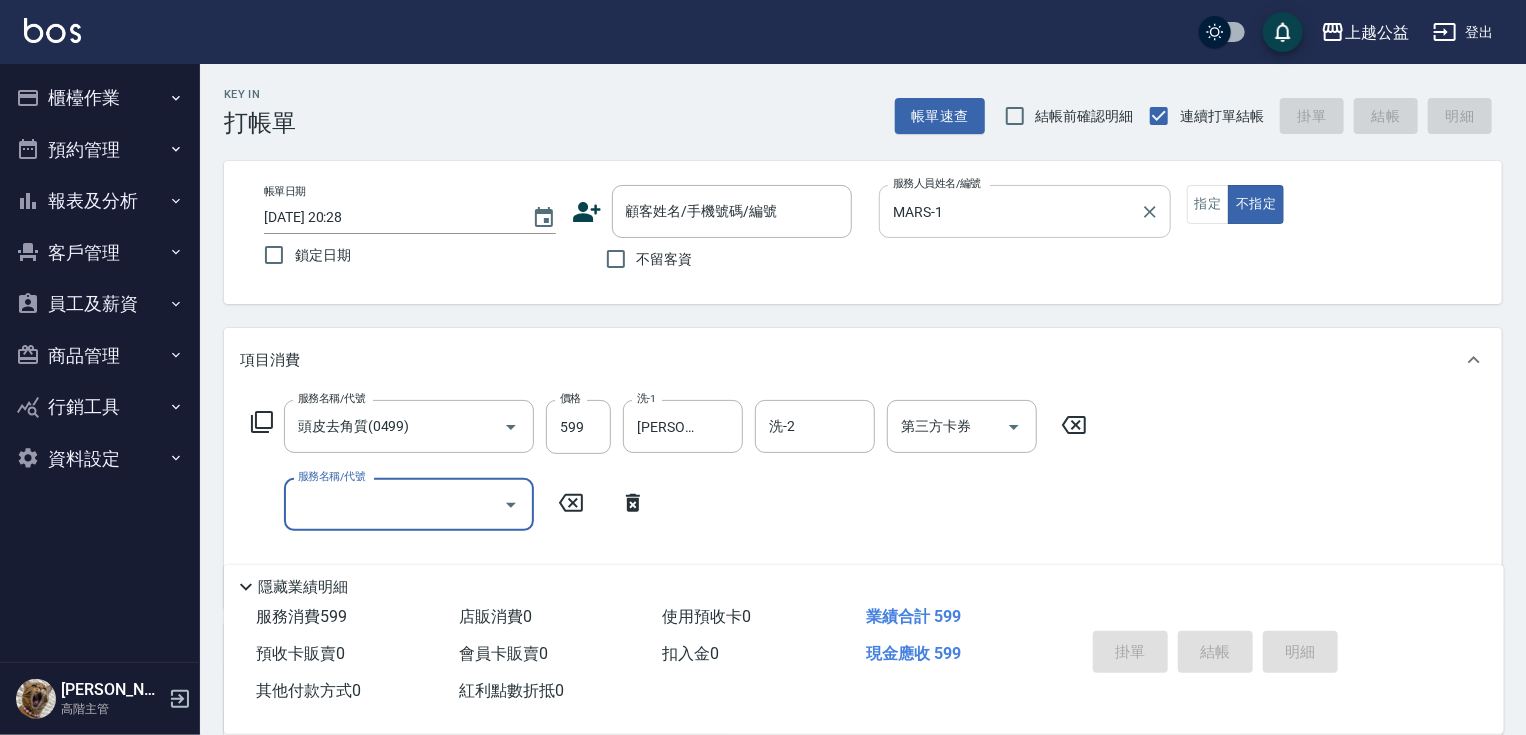 type on "2" 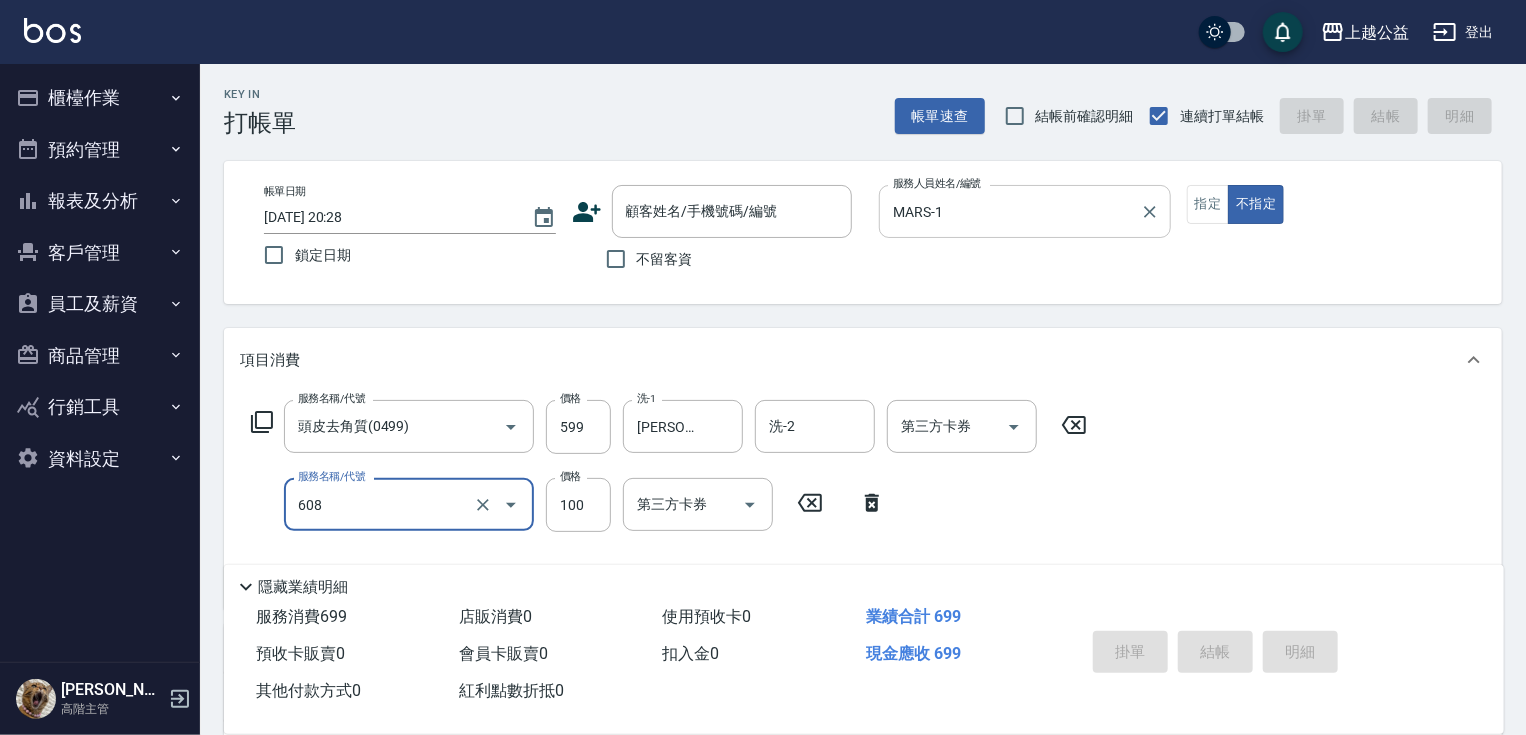 type on "精油長髮(608)" 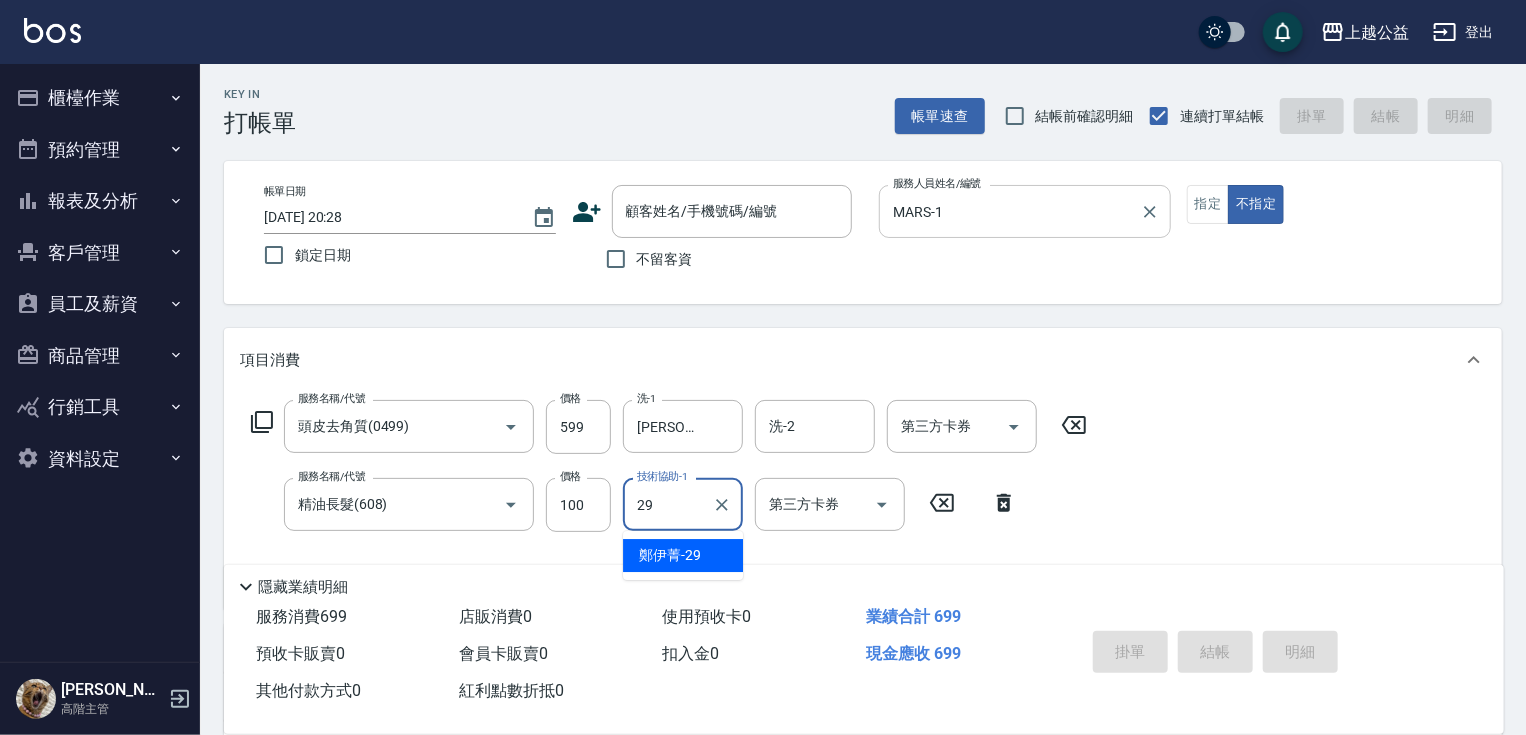 type on "[PERSON_NAME]-29" 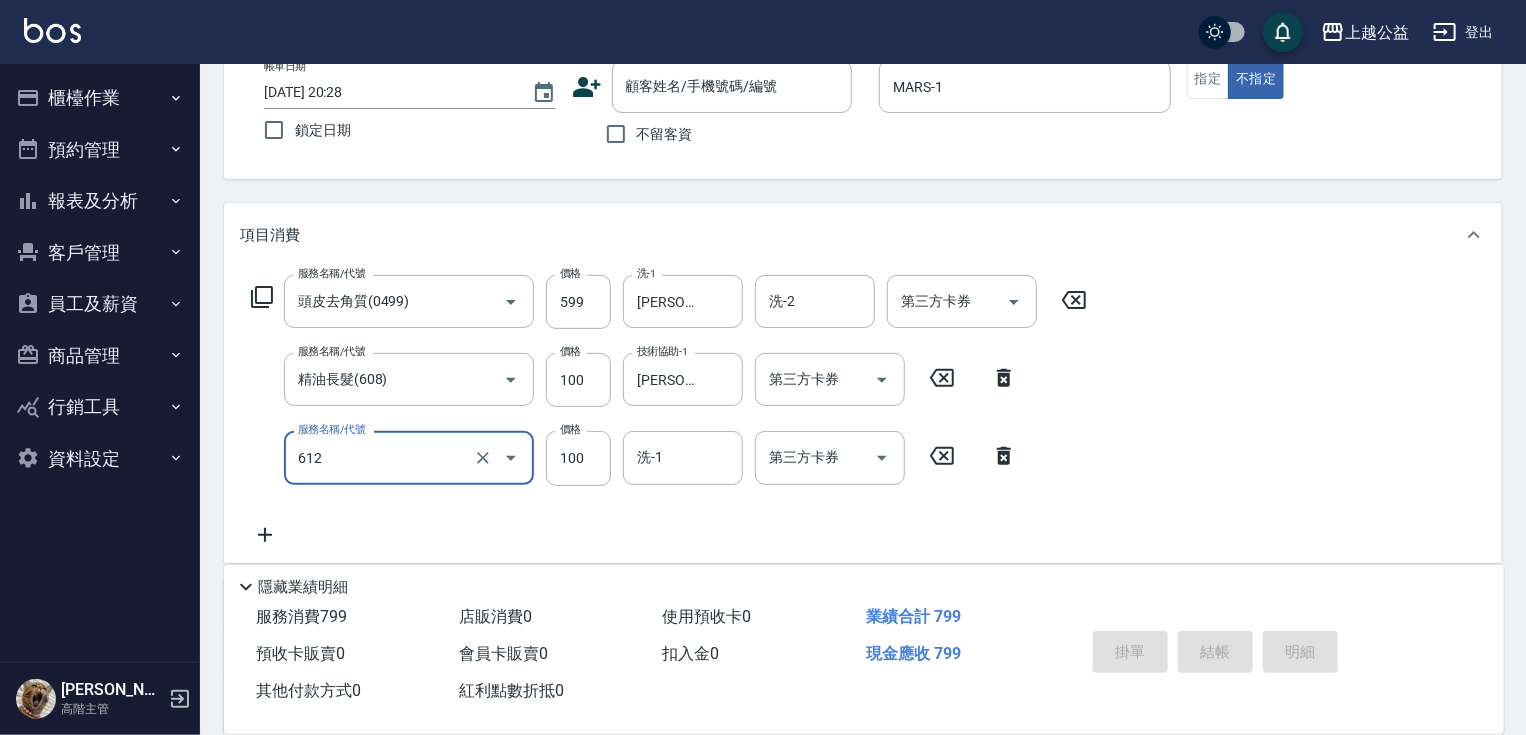 scroll, scrollTop: 131, scrollLeft: 0, axis: vertical 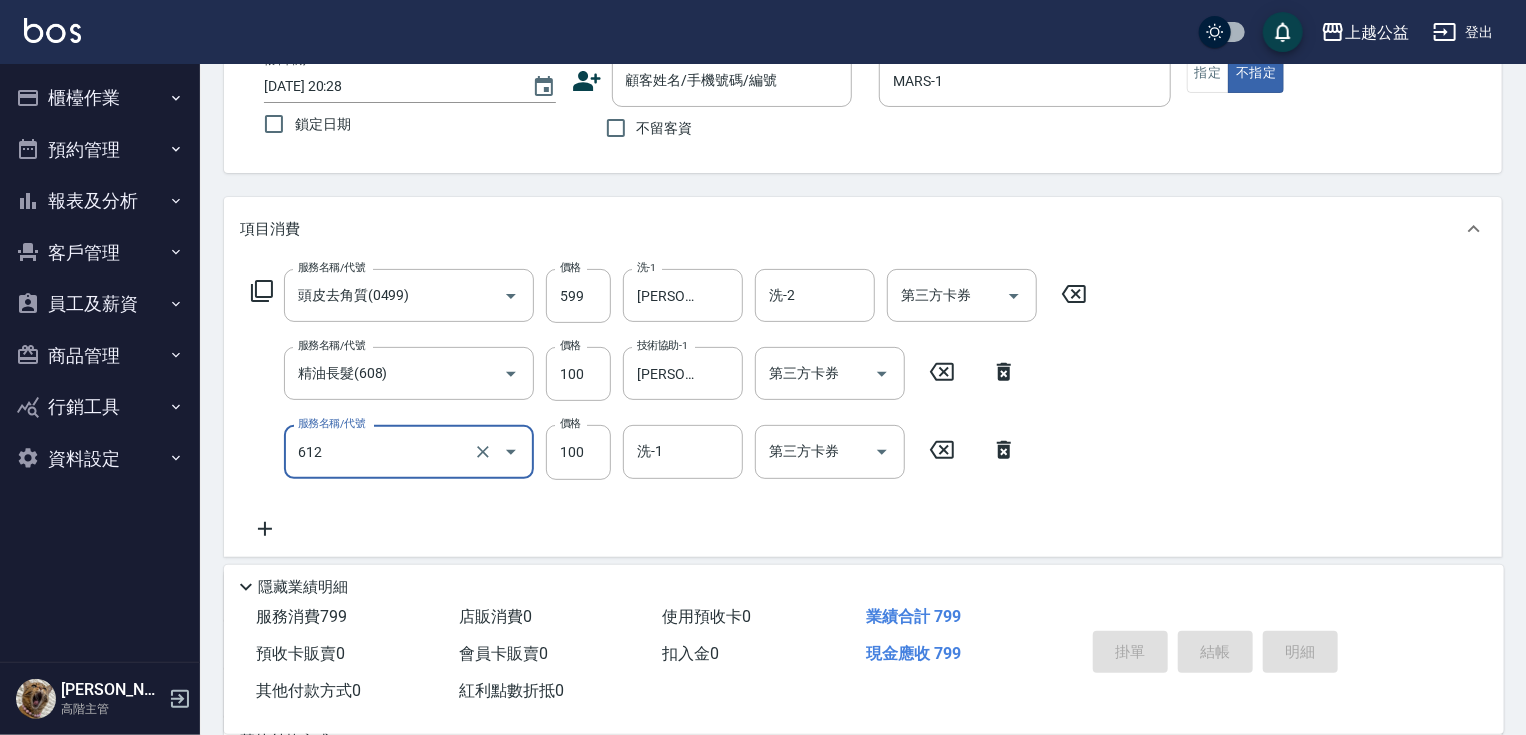 type on "造型2(612)" 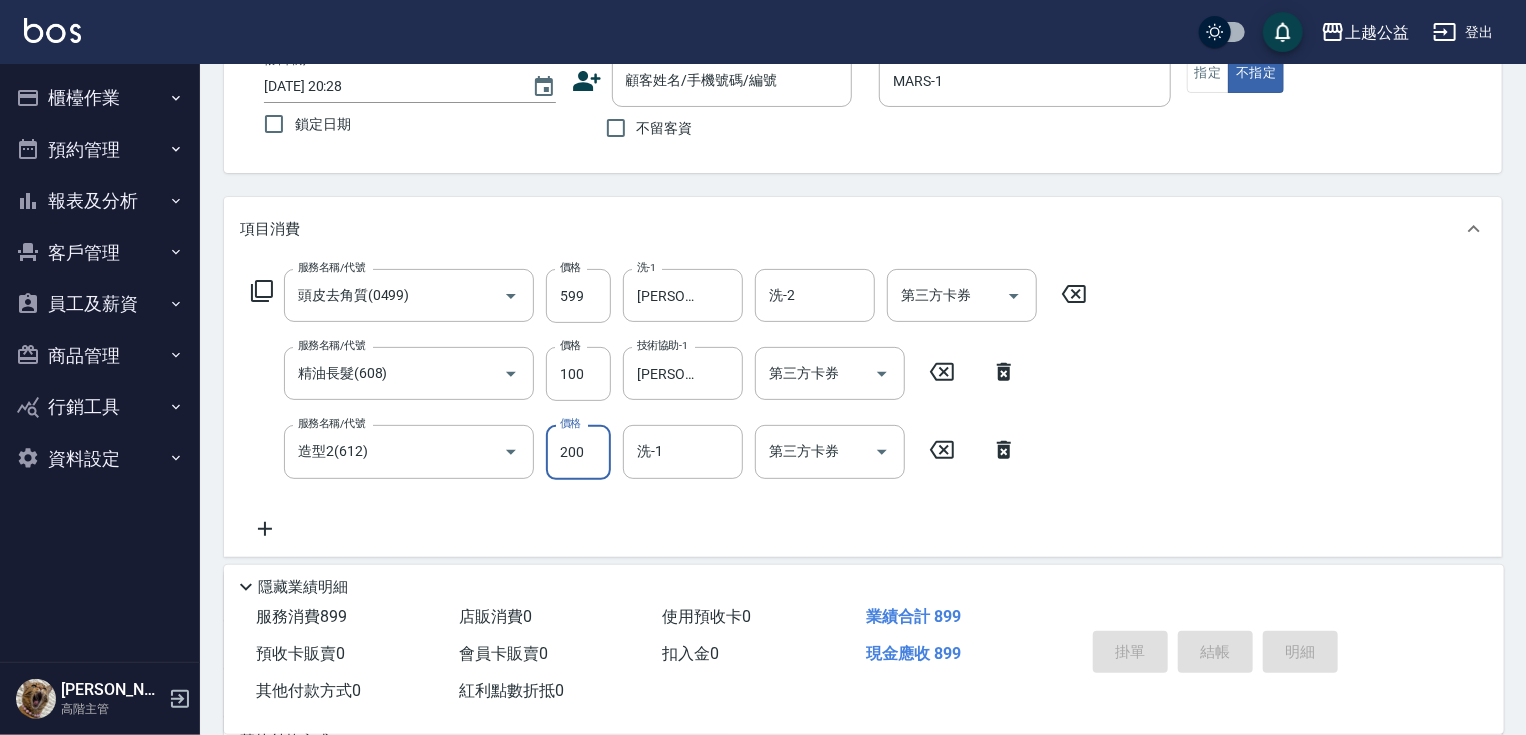 type on "200" 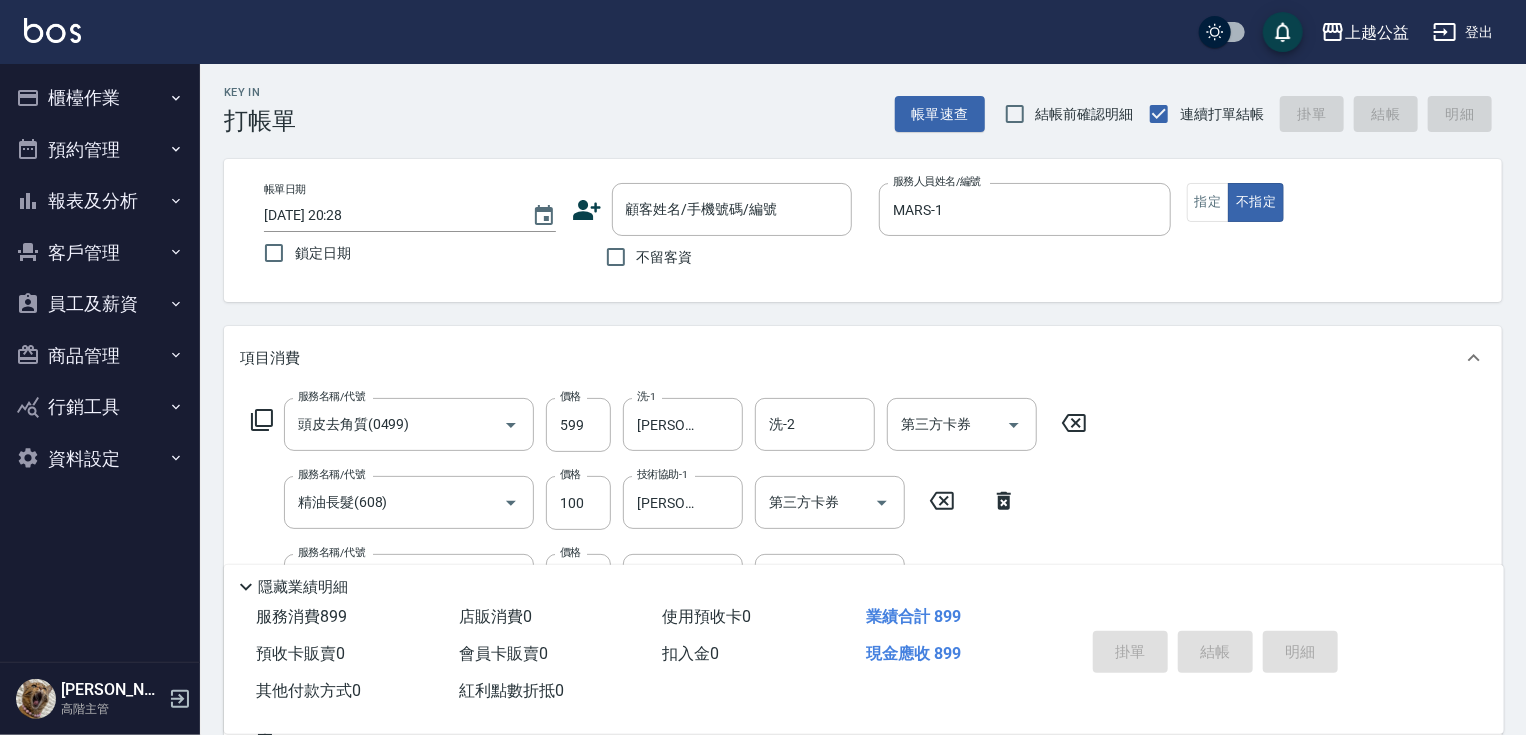 scroll, scrollTop: 0, scrollLeft: 0, axis: both 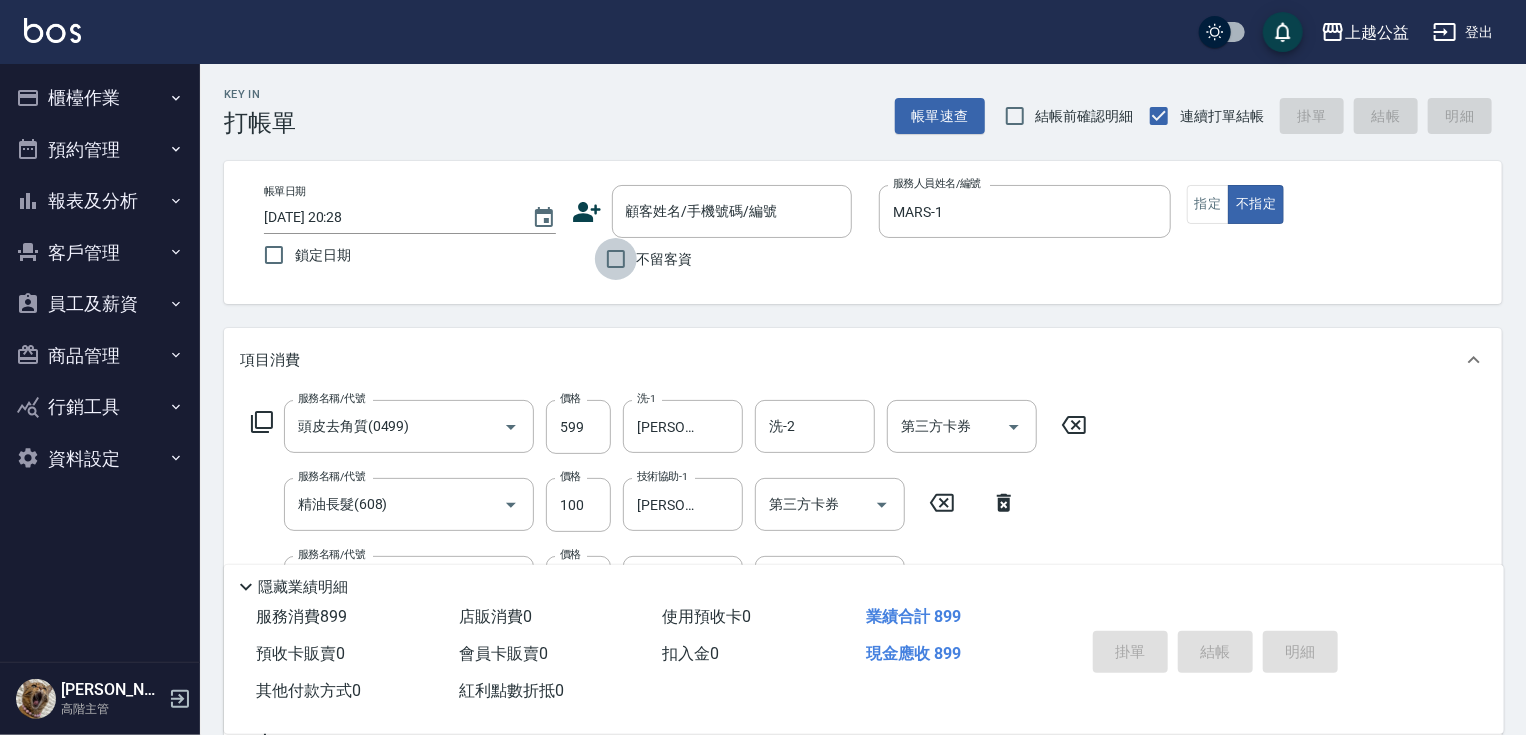 click on "不留客資" at bounding box center [616, 259] 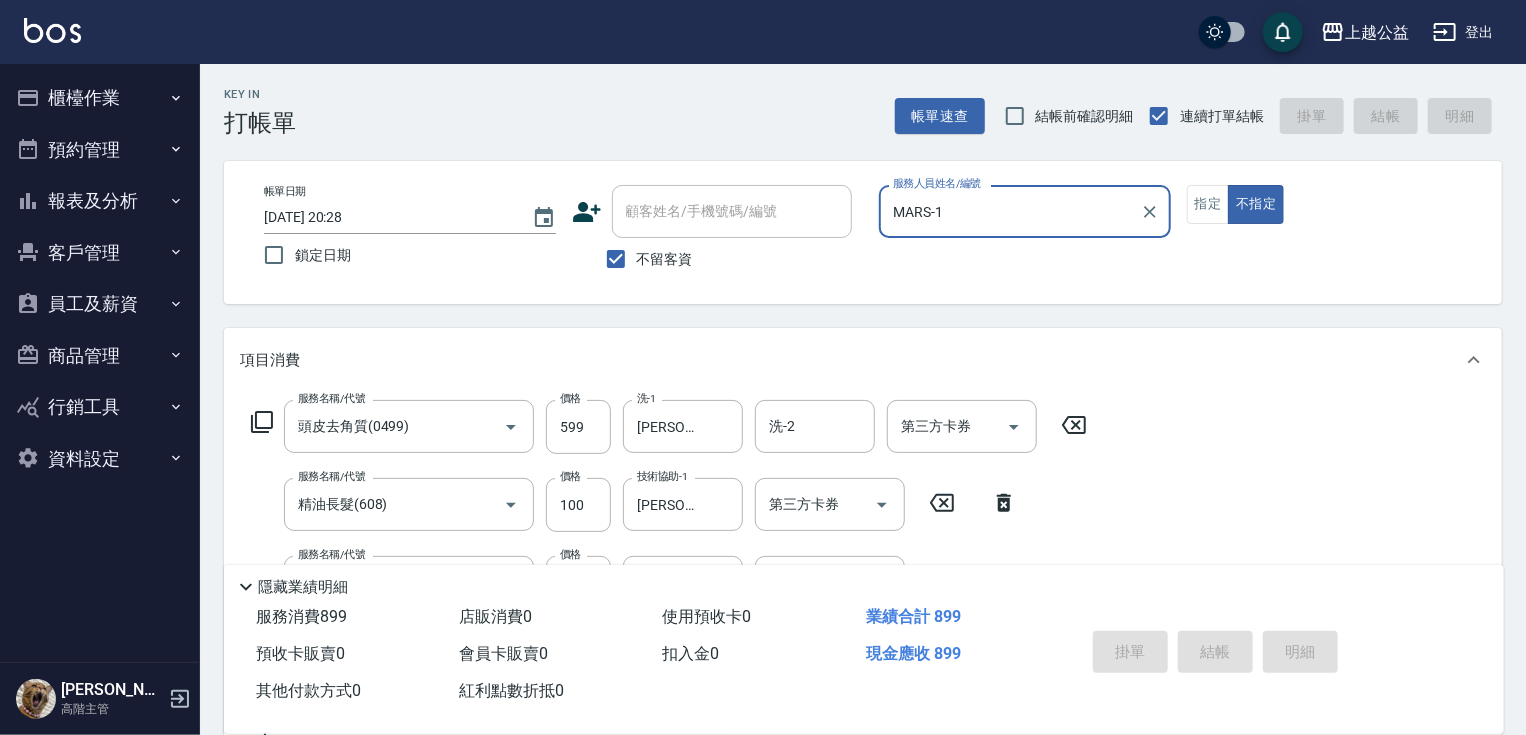 type on "2025/07/14 20:29" 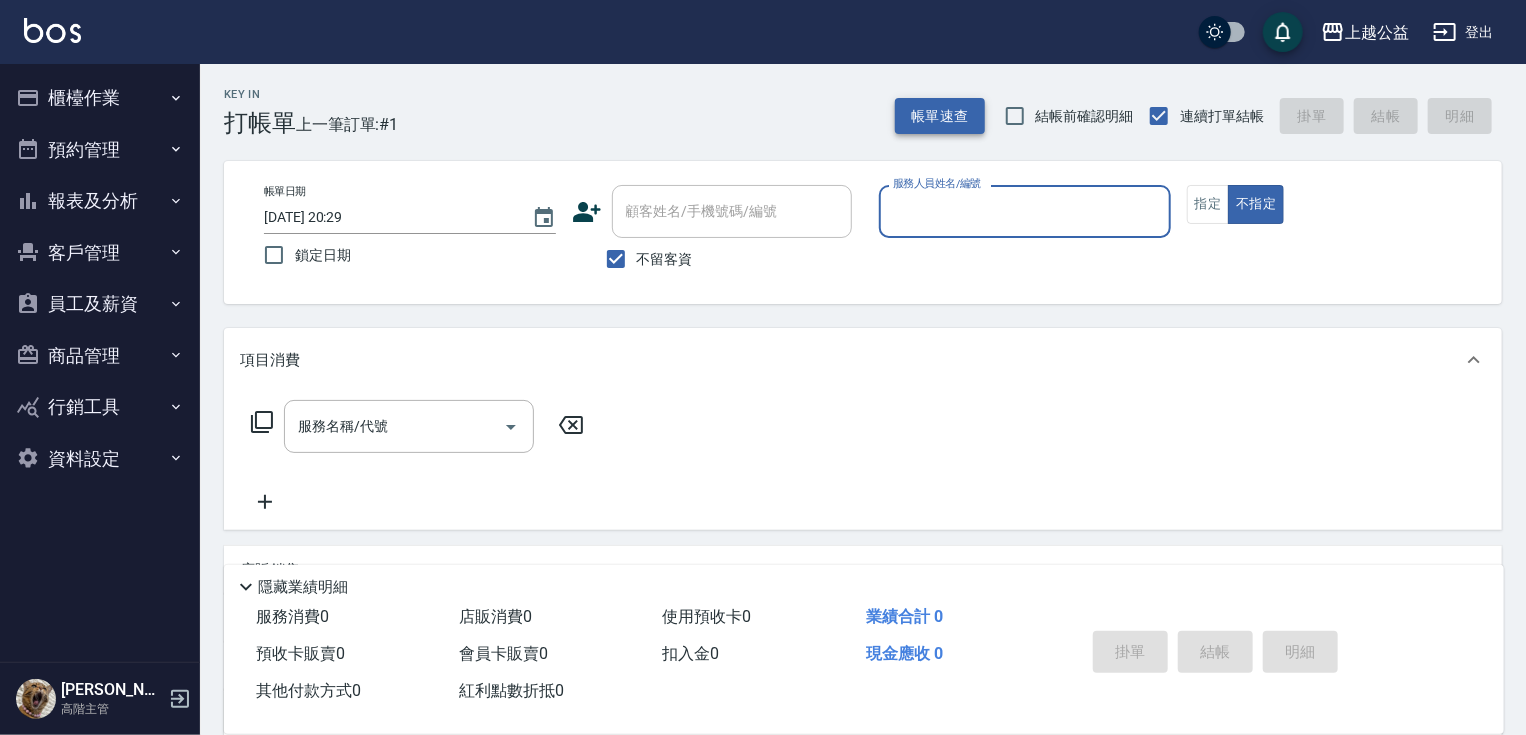 click on "帳單速查" at bounding box center [940, 116] 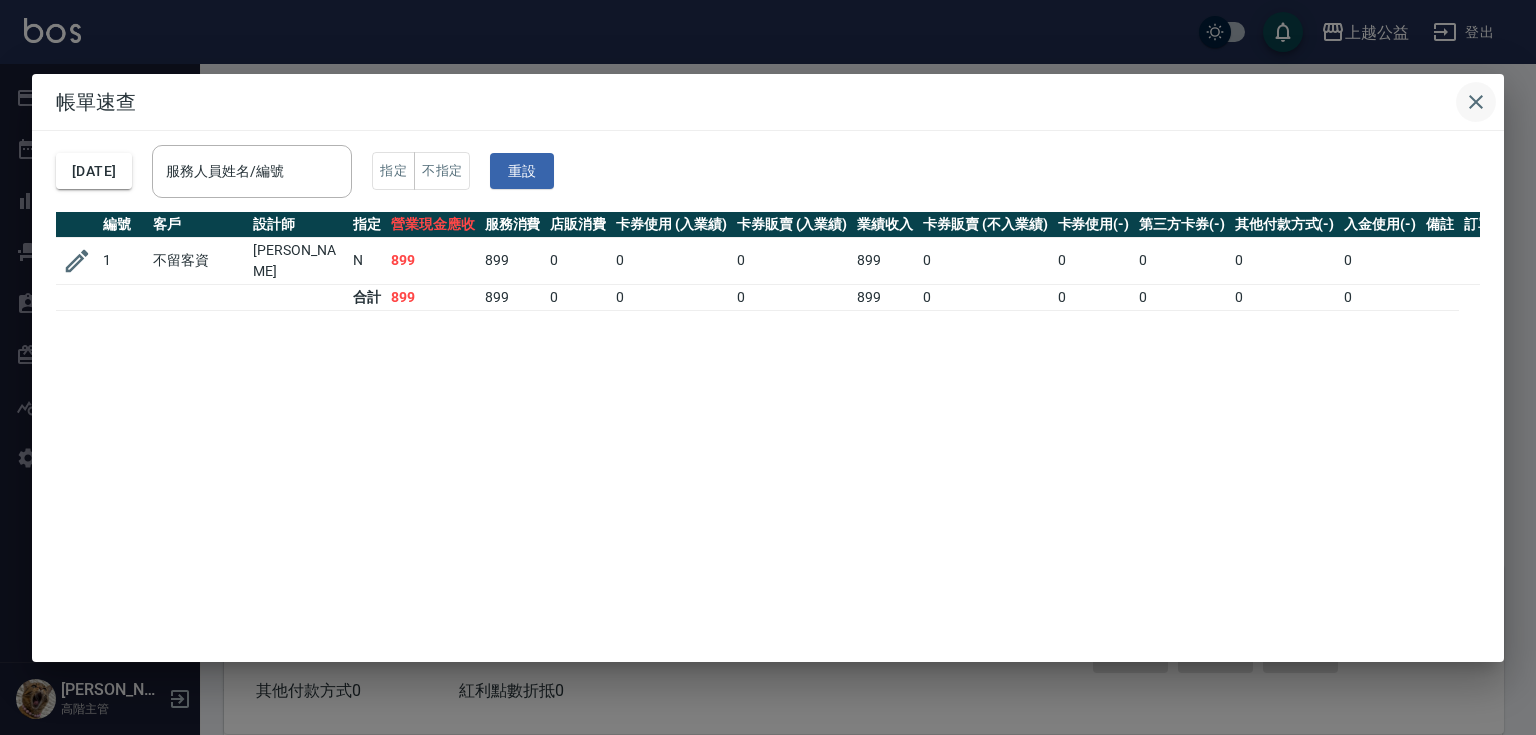 click 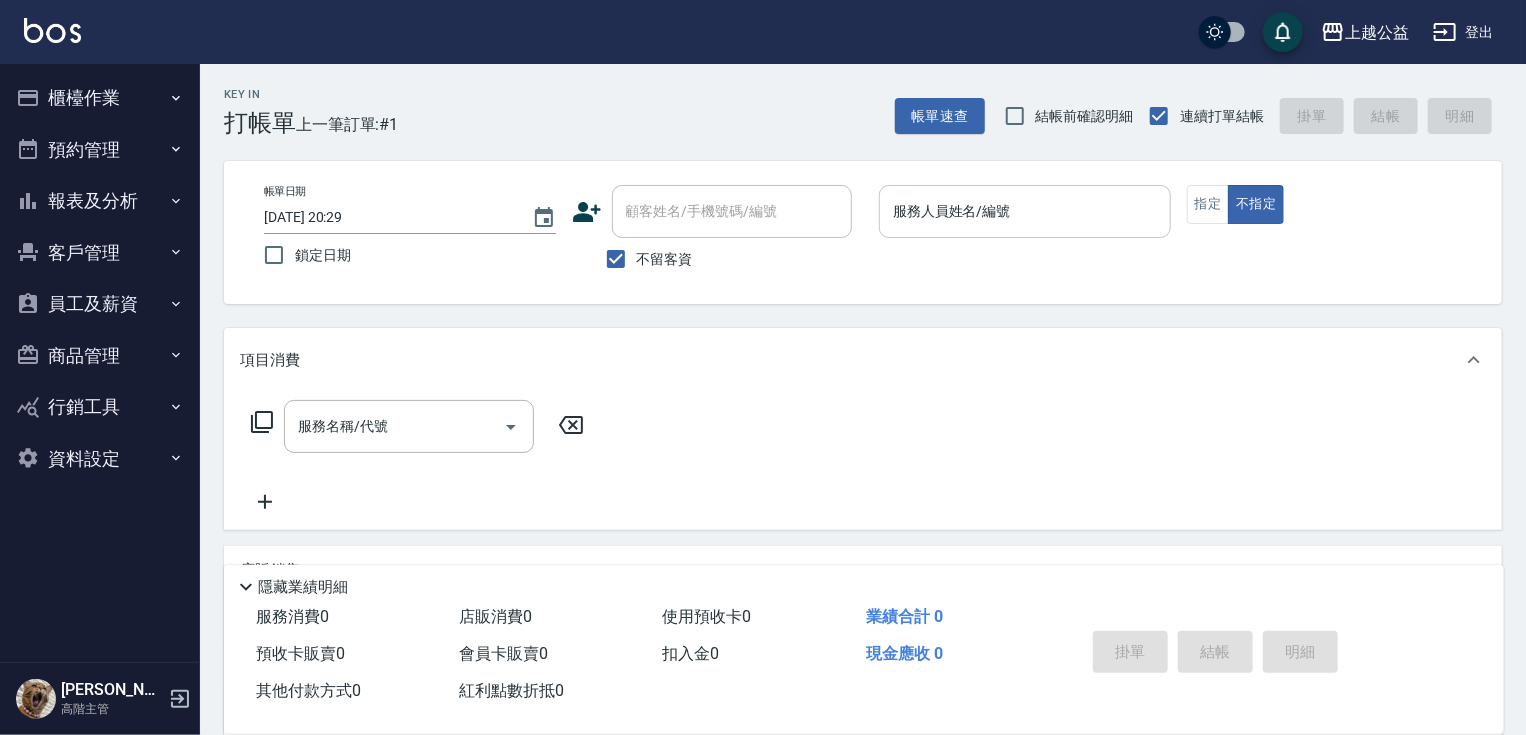 click on "服務人員姓名/編號 服務人員姓名/編號" at bounding box center (1025, 211) 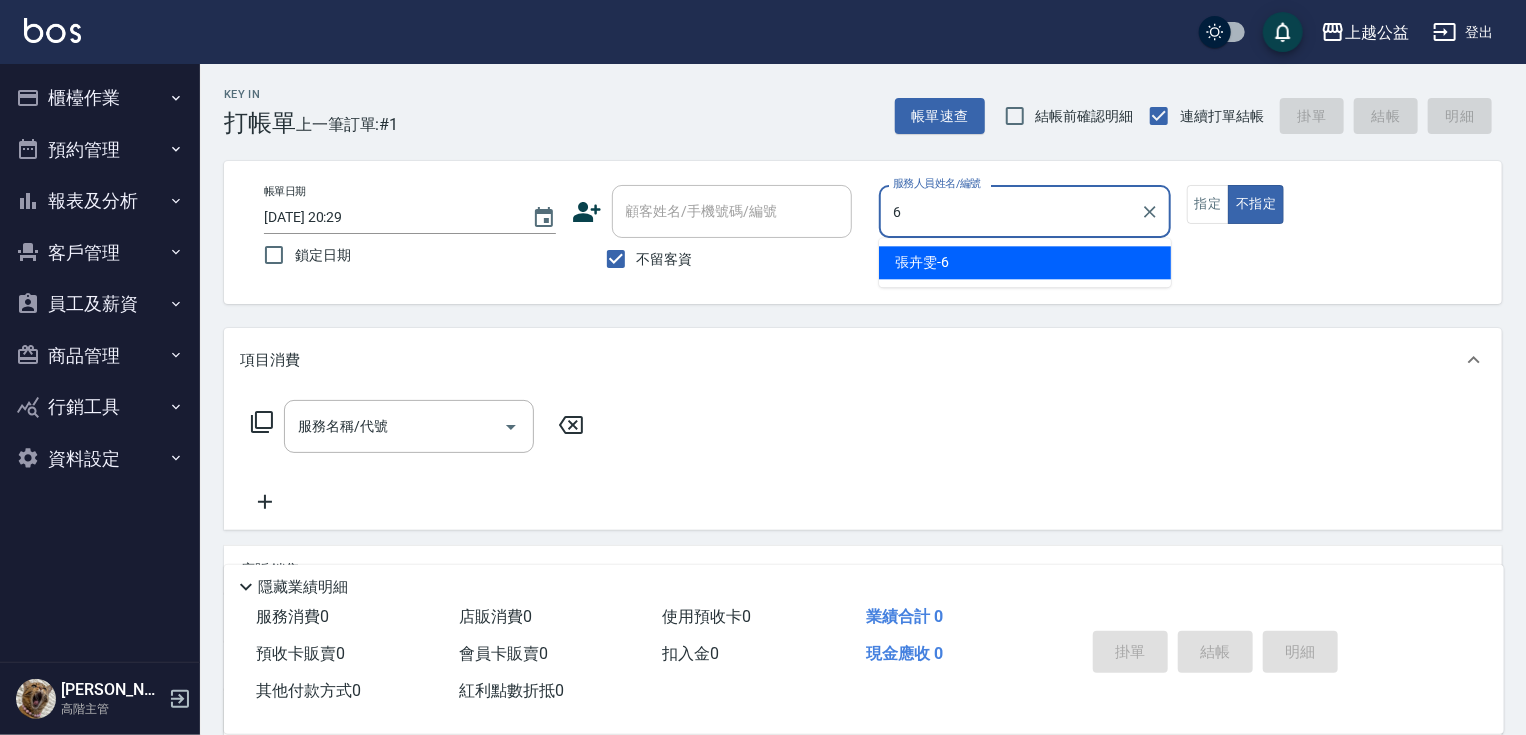 type on "張卉雯-6" 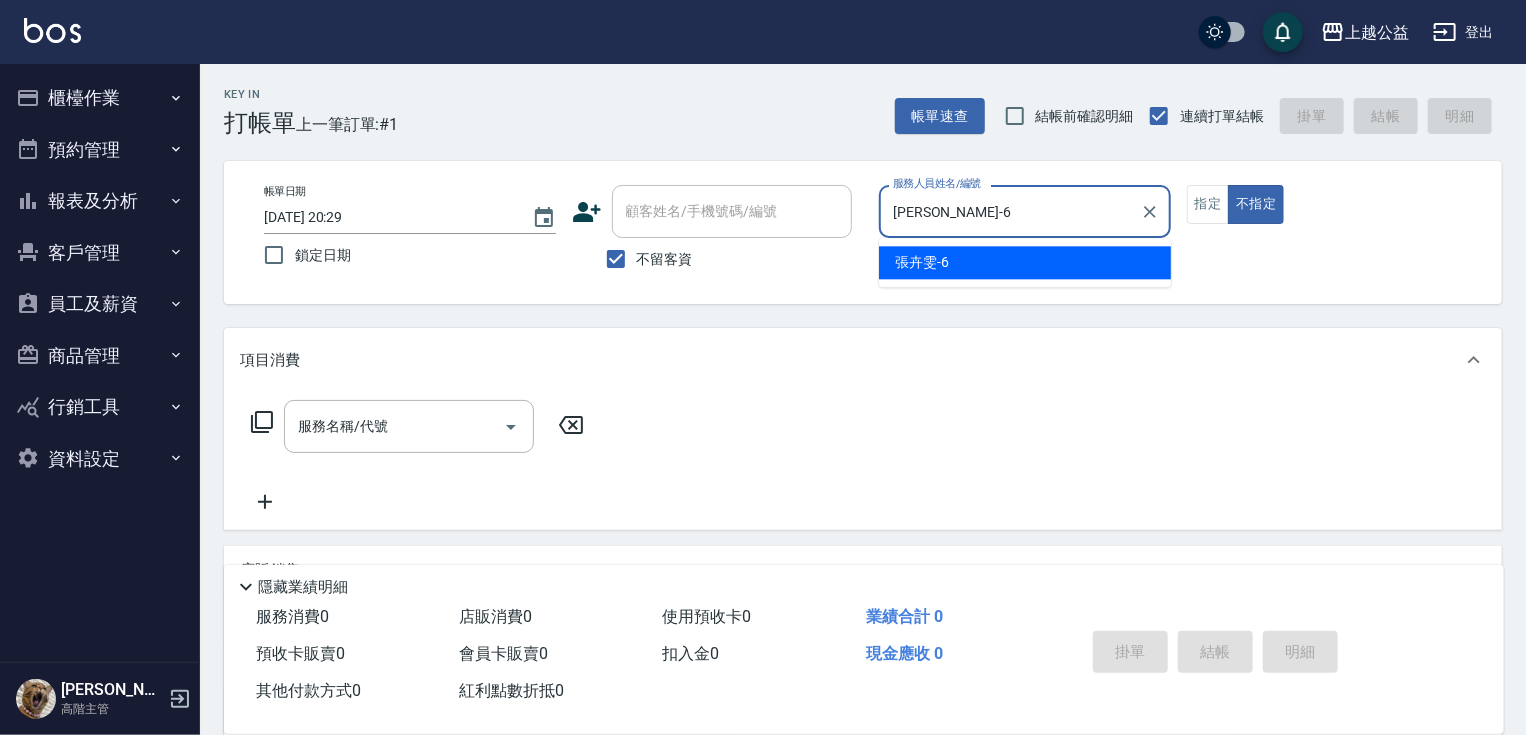 type on "false" 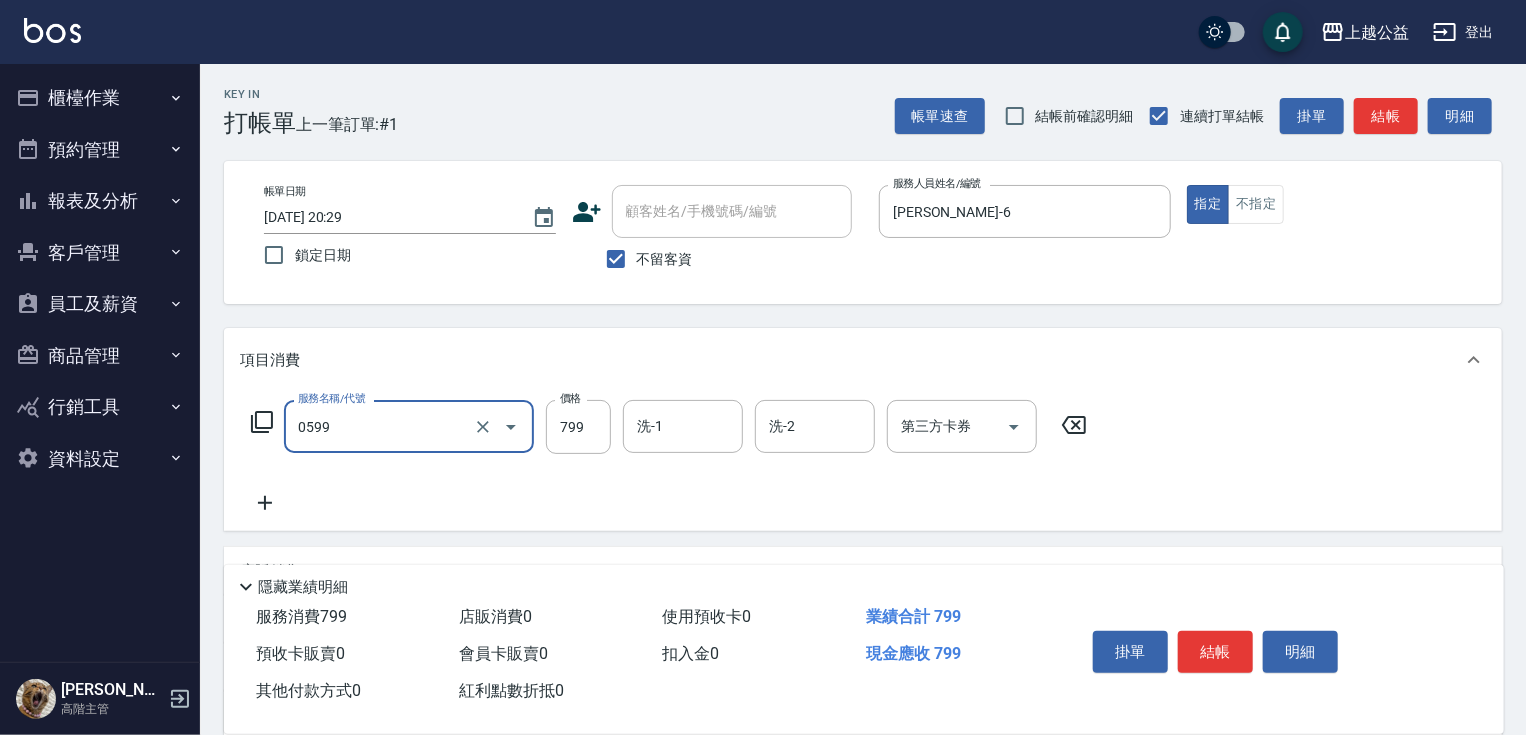 type on "精油SPA(0599)" 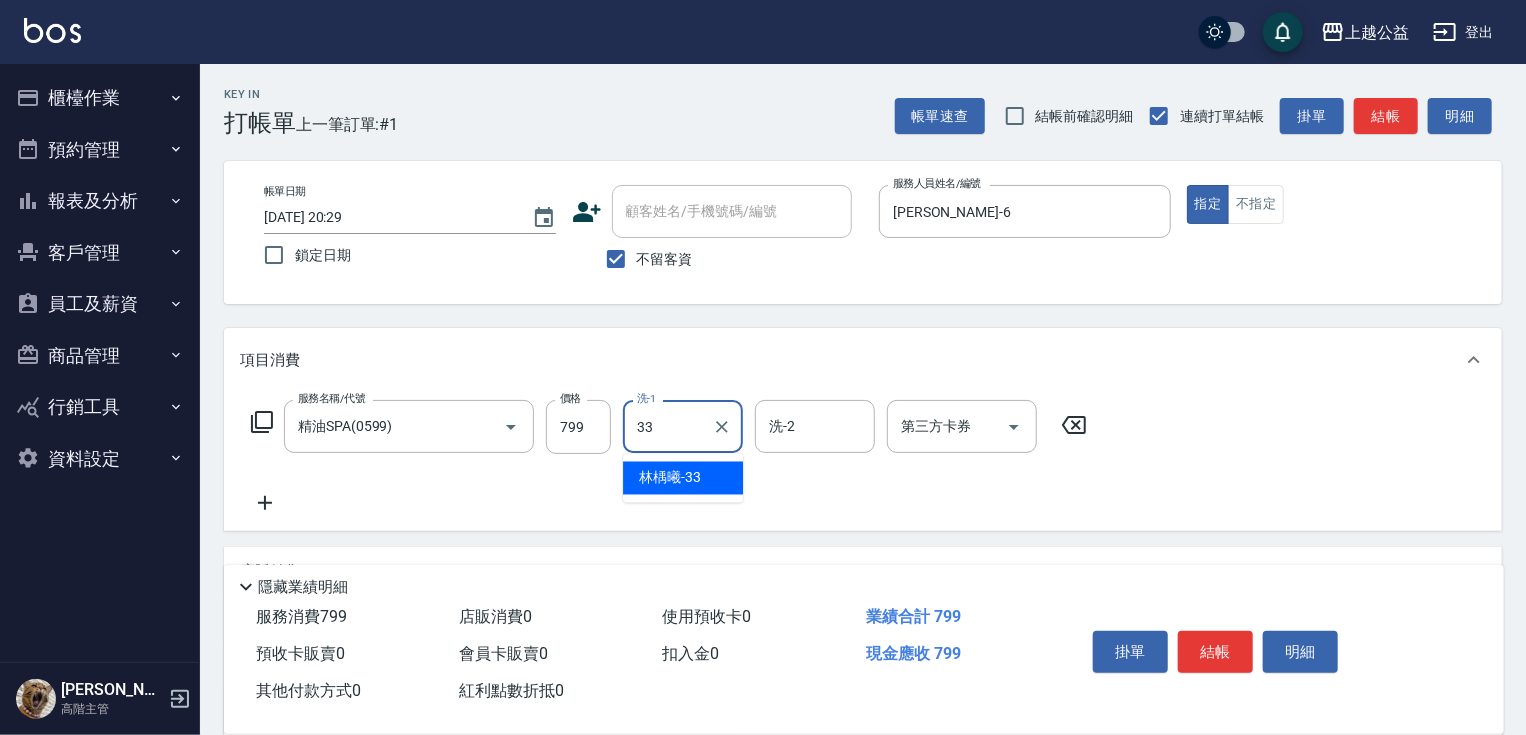 type on "林楀曦-33" 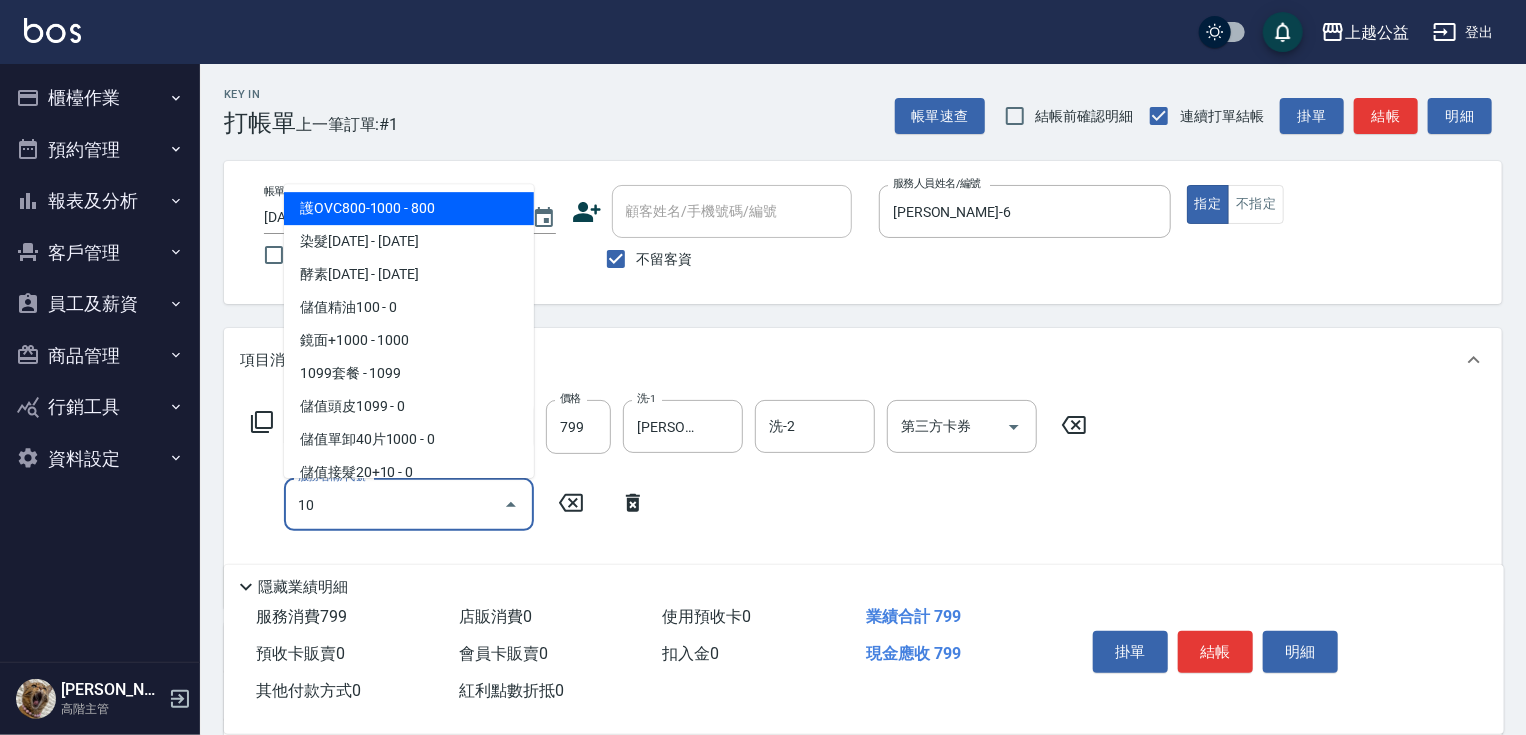 type on "1" 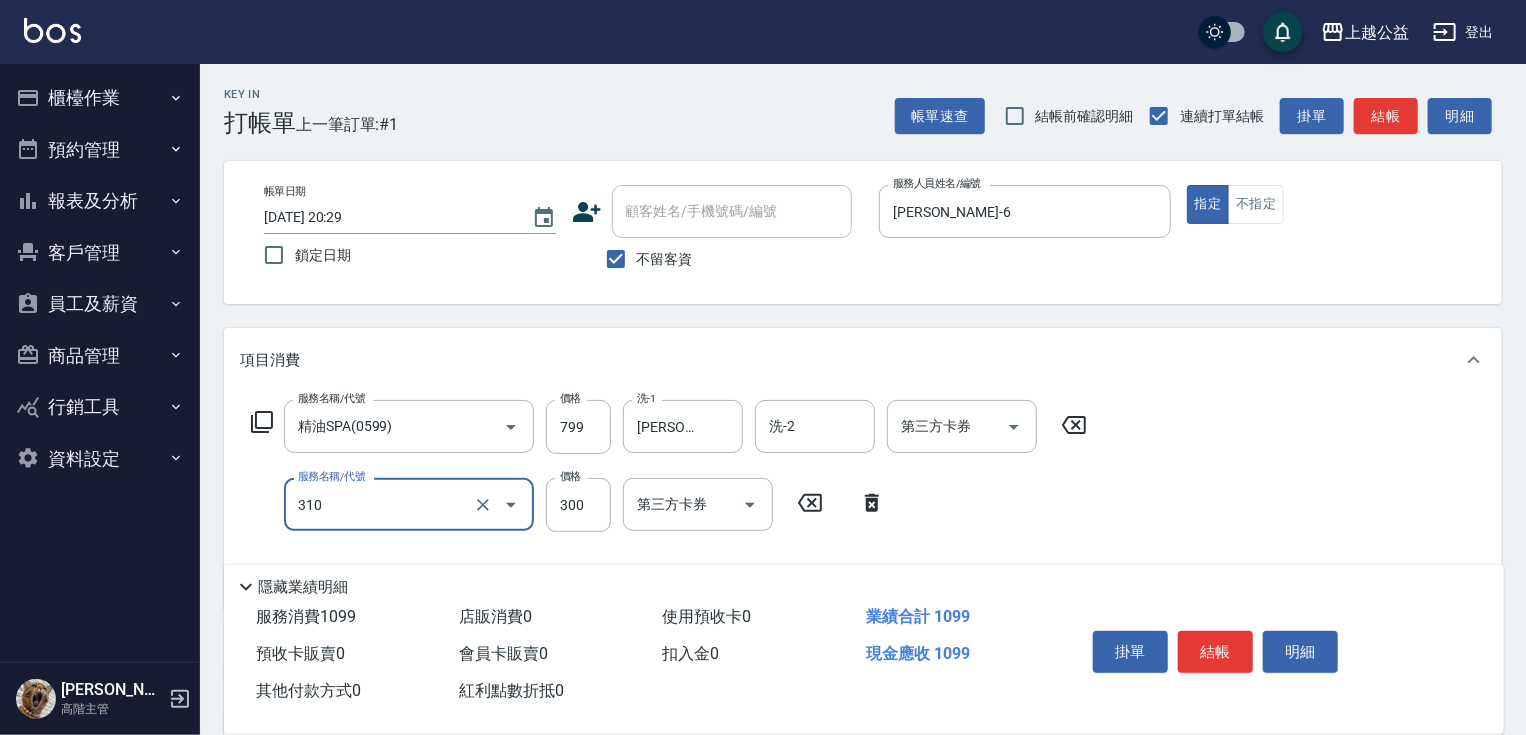 type on "剪髮(310)" 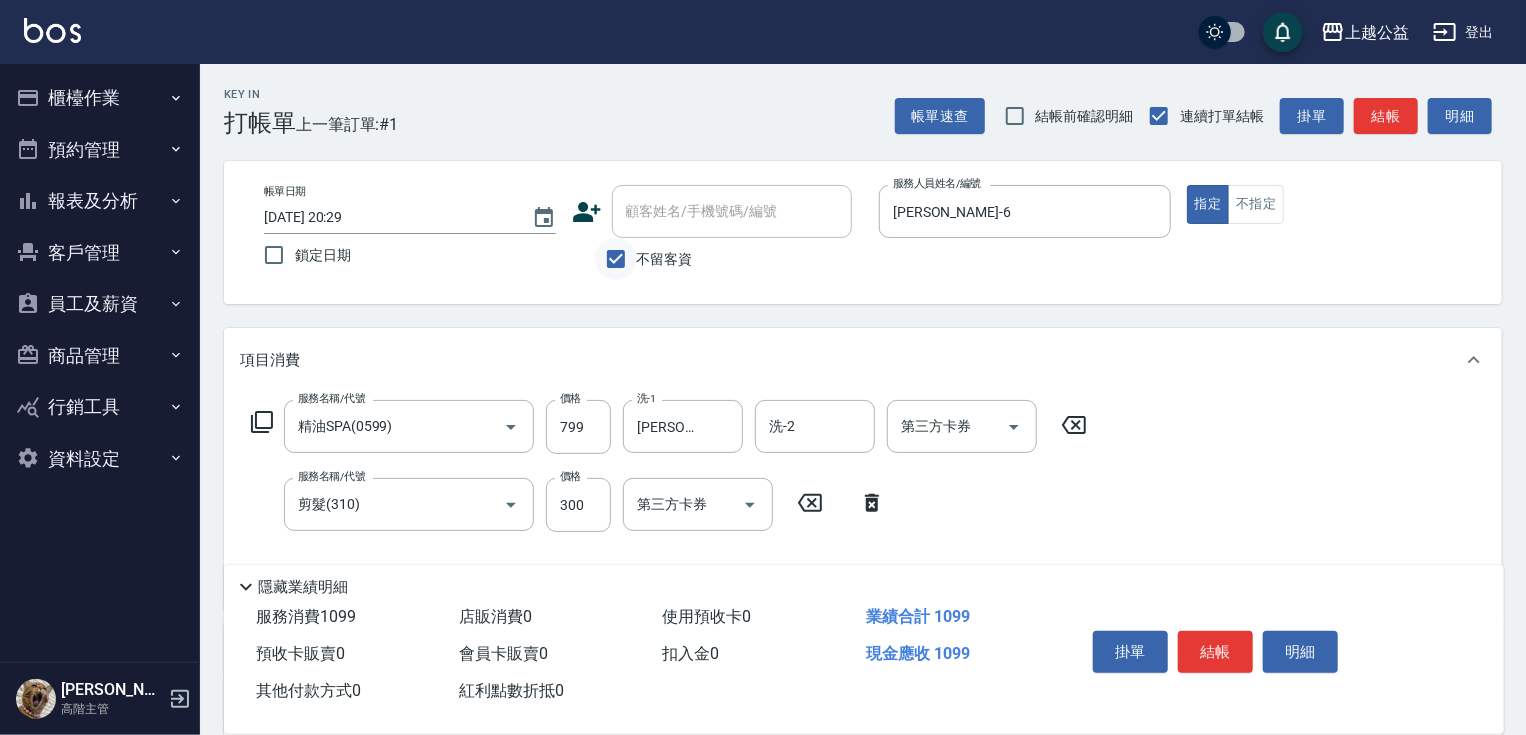 click on "不留客資" at bounding box center [616, 259] 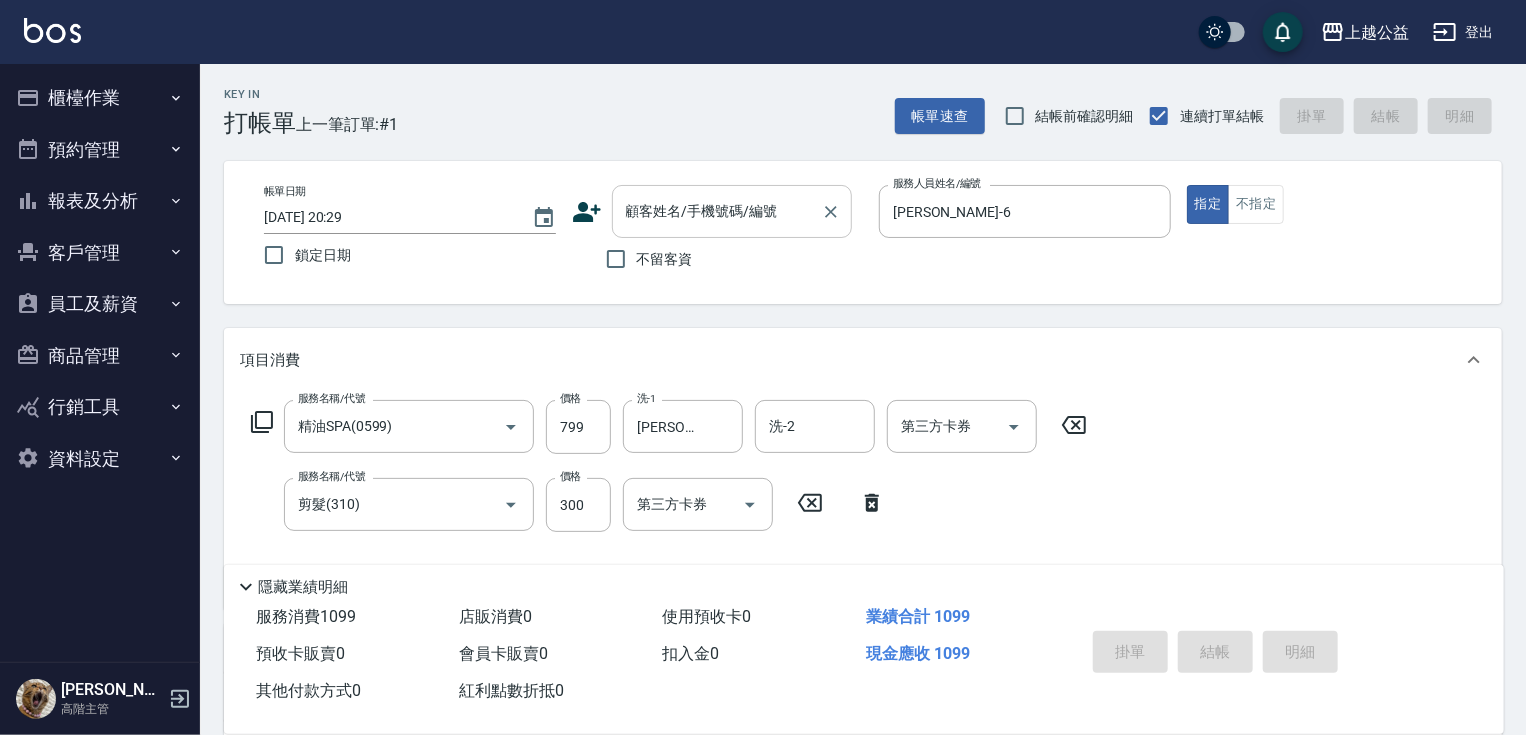click on "顧客姓名/手機號碼/編號 顧客姓名/手機號碼/編號" at bounding box center (732, 211) 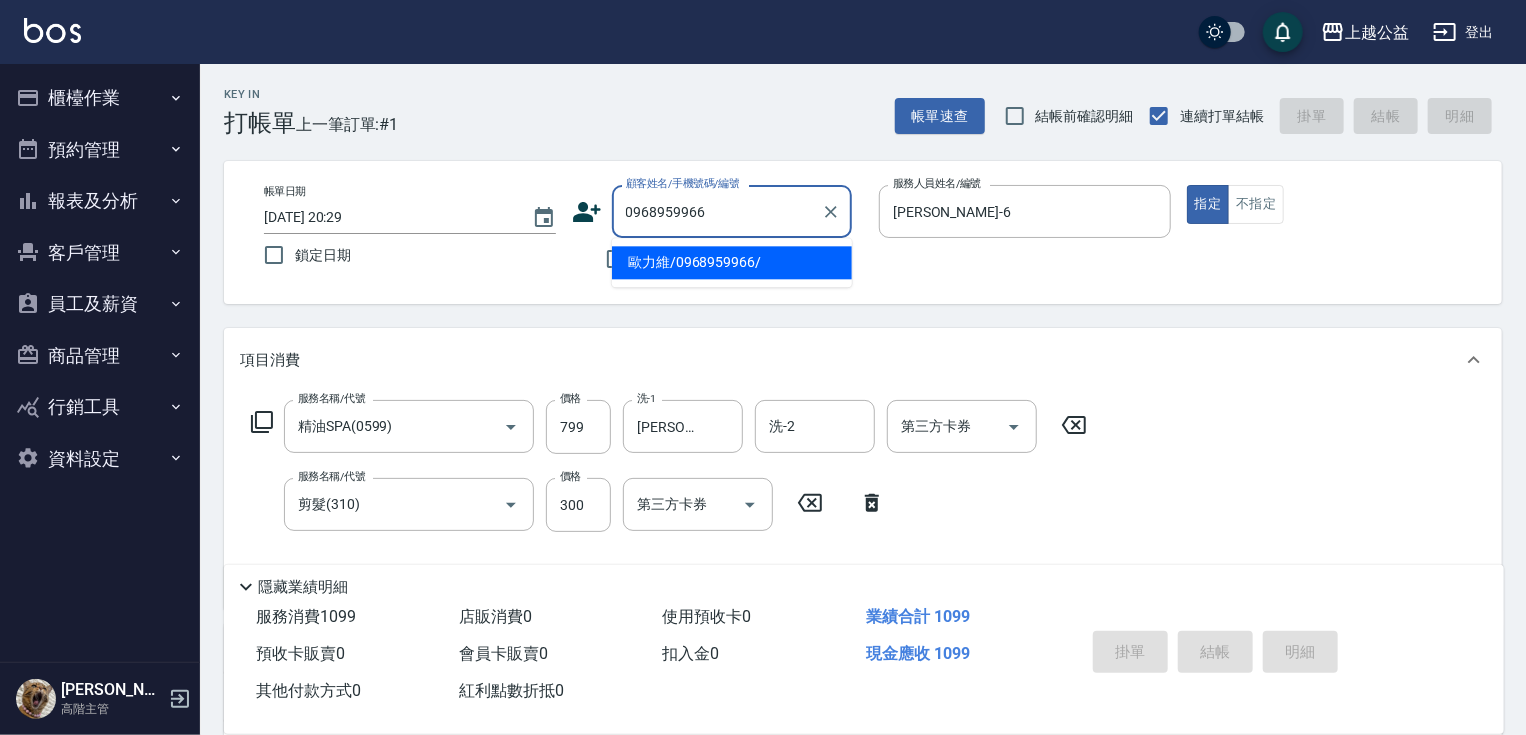 type on "歐力維/0968959966/" 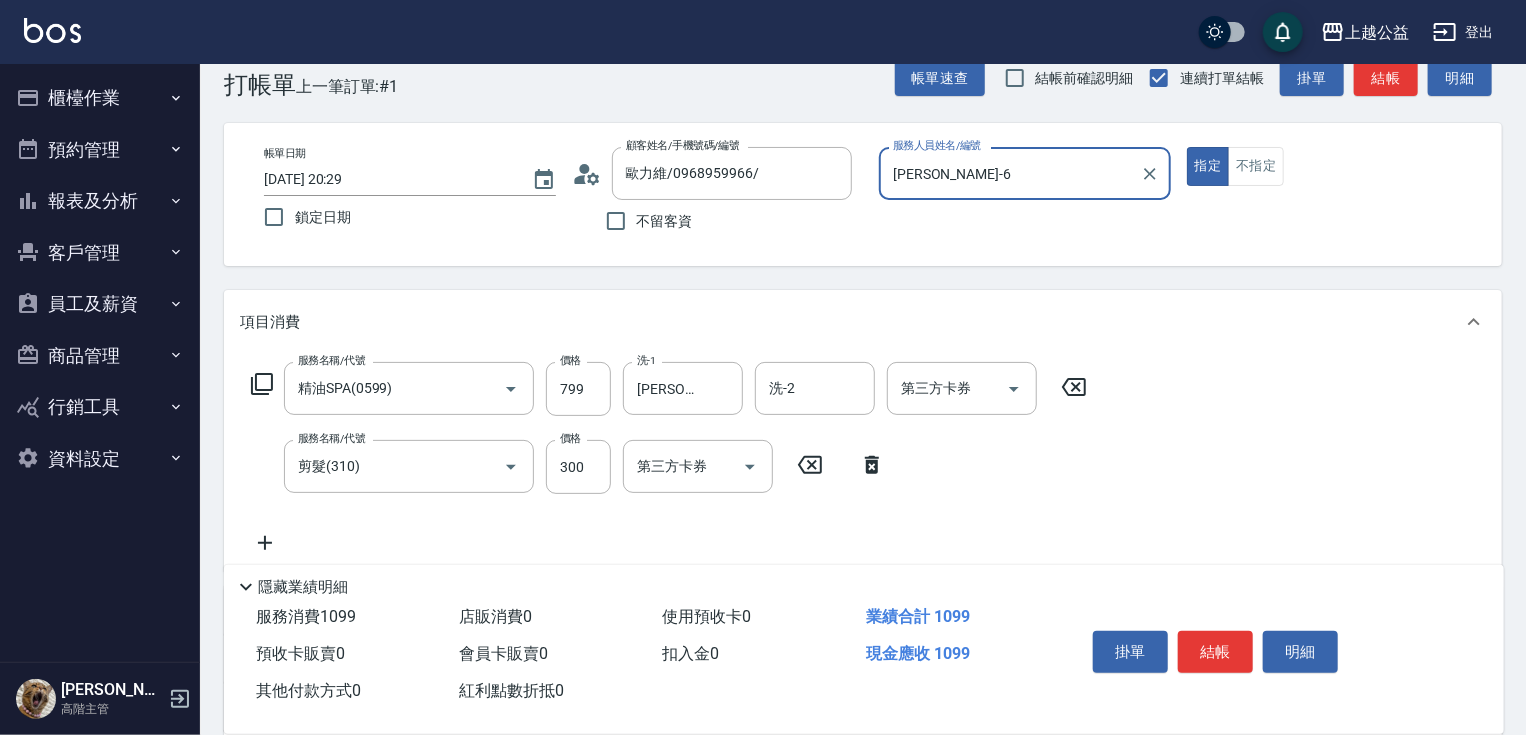 scroll, scrollTop: 0, scrollLeft: 0, axis: both 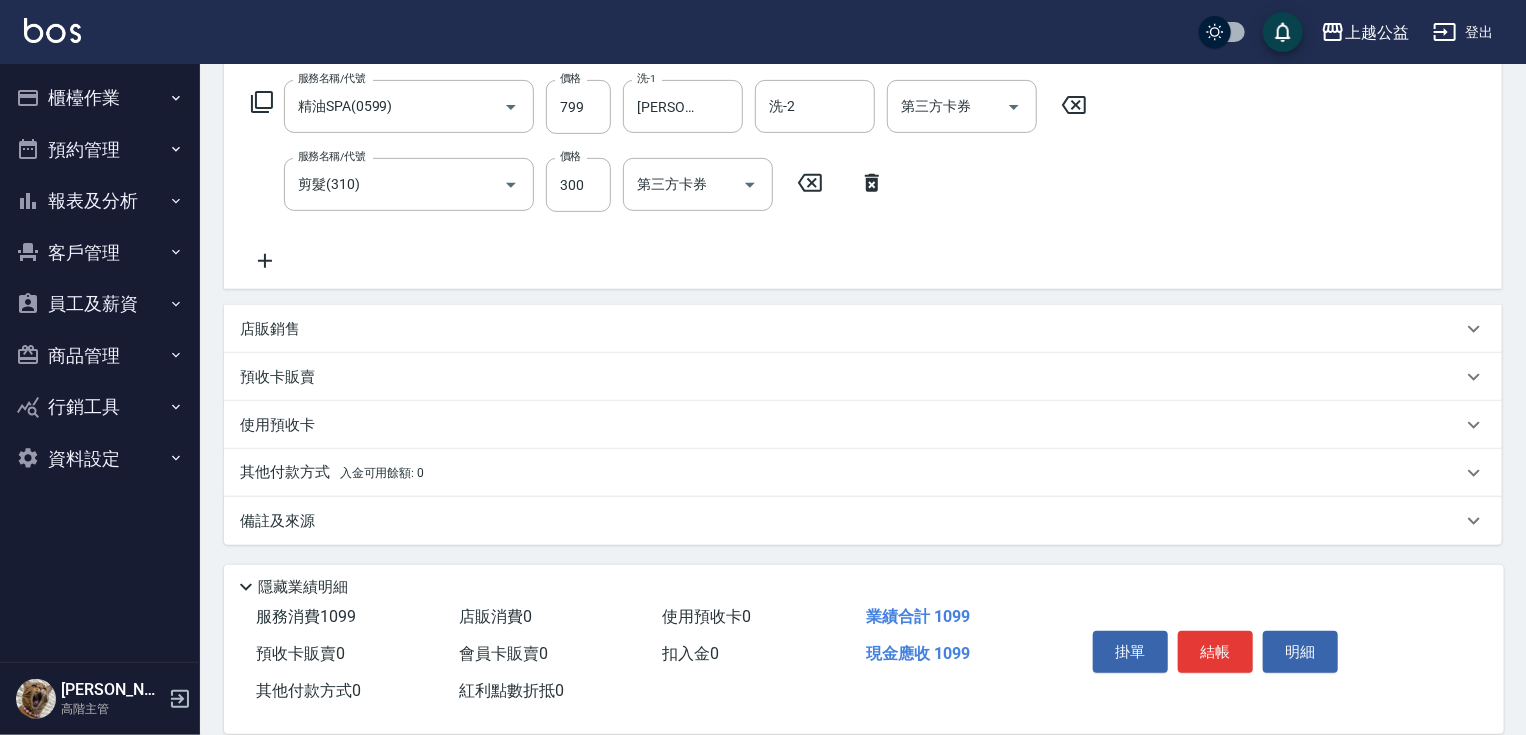 click on "預收卡販賣" at bounding box center (851, 377) 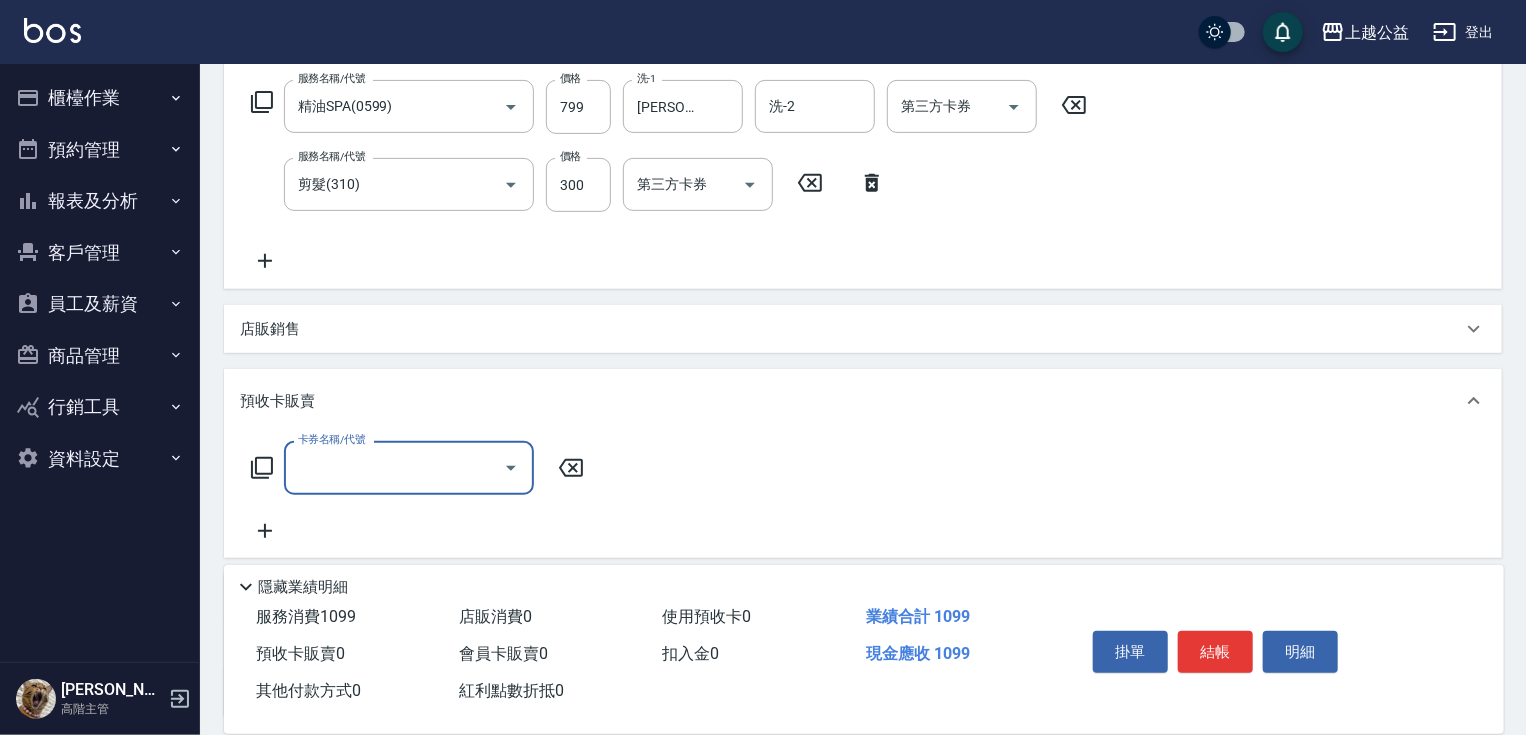 scroll, scrollTop: 0, scrollLeft: 0, axis: both 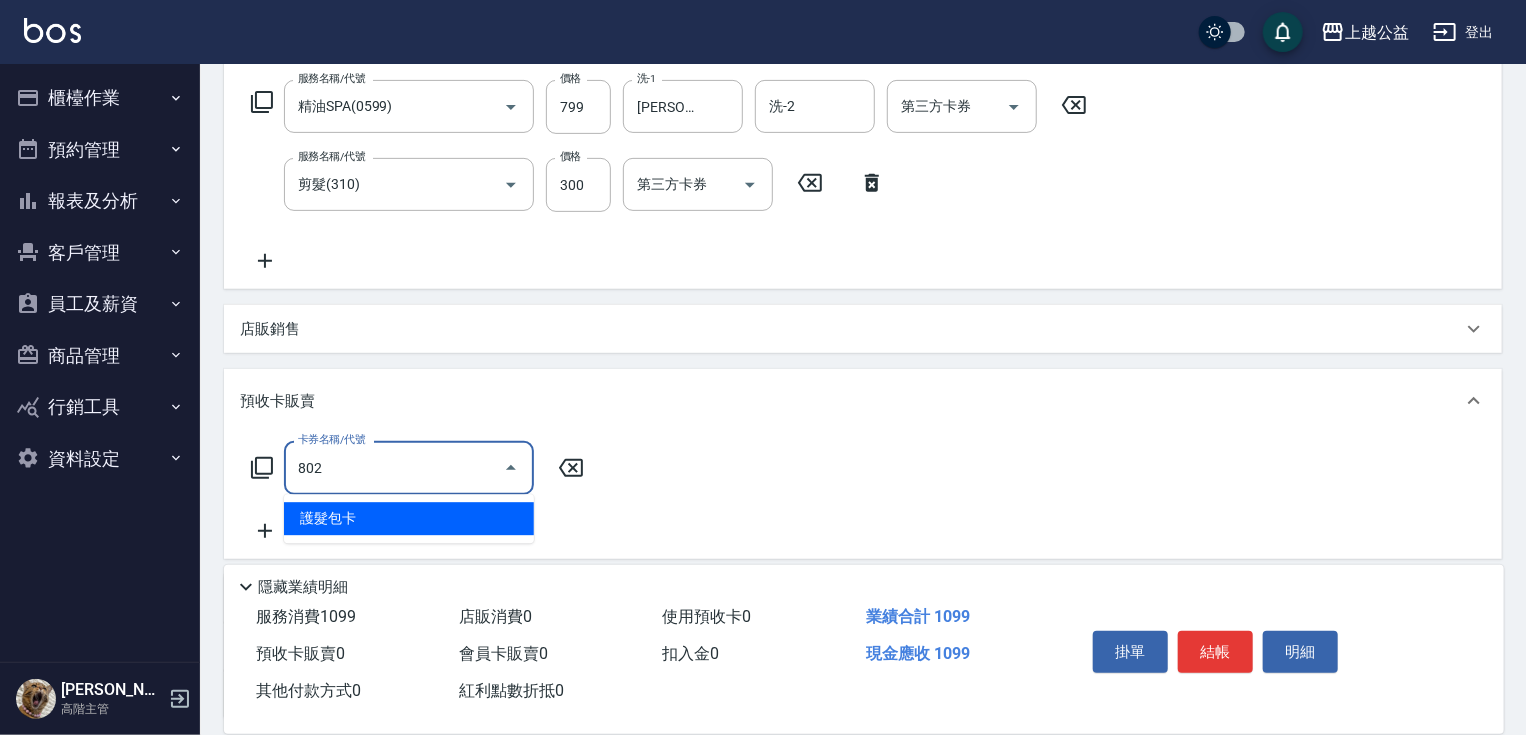 type on "護髮包卡(802)" 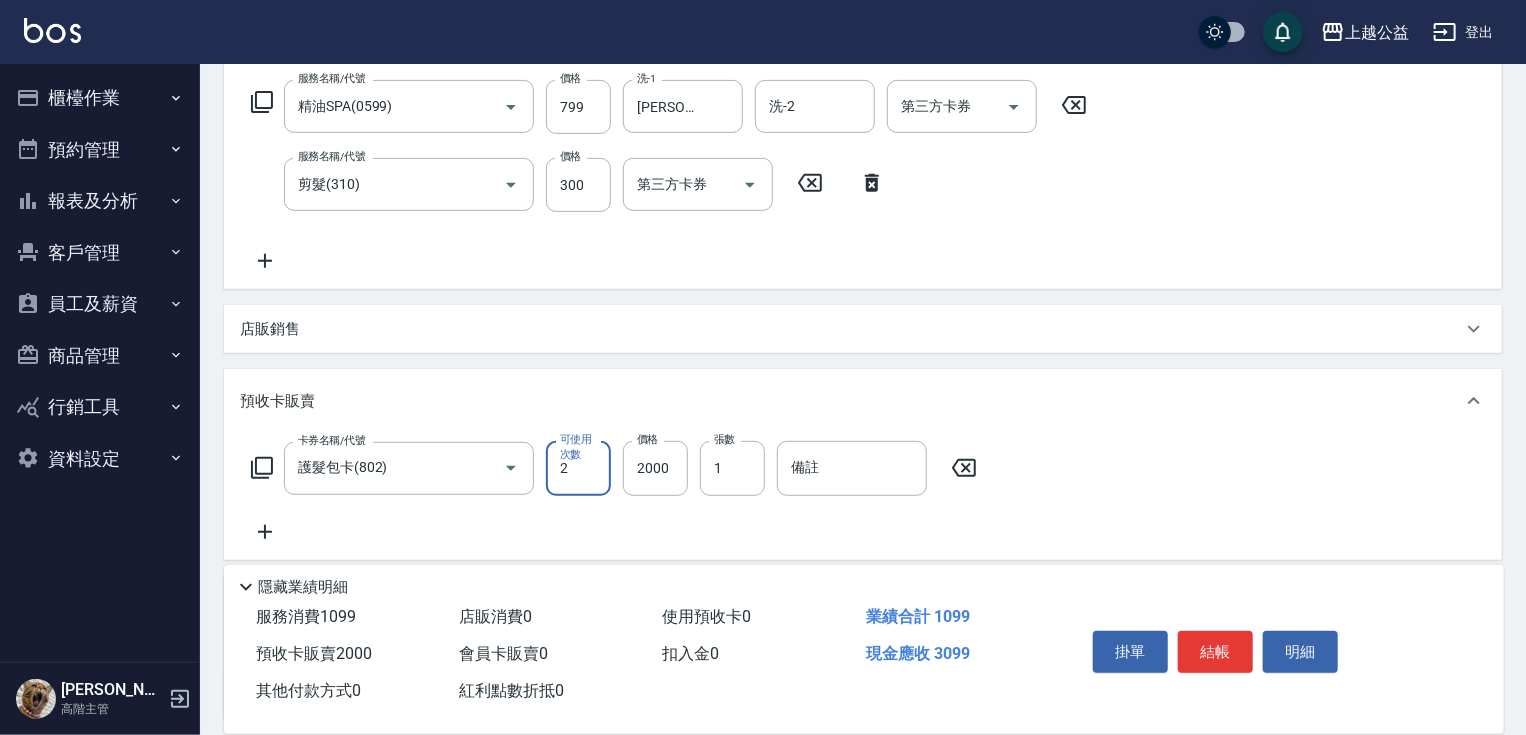 type on "2" 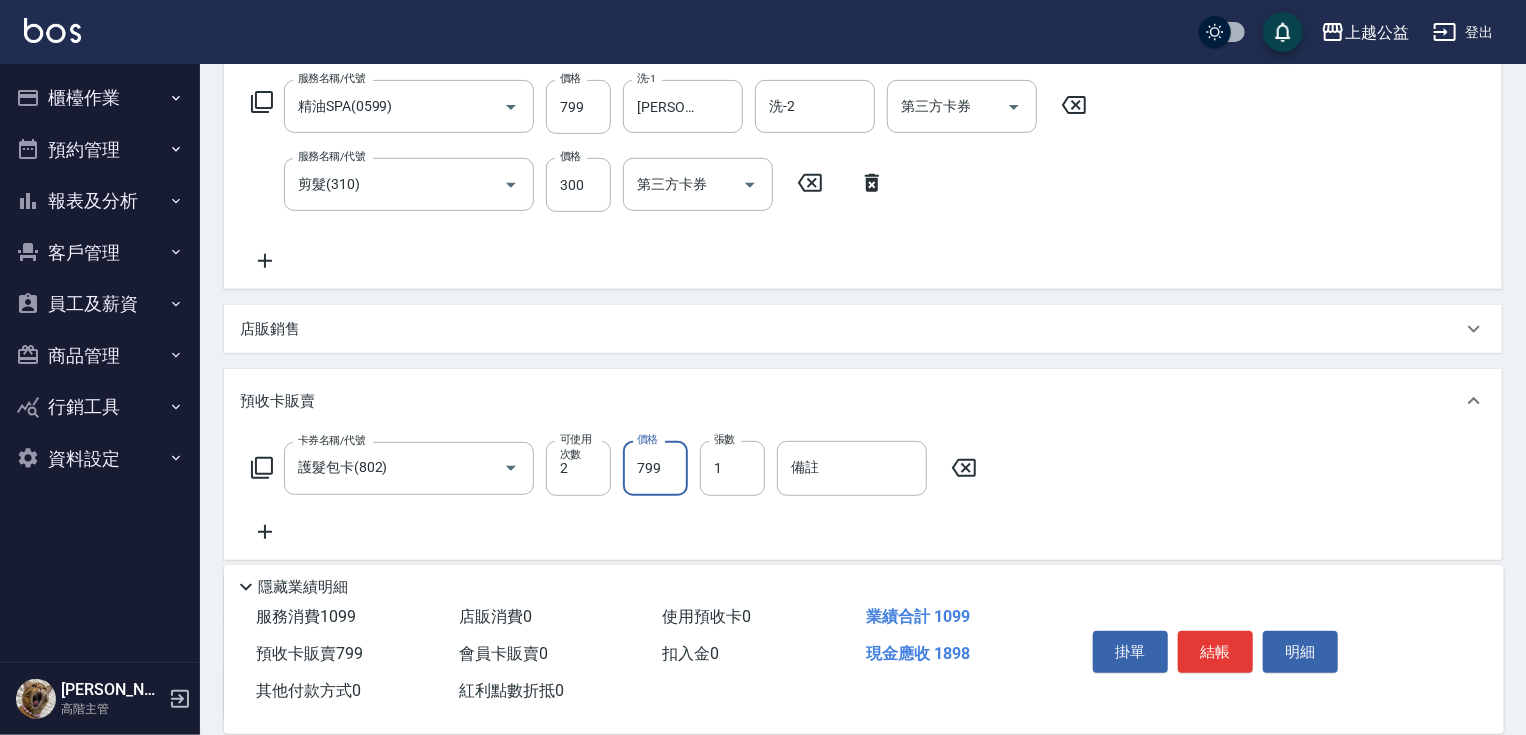 type on "799" 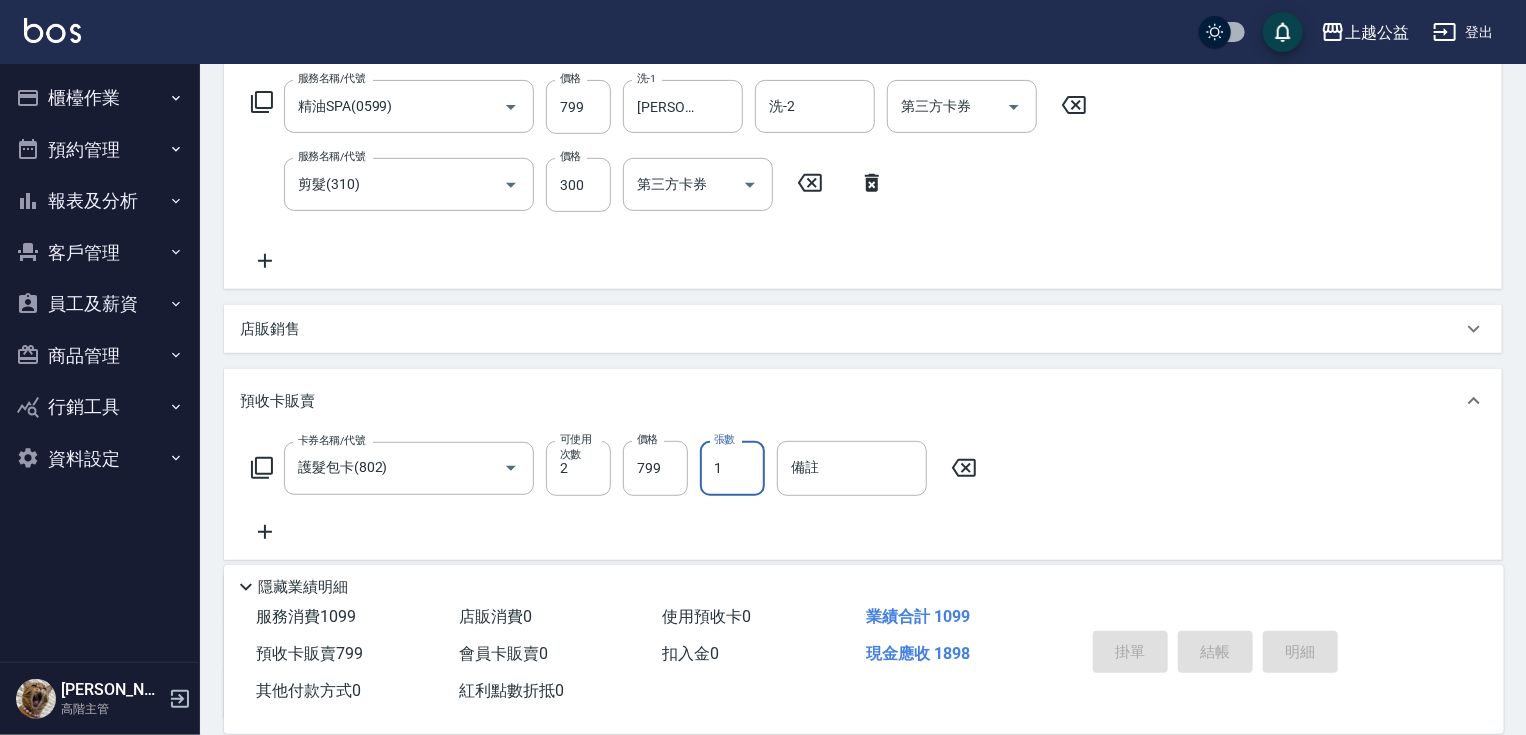 type on "2025/07/14 20:34" 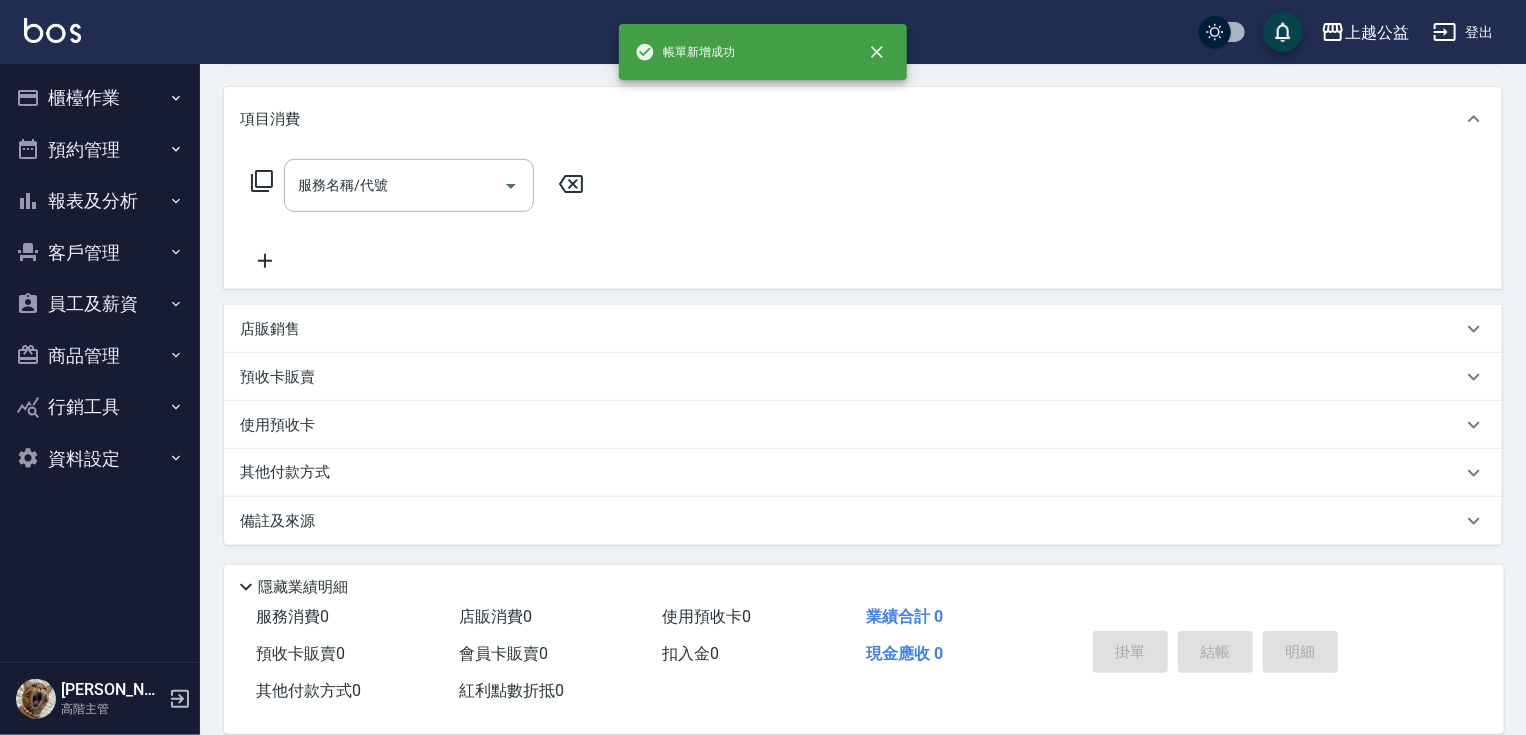 scroll, scrollTop: 0, scrollLeft: 0, axis: both 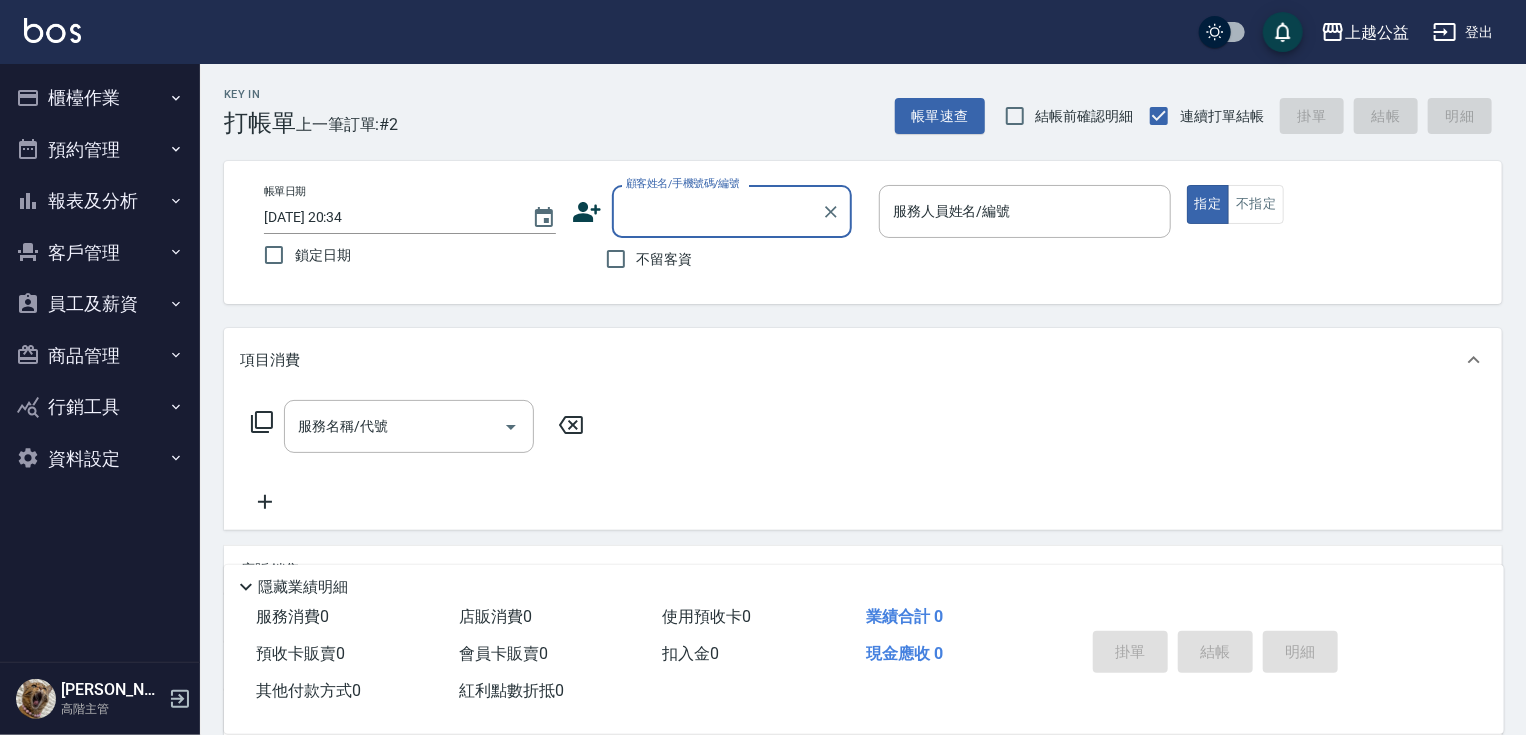 type on "6" 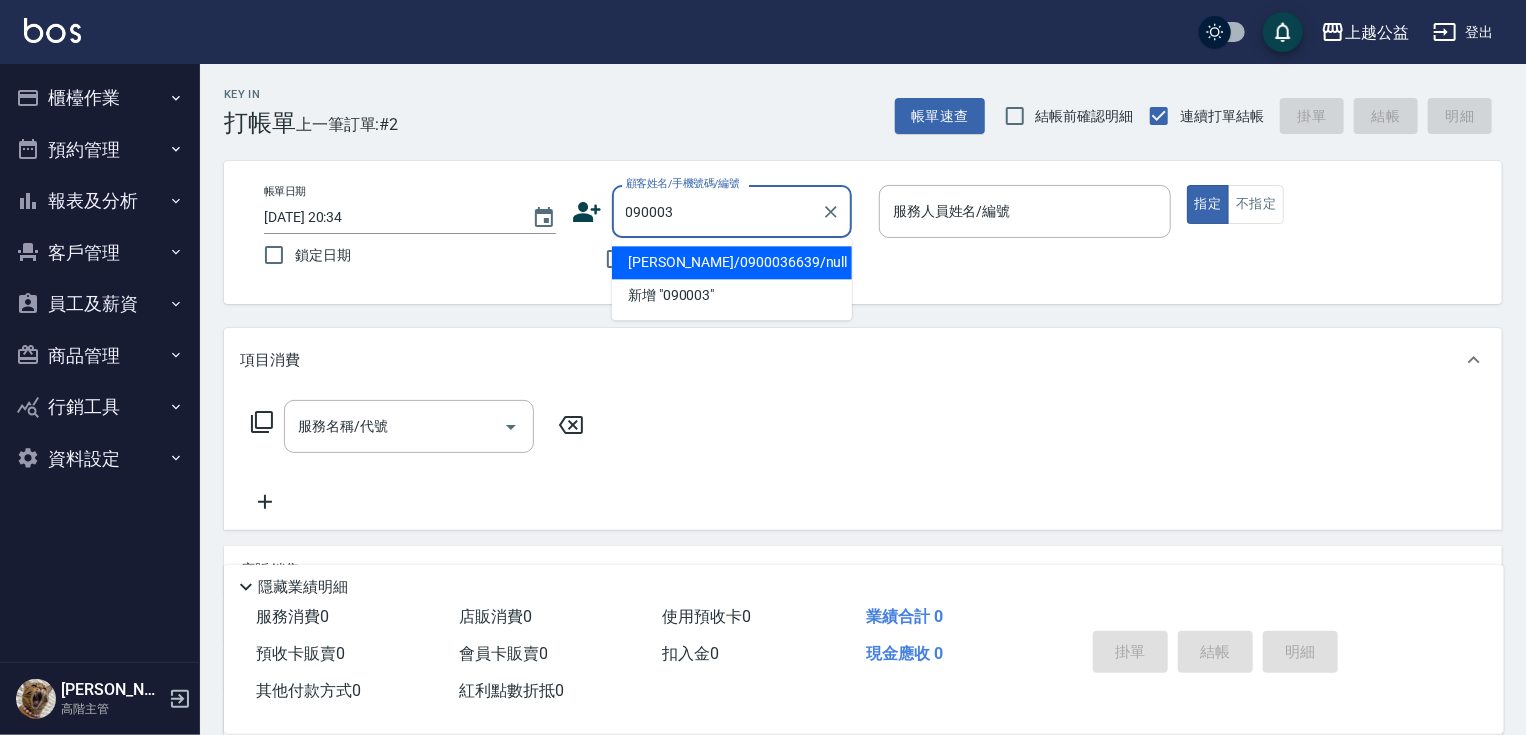 type on "厲禹彤/0900036639/null" 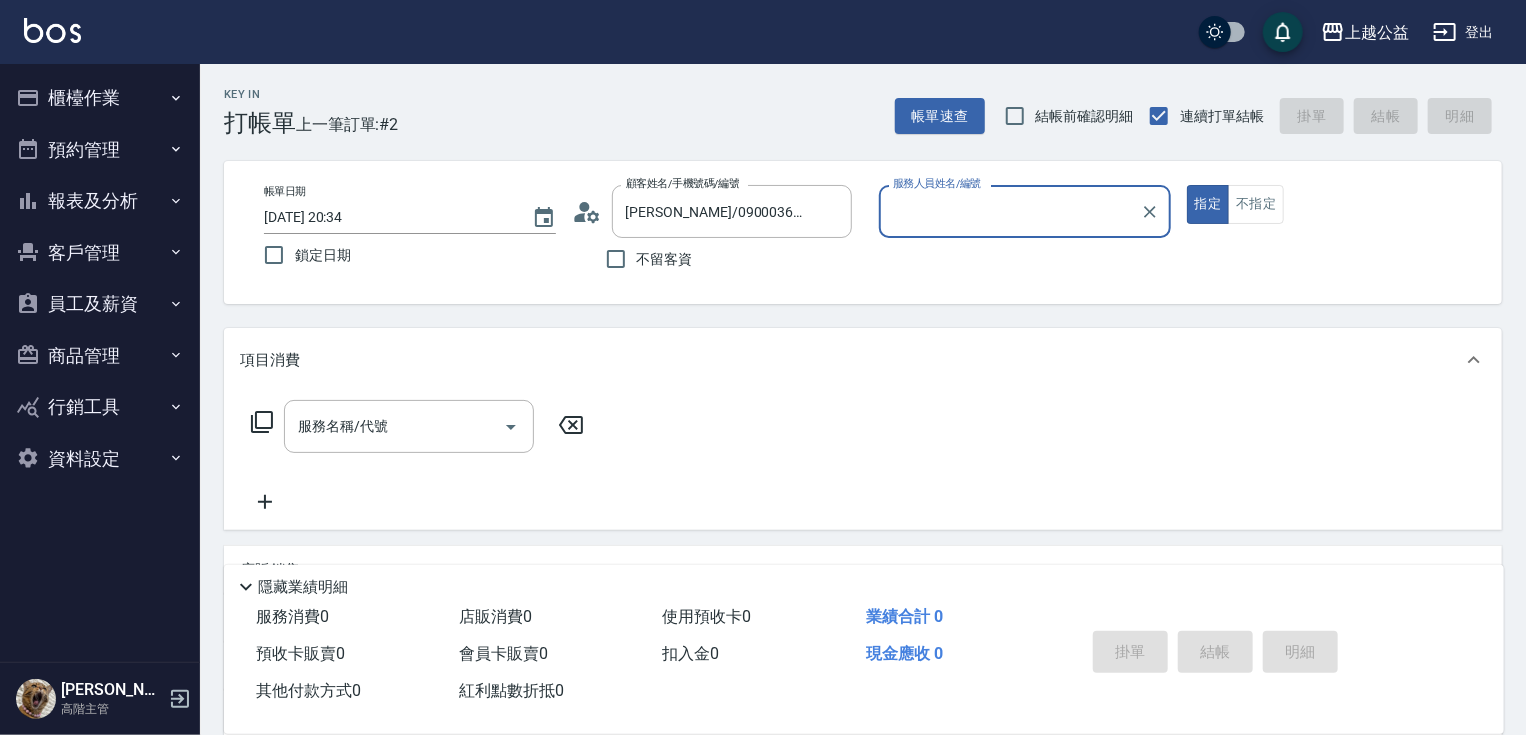 type on "張卉雯-6" 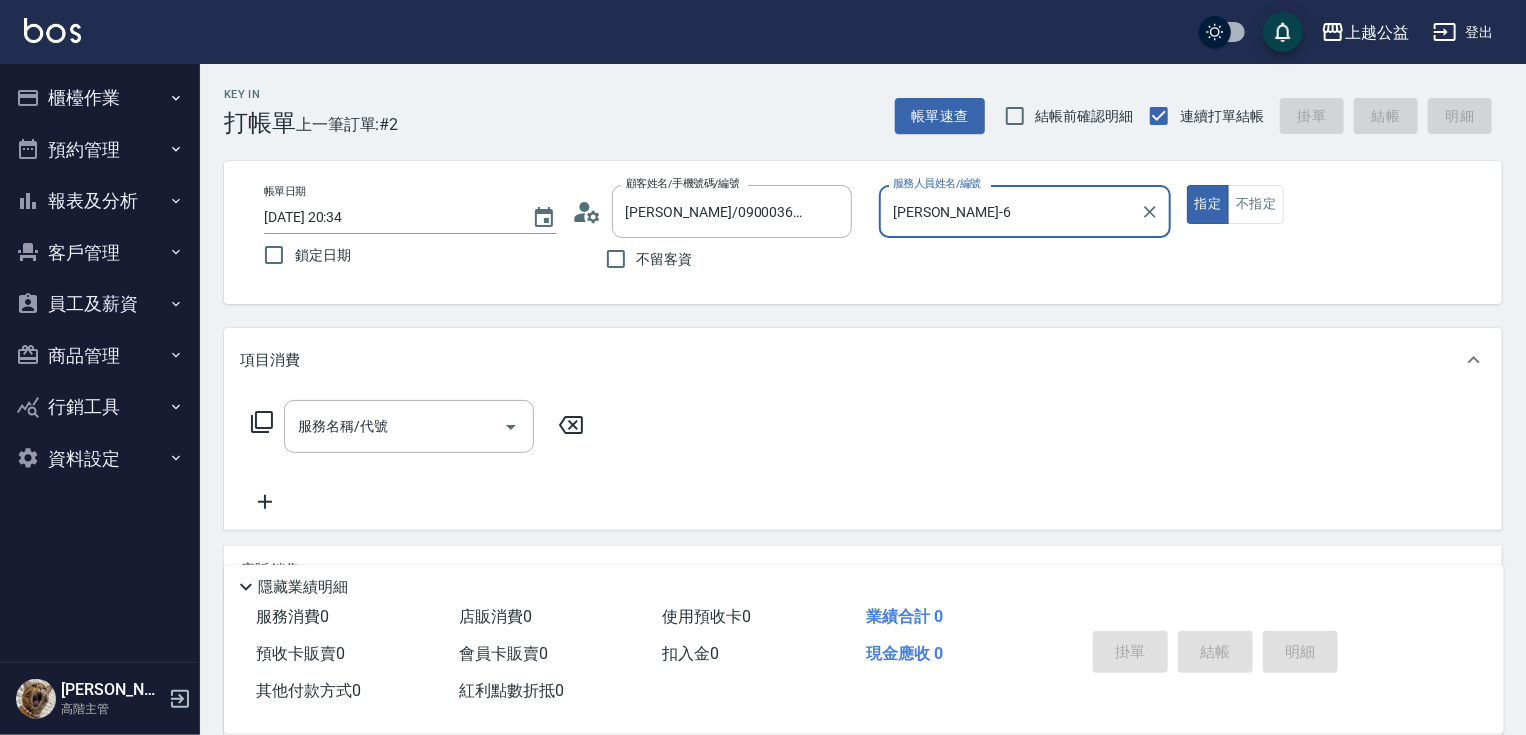 click on "指定" at bounding box center [1208, 204] 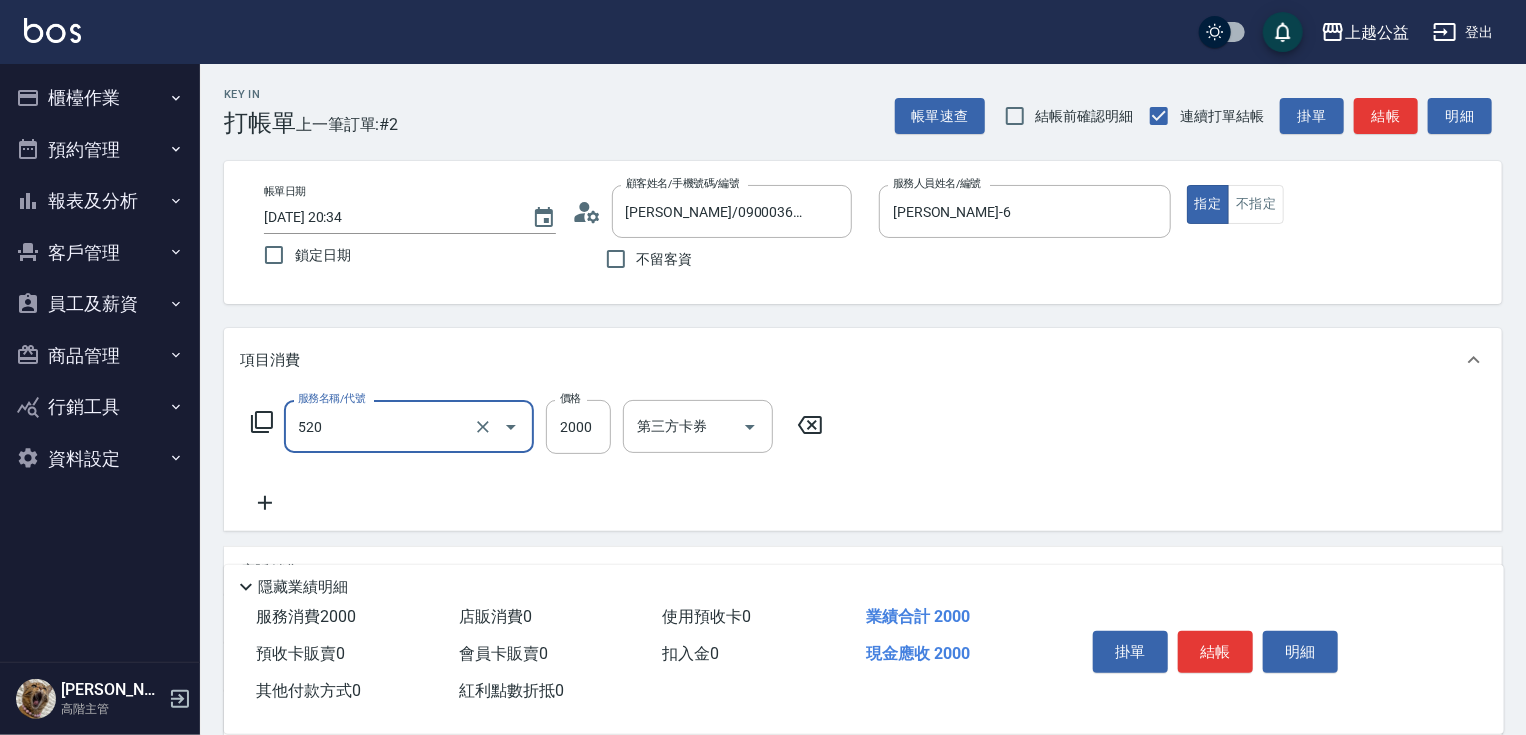 type on "繽紛染髮(520)" 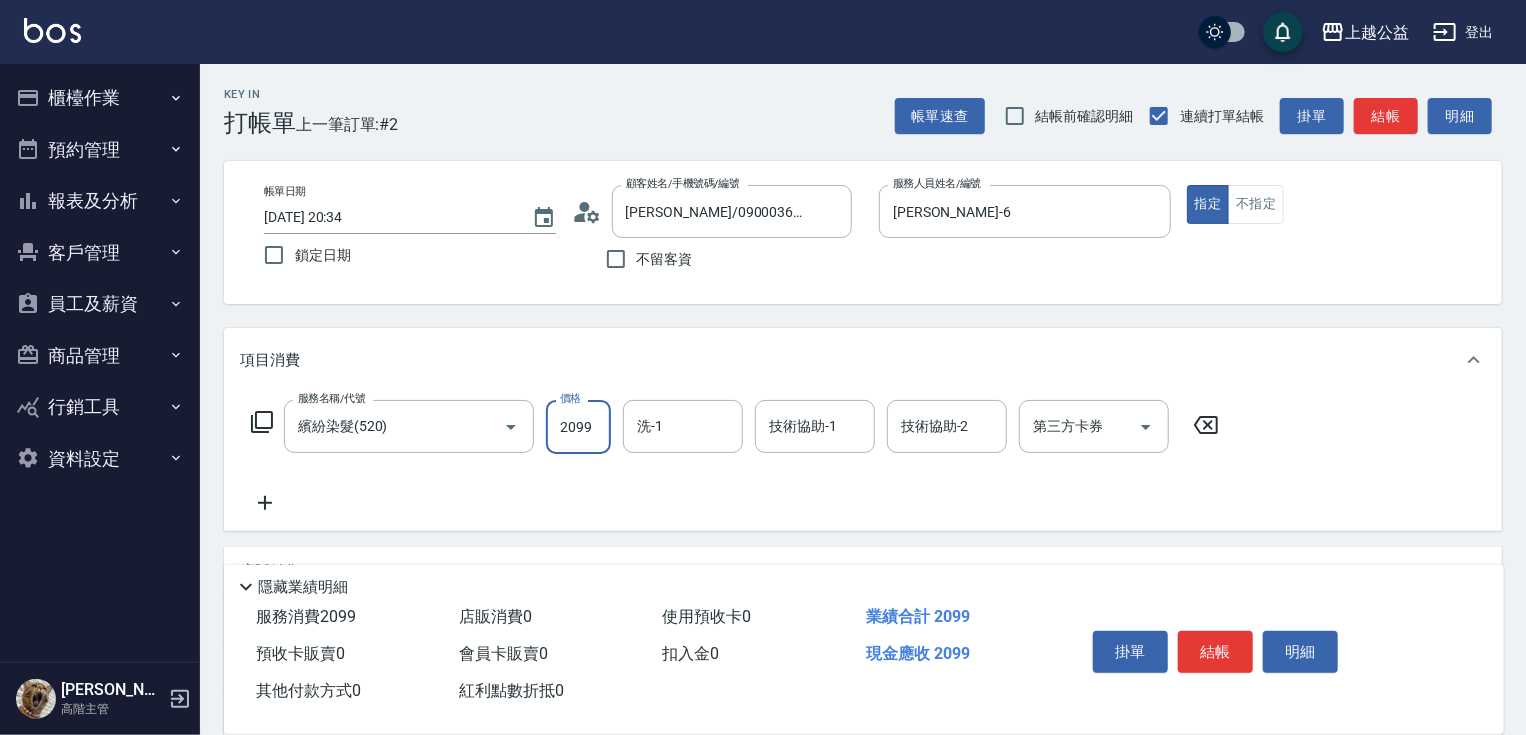 type on "2099" 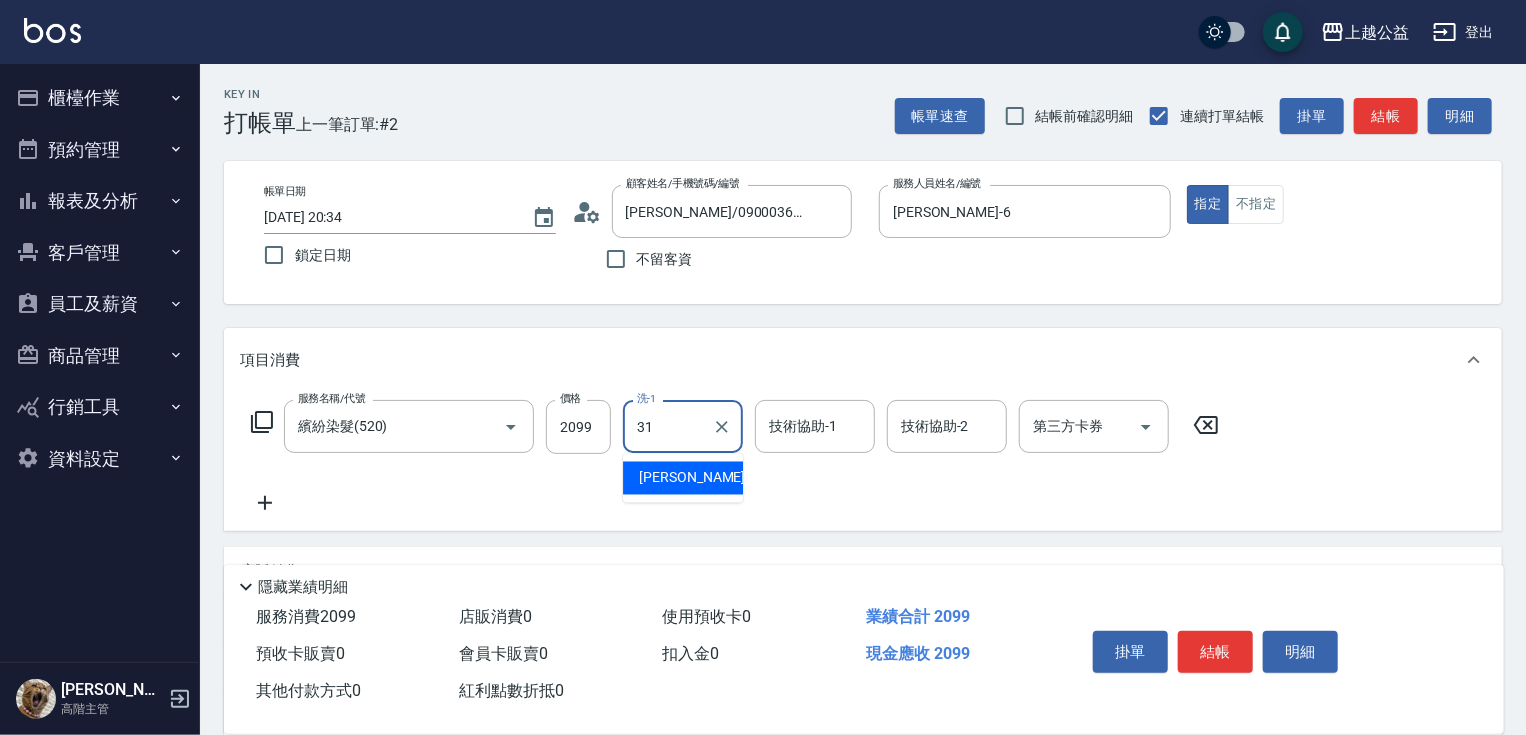 type on "郭宸均-31" 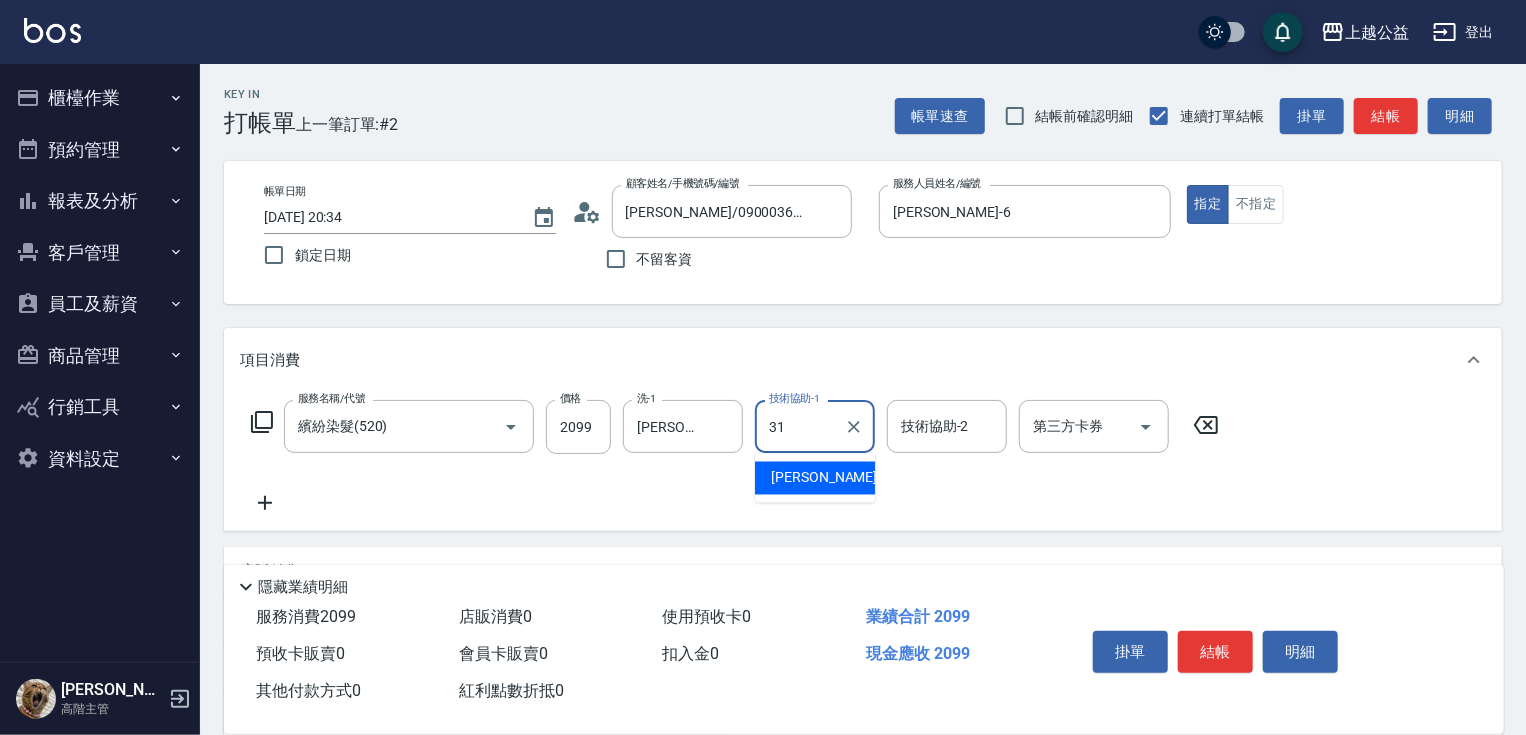 type on "郭宸均-31" 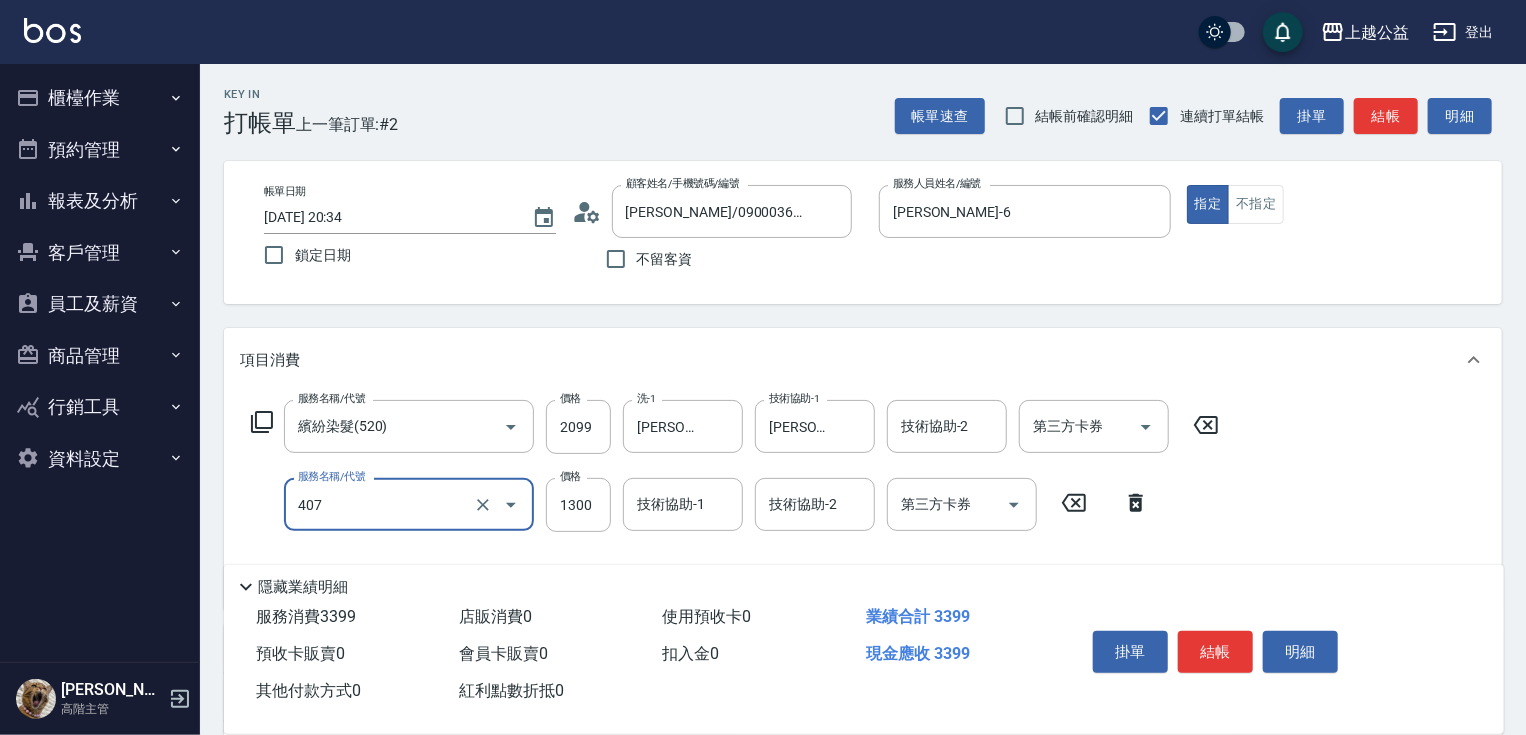 type on "女神鉑金護髮(407)" 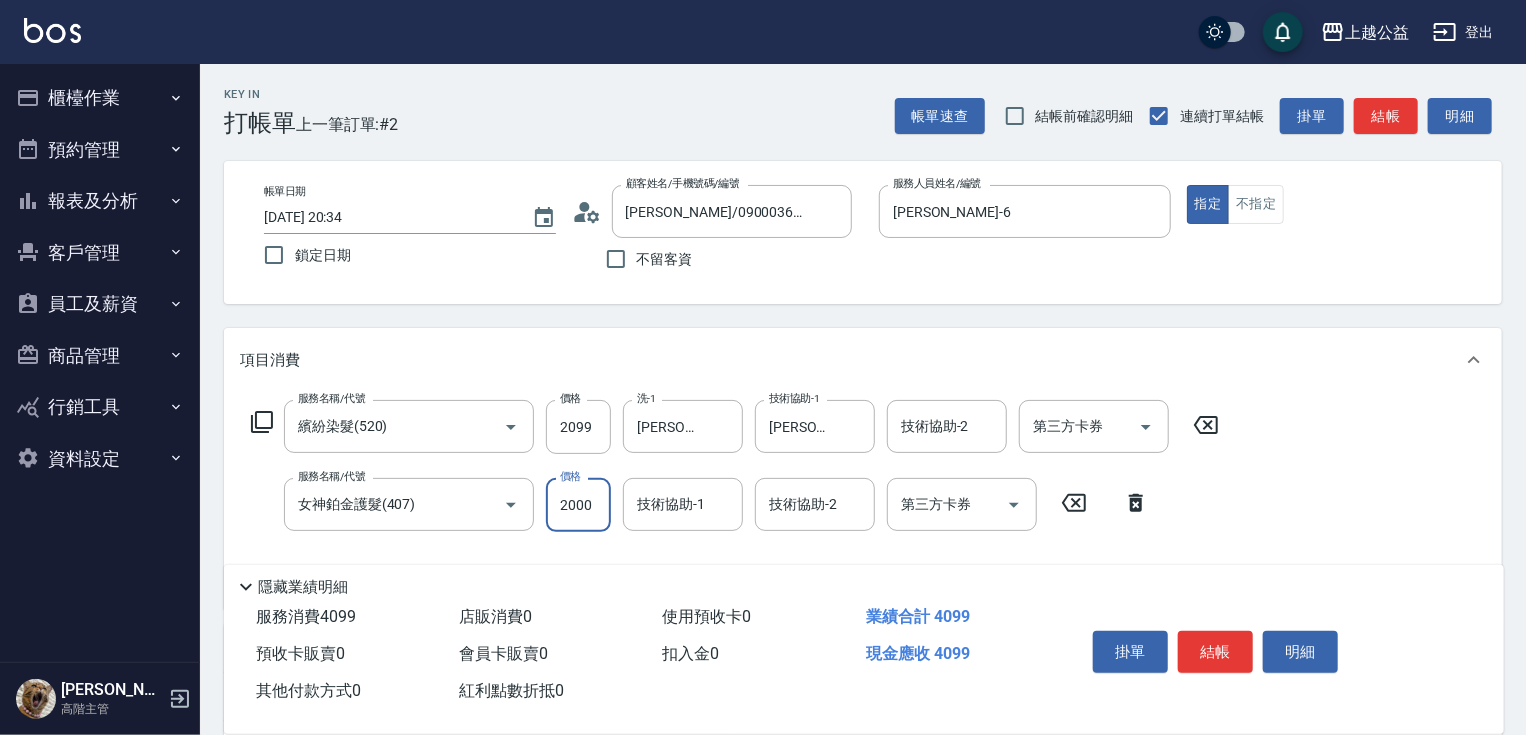 type on "2000" 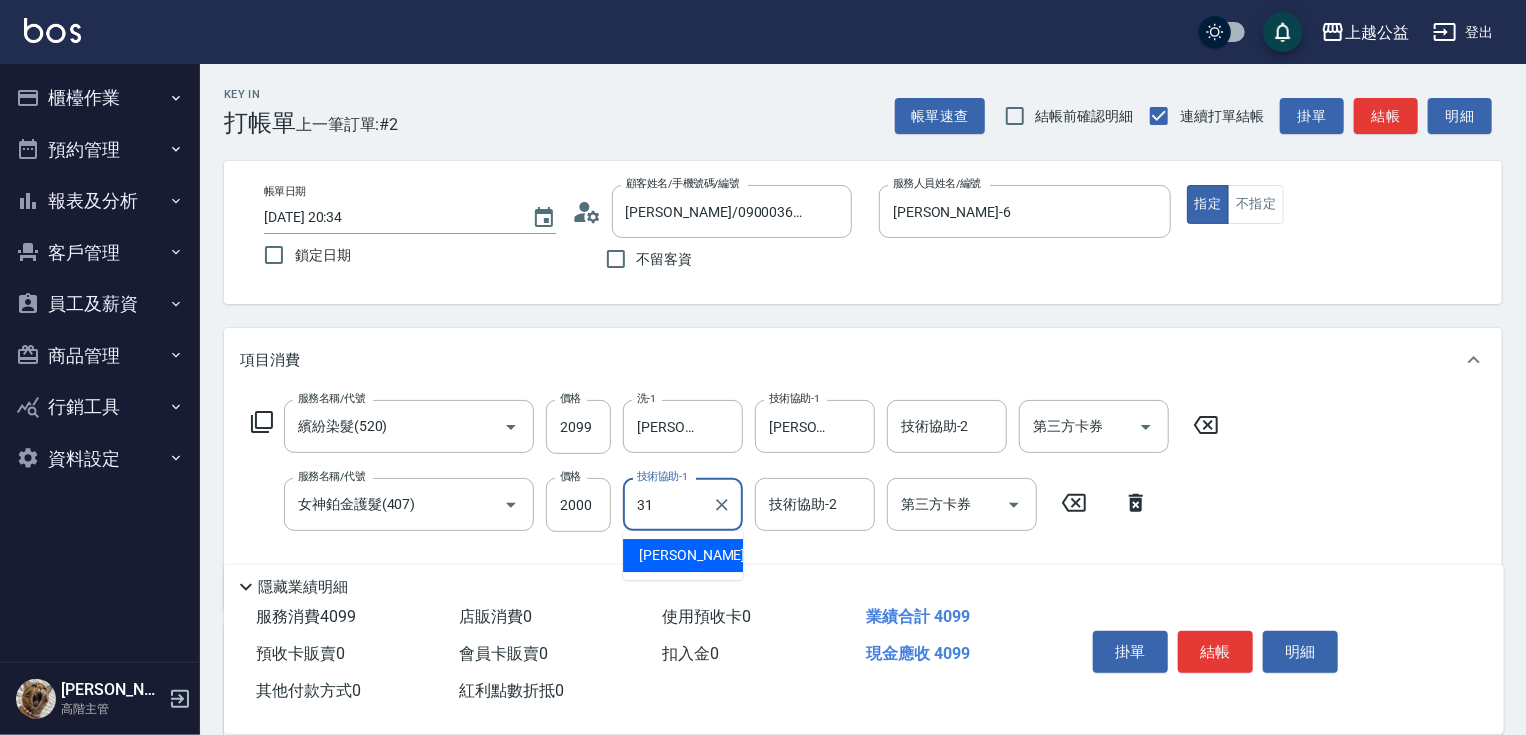 type on "郭宸均-31" 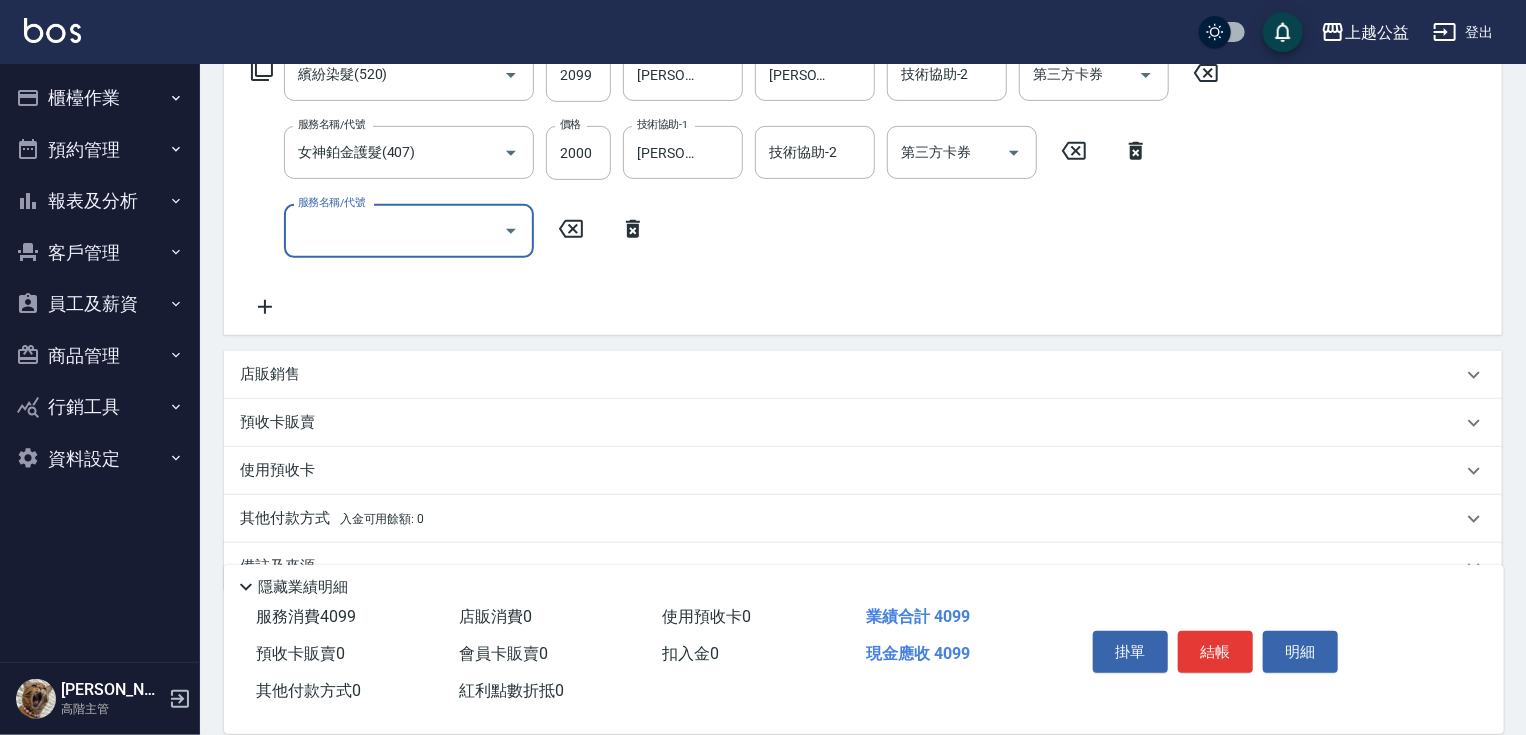 scroll, scrollTop: 397, scrollLeft: 0, axis: vertical 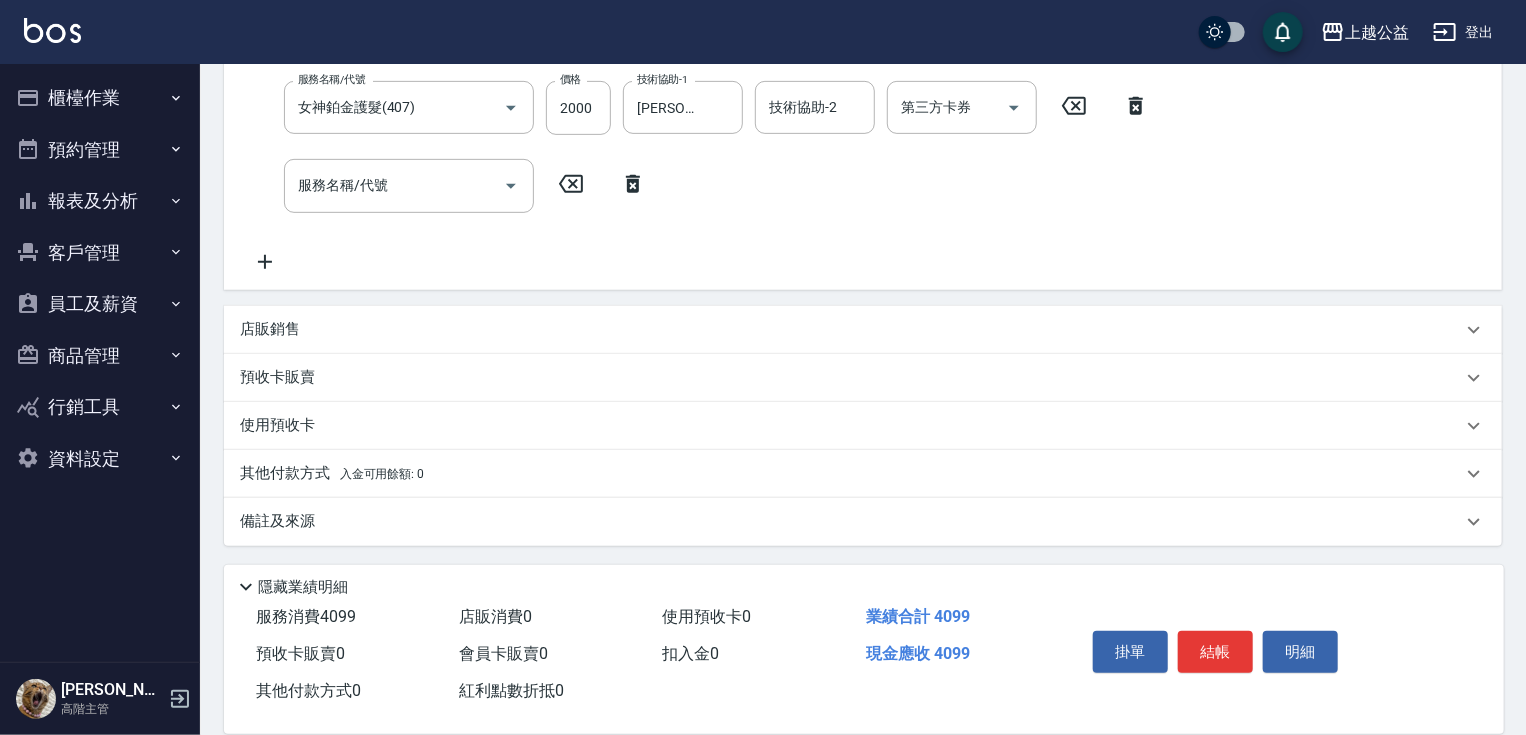 click on "預收卡販賣" at bounding box center (277, 377) 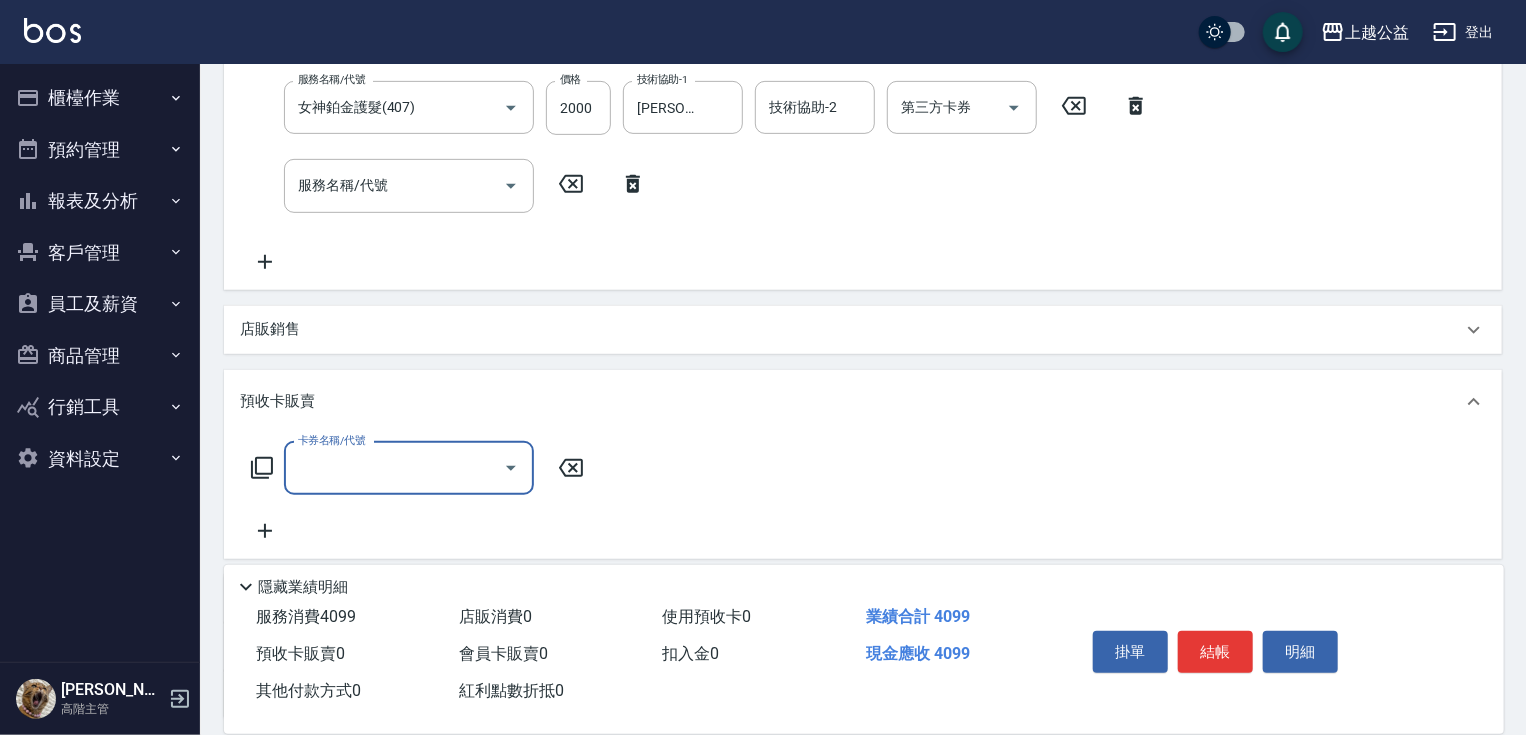 scroll, scrollTop: 0, scrollLeft: 0, axis: both 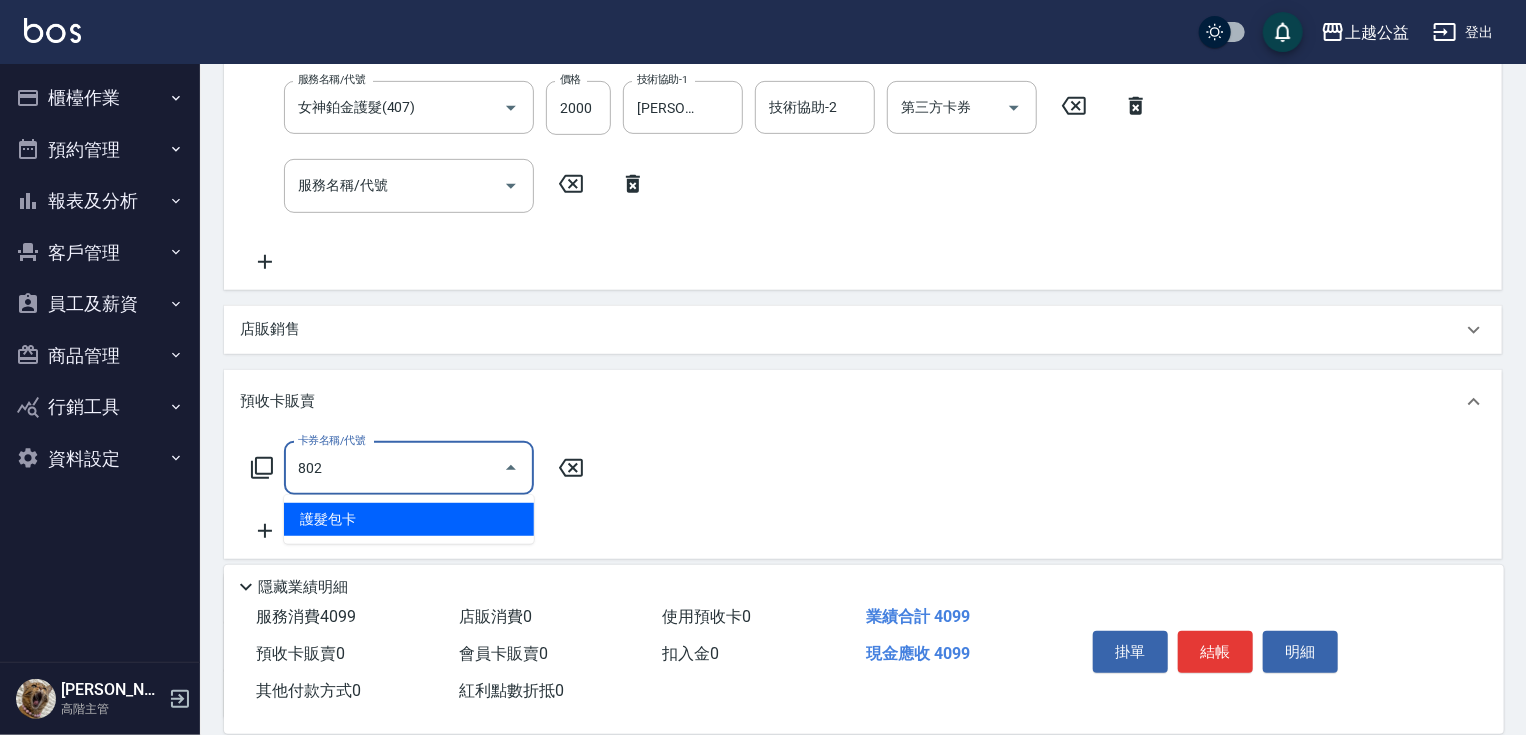 type on "護髮包卡(802)" 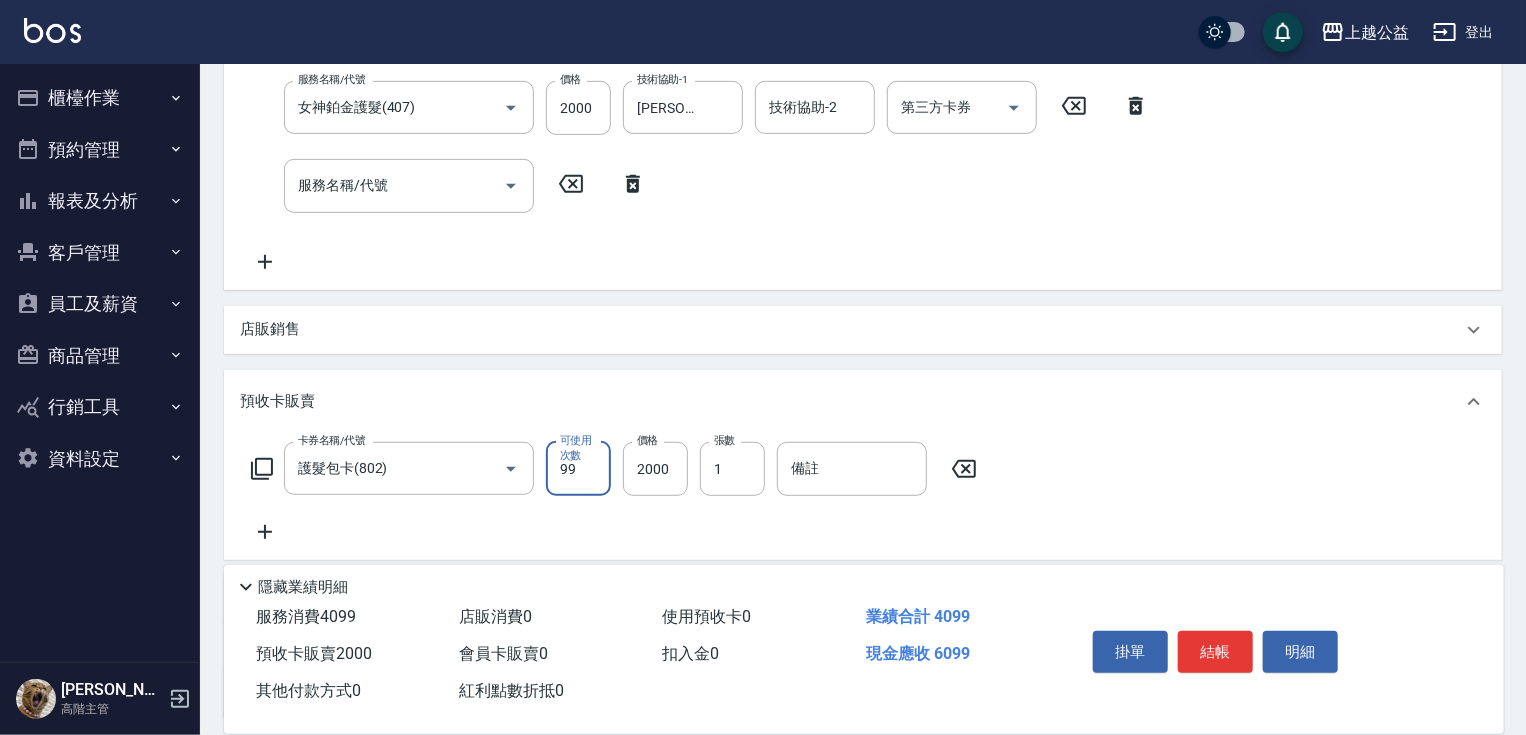 click on "99" at bounding box center (578, 469) 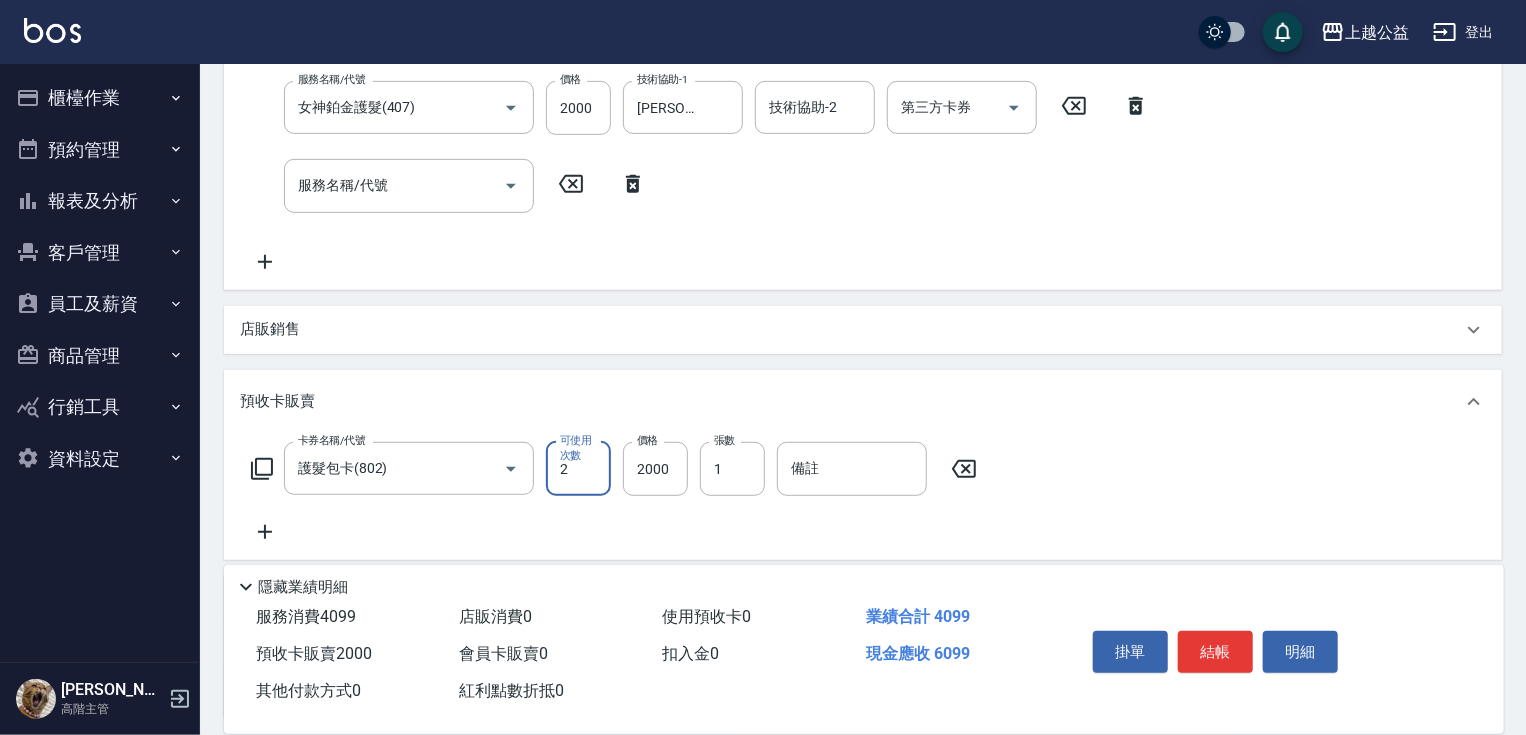 type on "2" 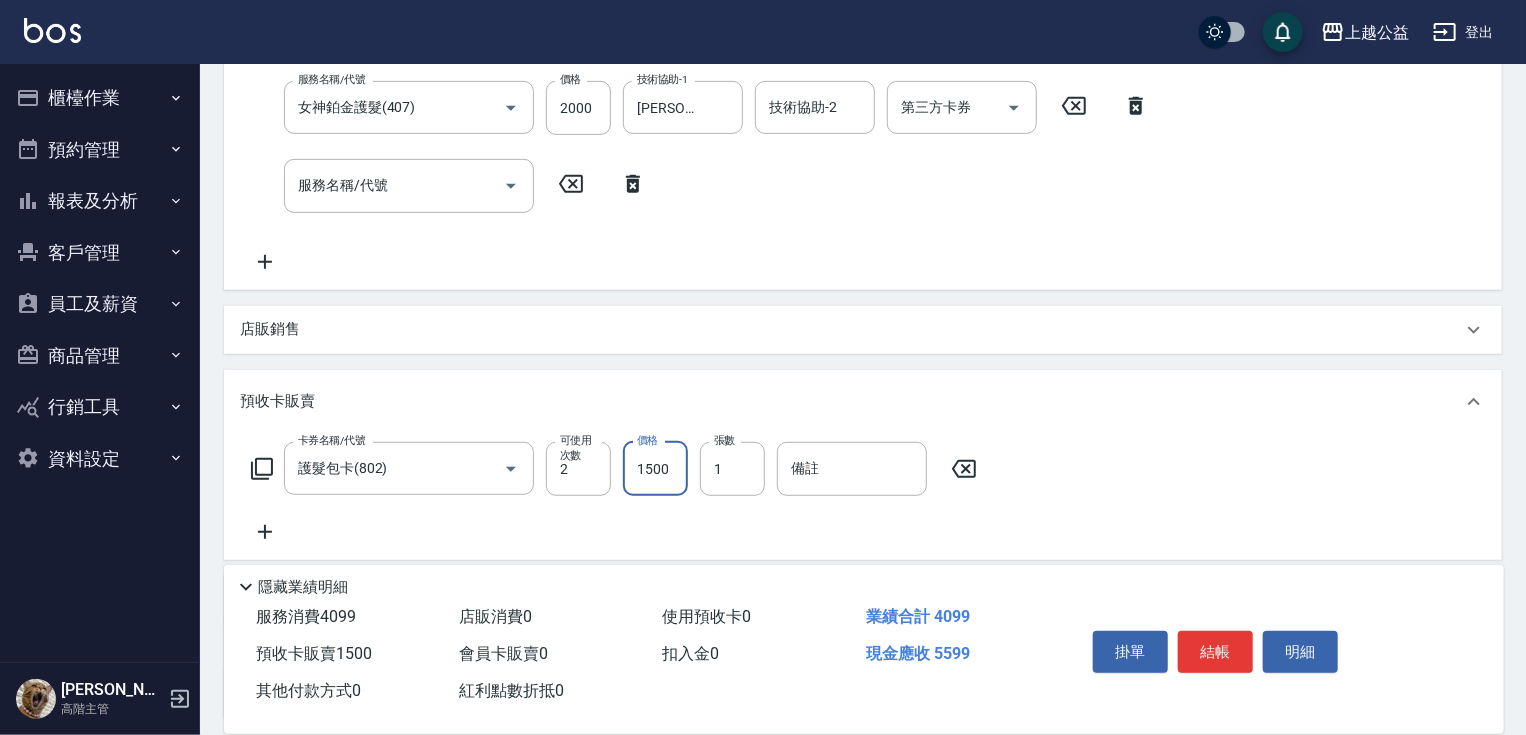 type on "1500" 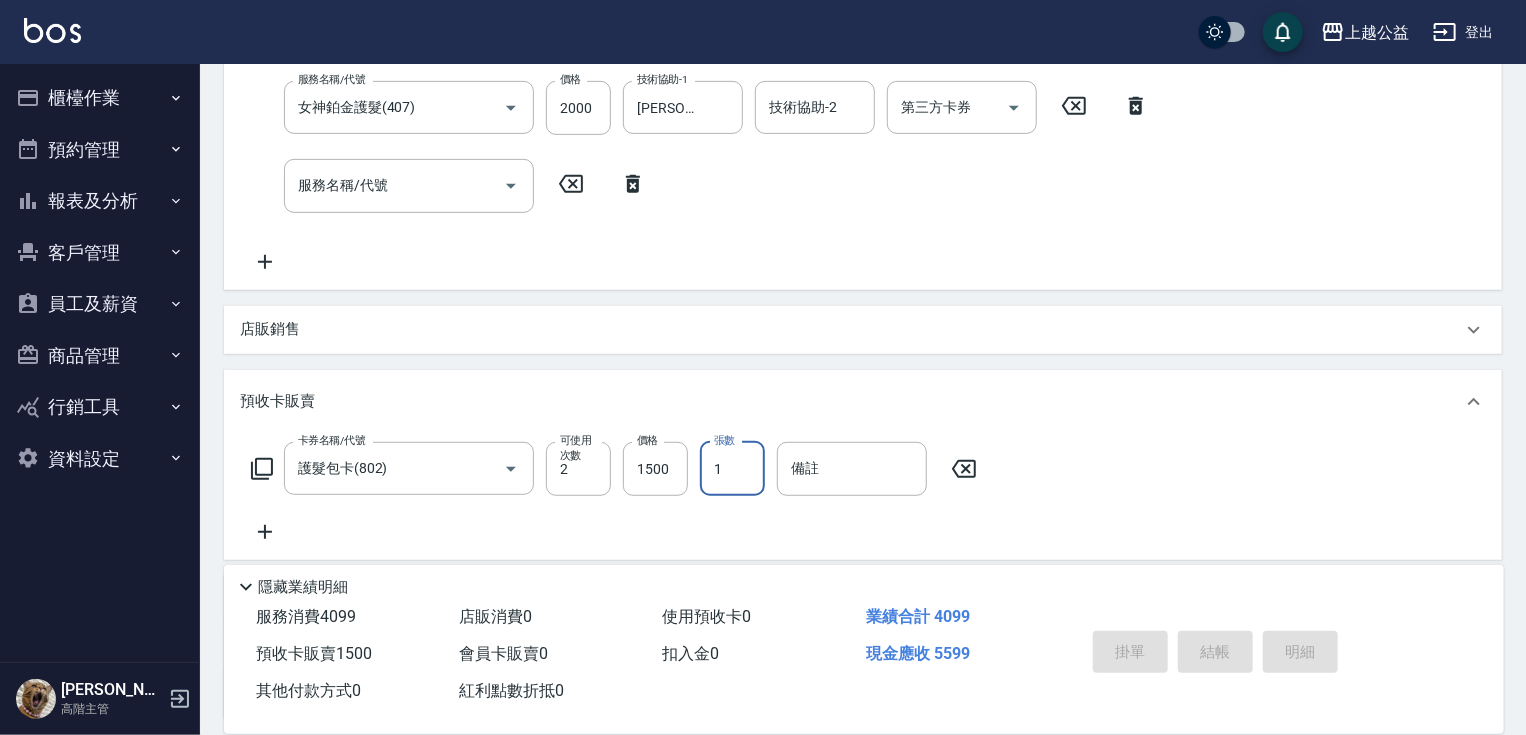 type on "2025/07/14 20:35" 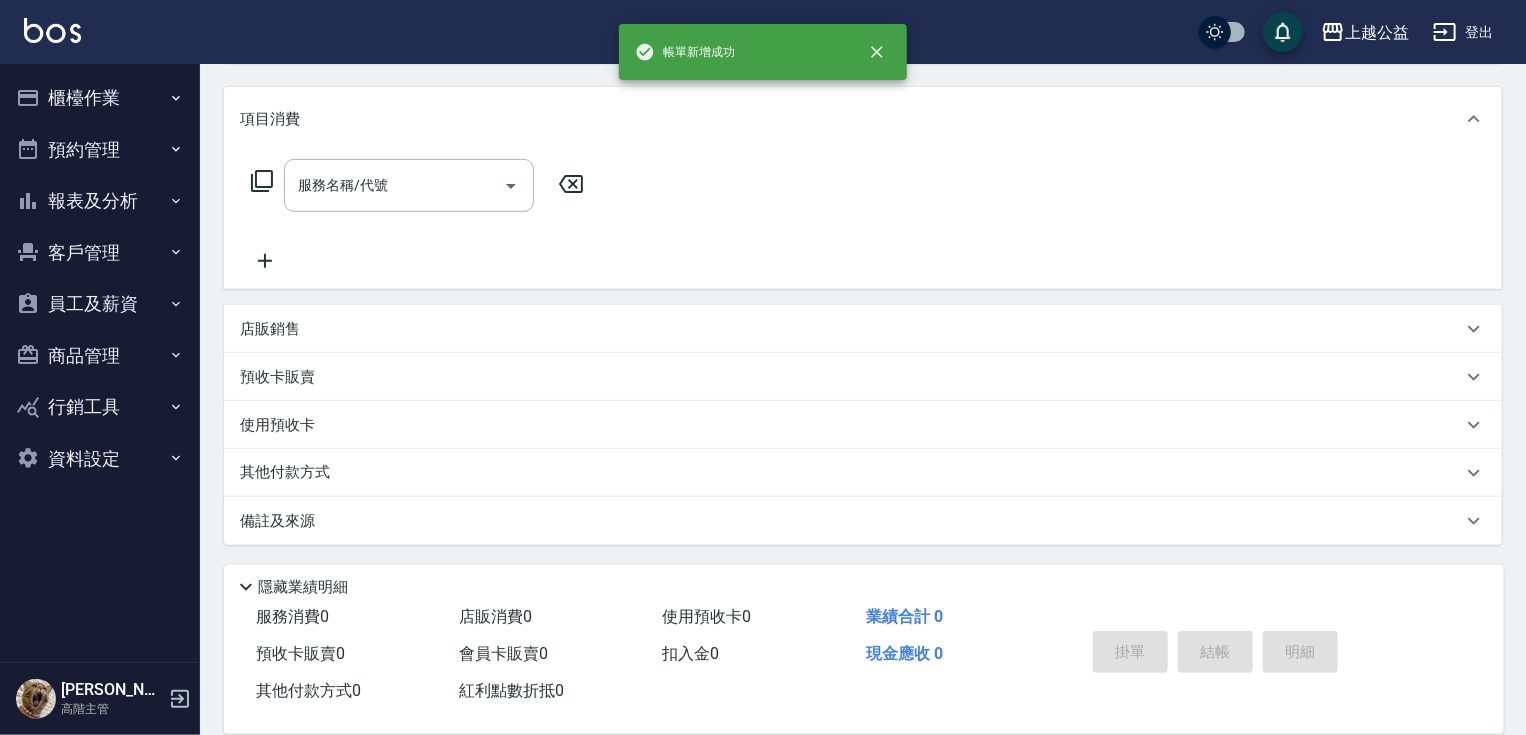 scroll, scrollTop: 0, scrollLeft: 0, axis: both 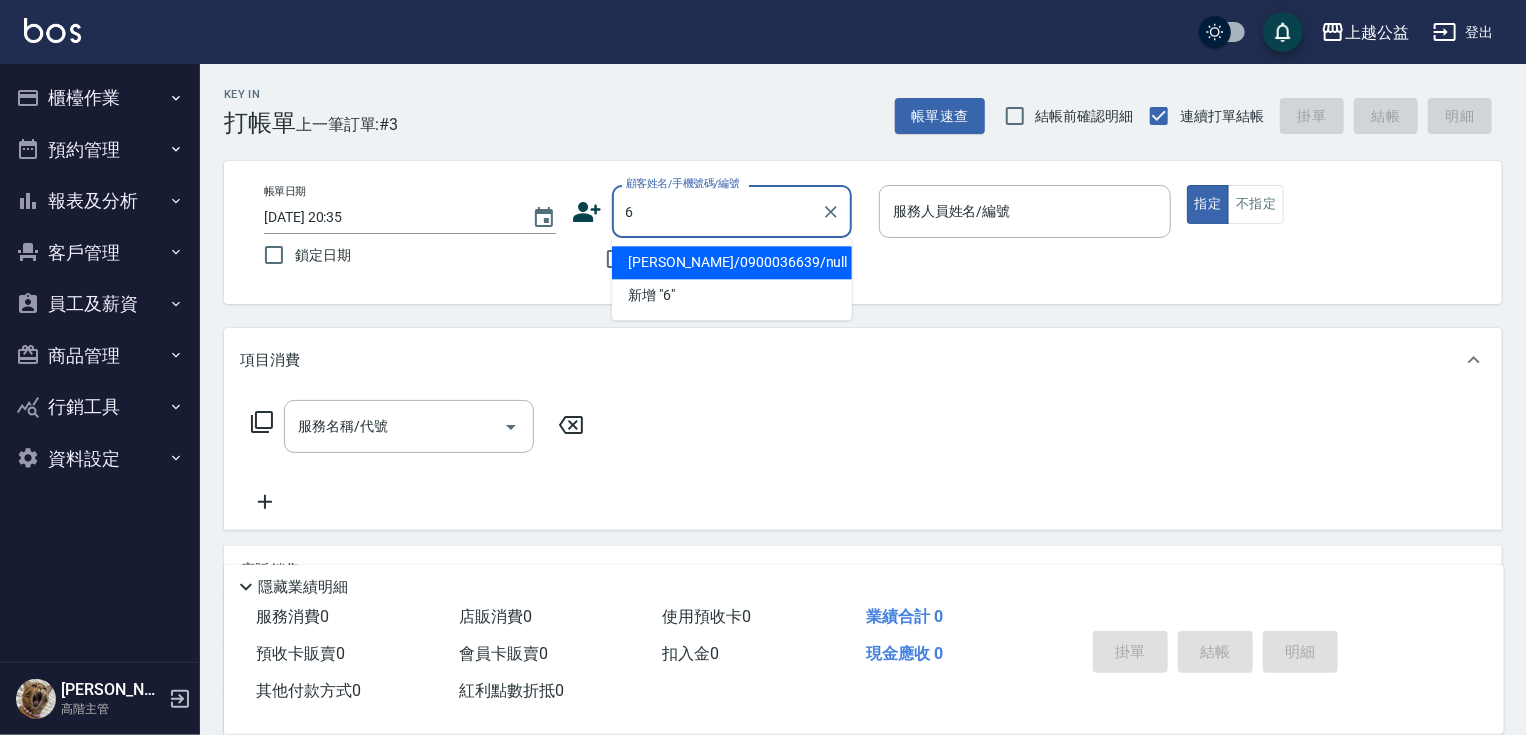 type on "厲禹彤/0900036639/null" 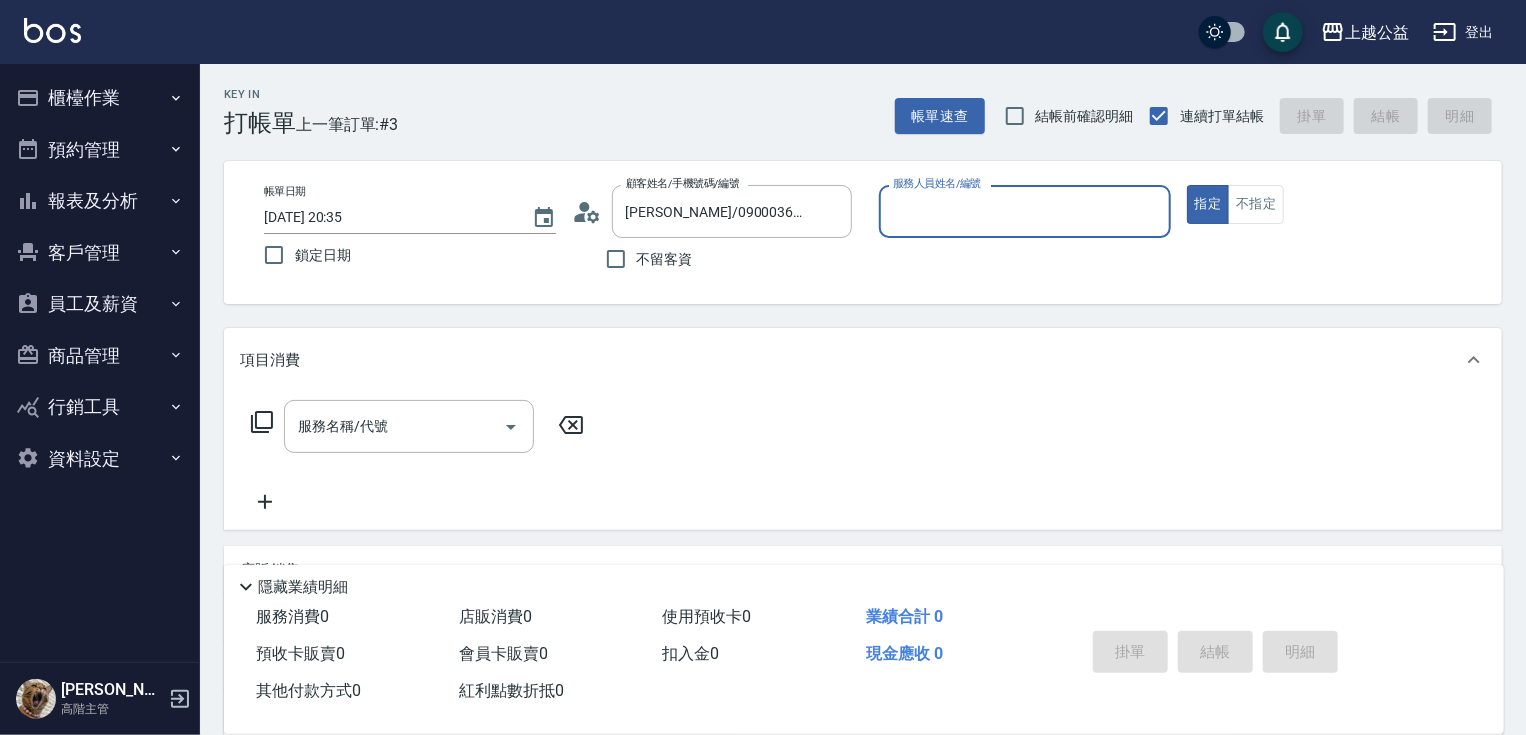 type on "張卉雯-6" 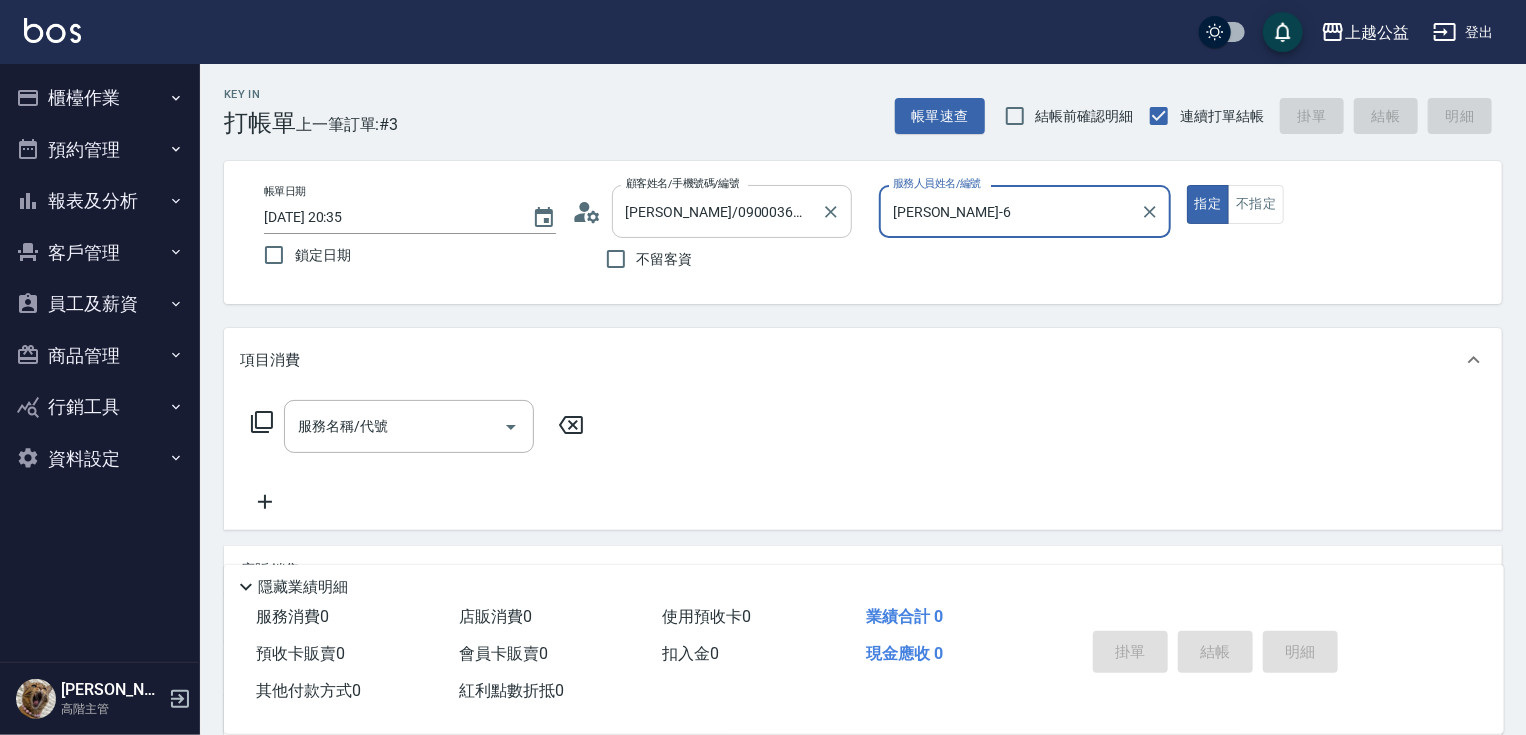 click on "厲禹彤/0900036639/null 顧客姓名/手機號碼/編號" at bounding box center [732, 211] 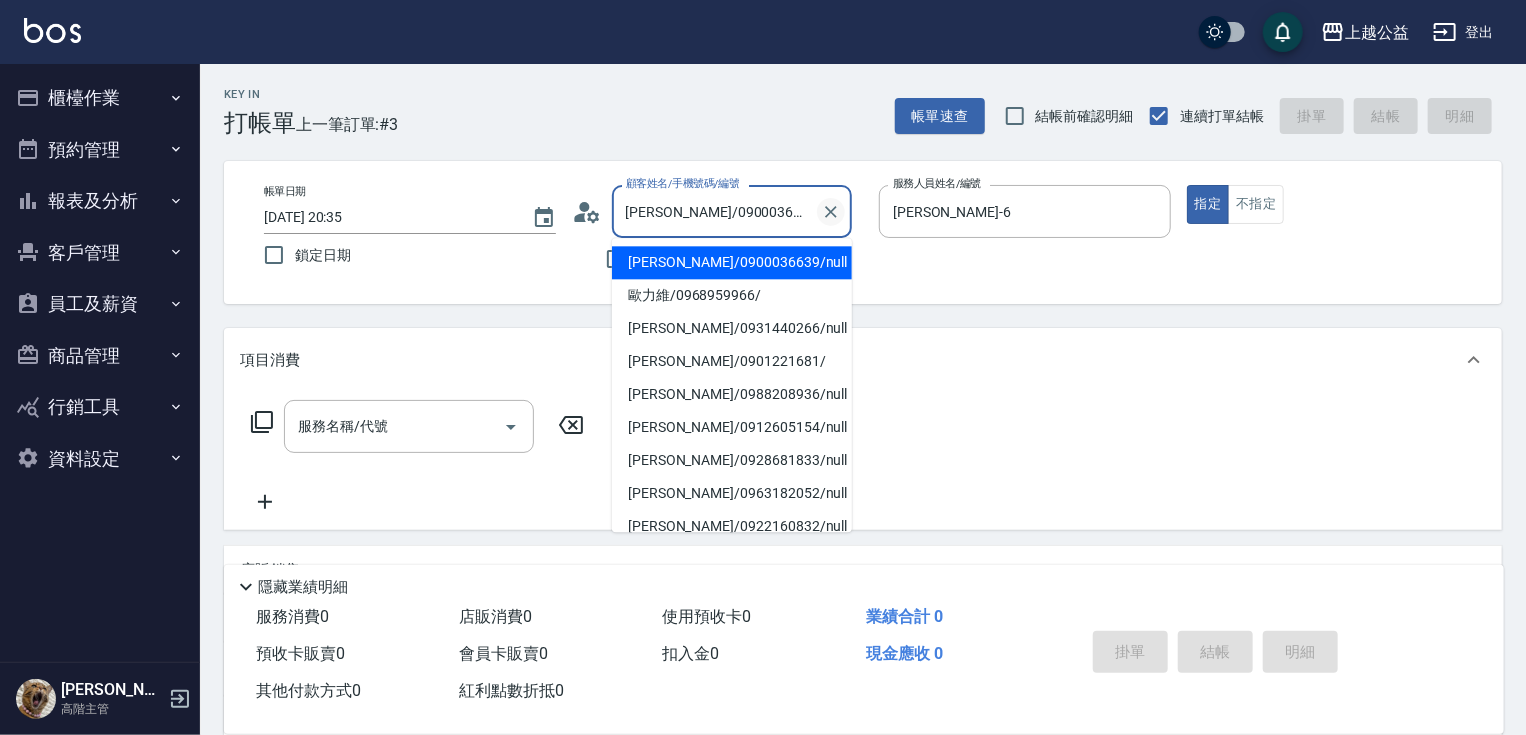 click 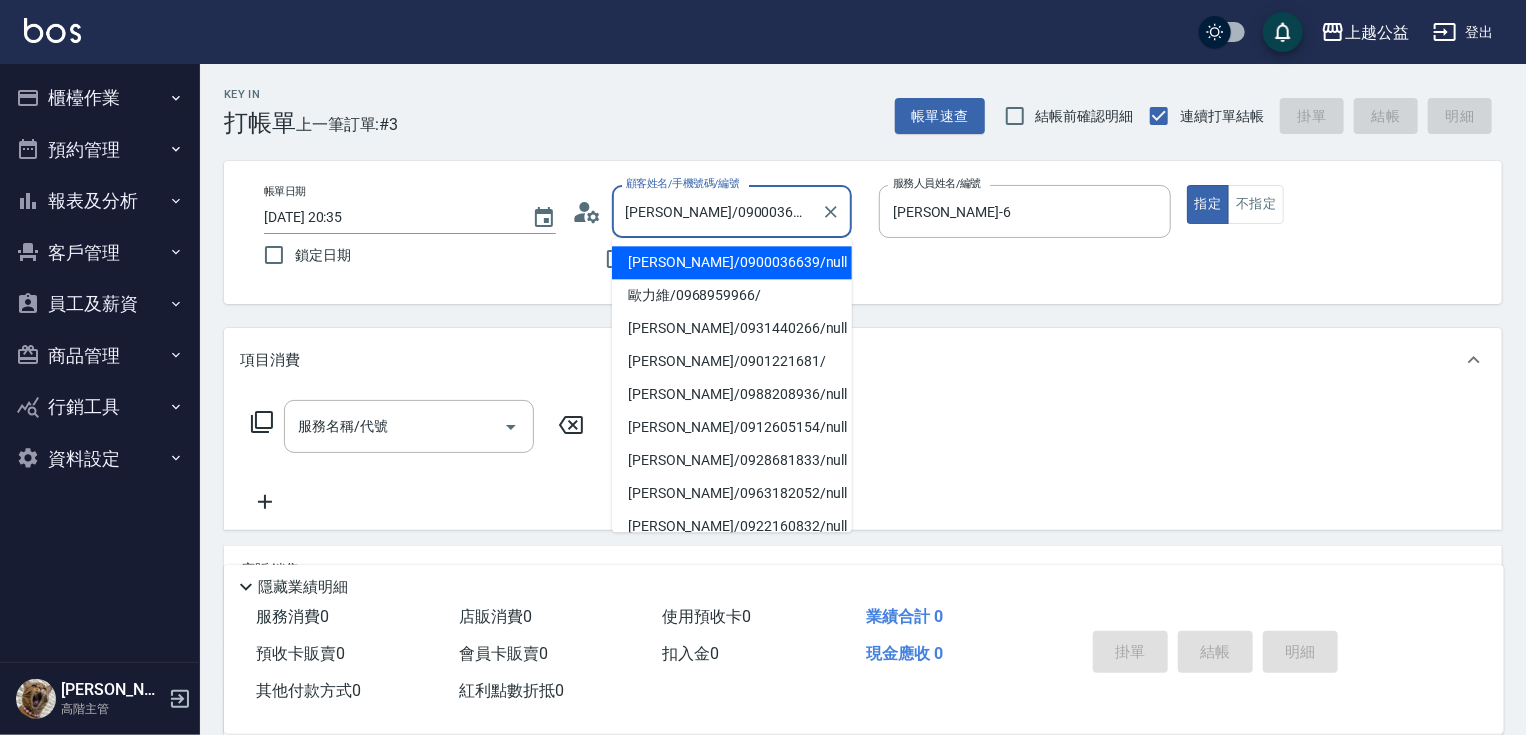 type 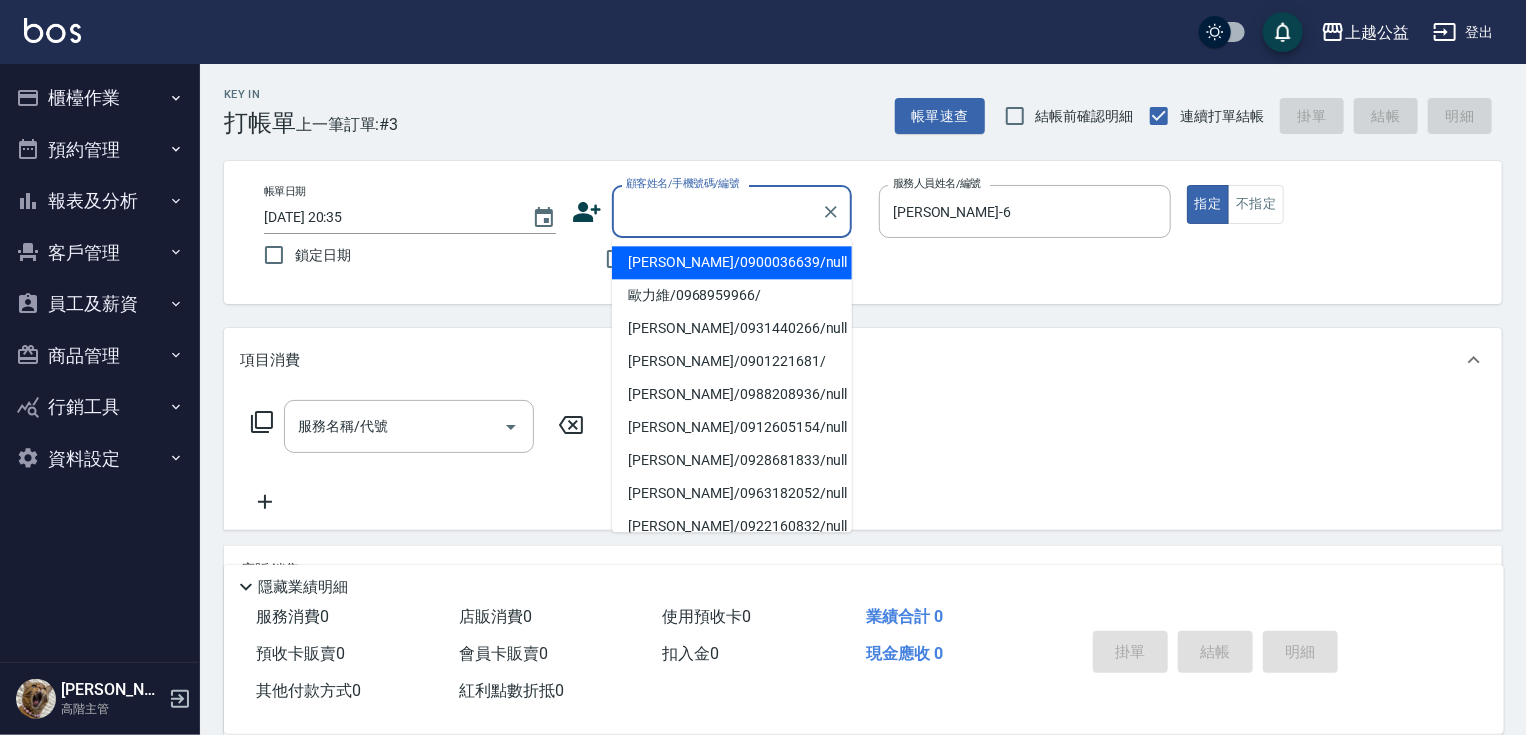 click on "不留客資" at bounding box center (712, 259) 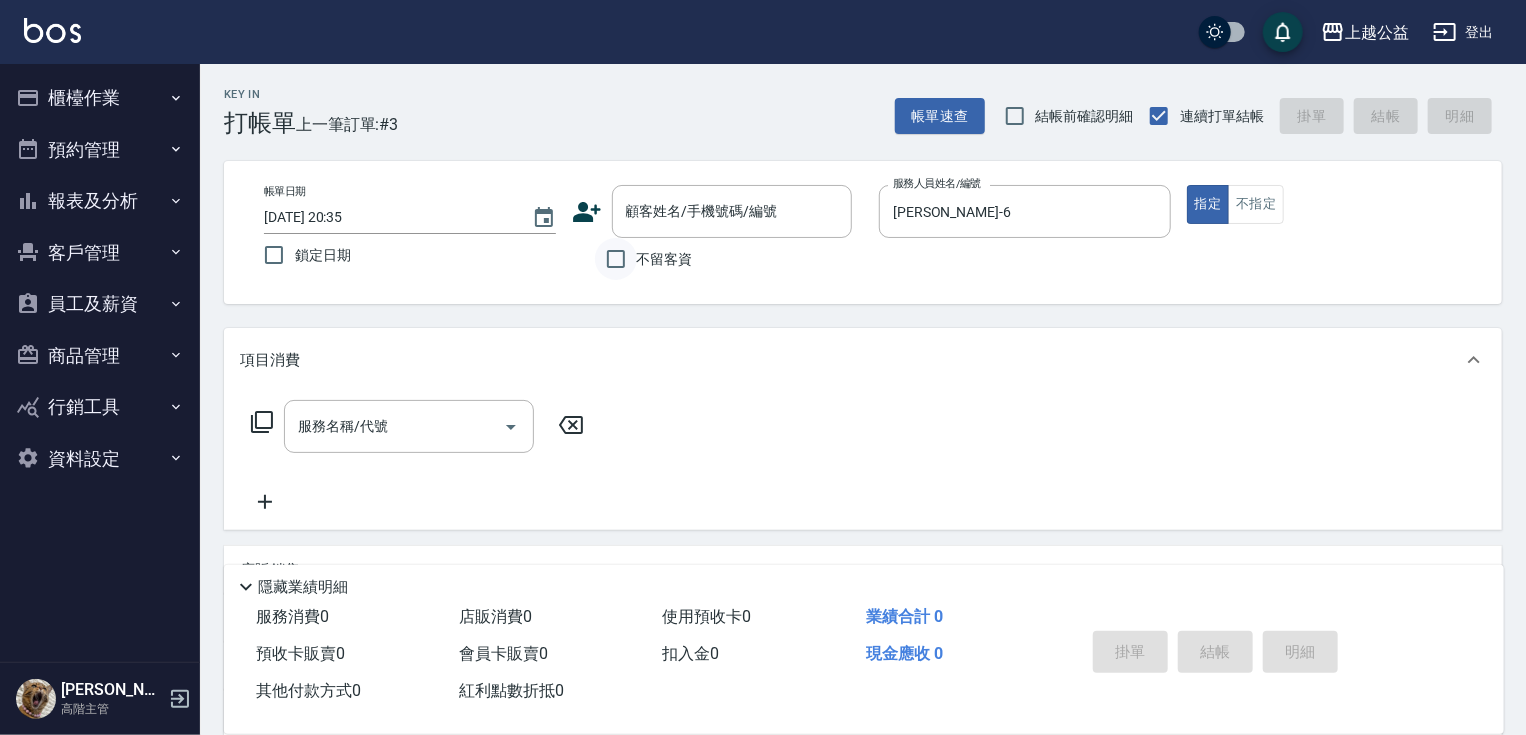 click on "不留客資" at bounding box center (616, 259) 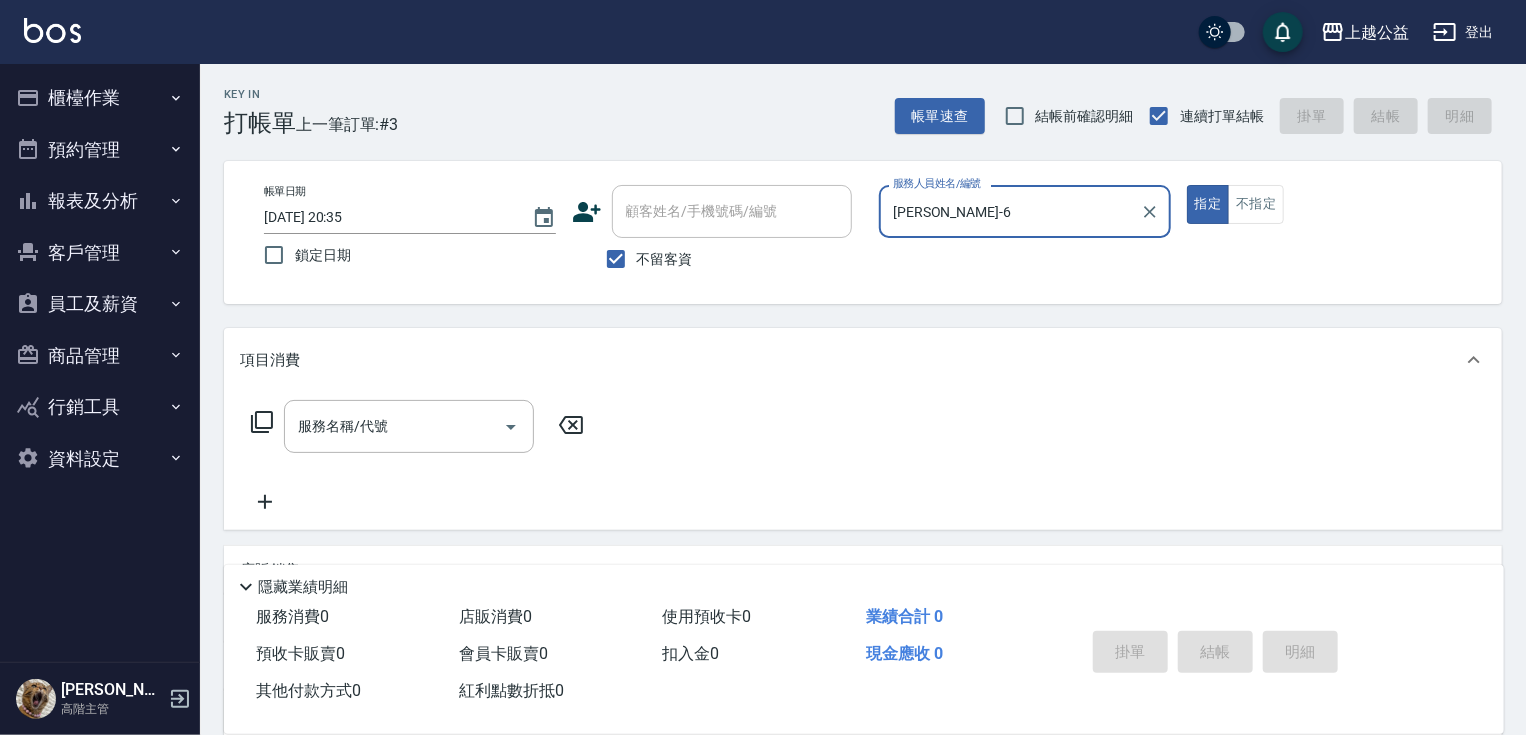 click on "指定" at bounding box center [1208, 204] 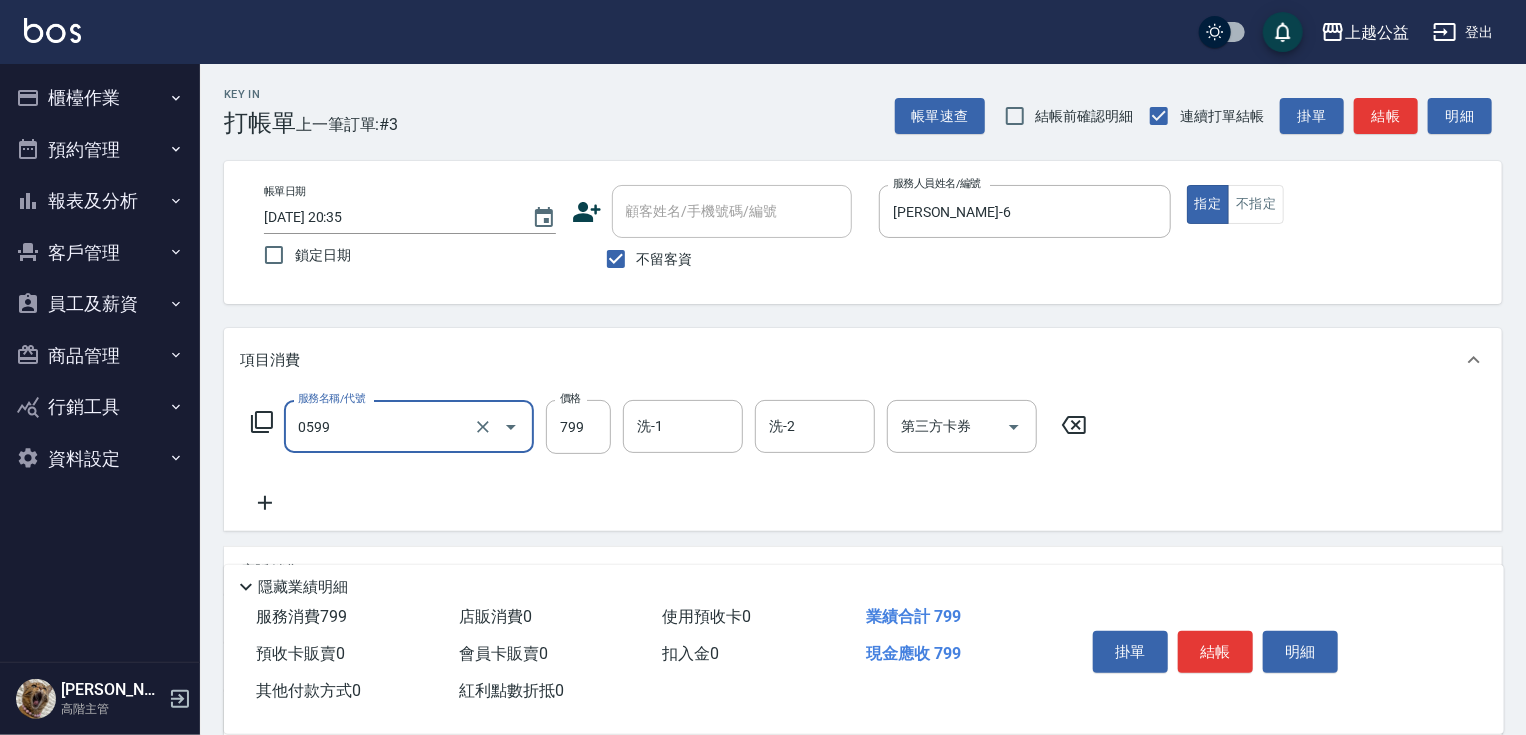 type on "精油SPA(0599)" 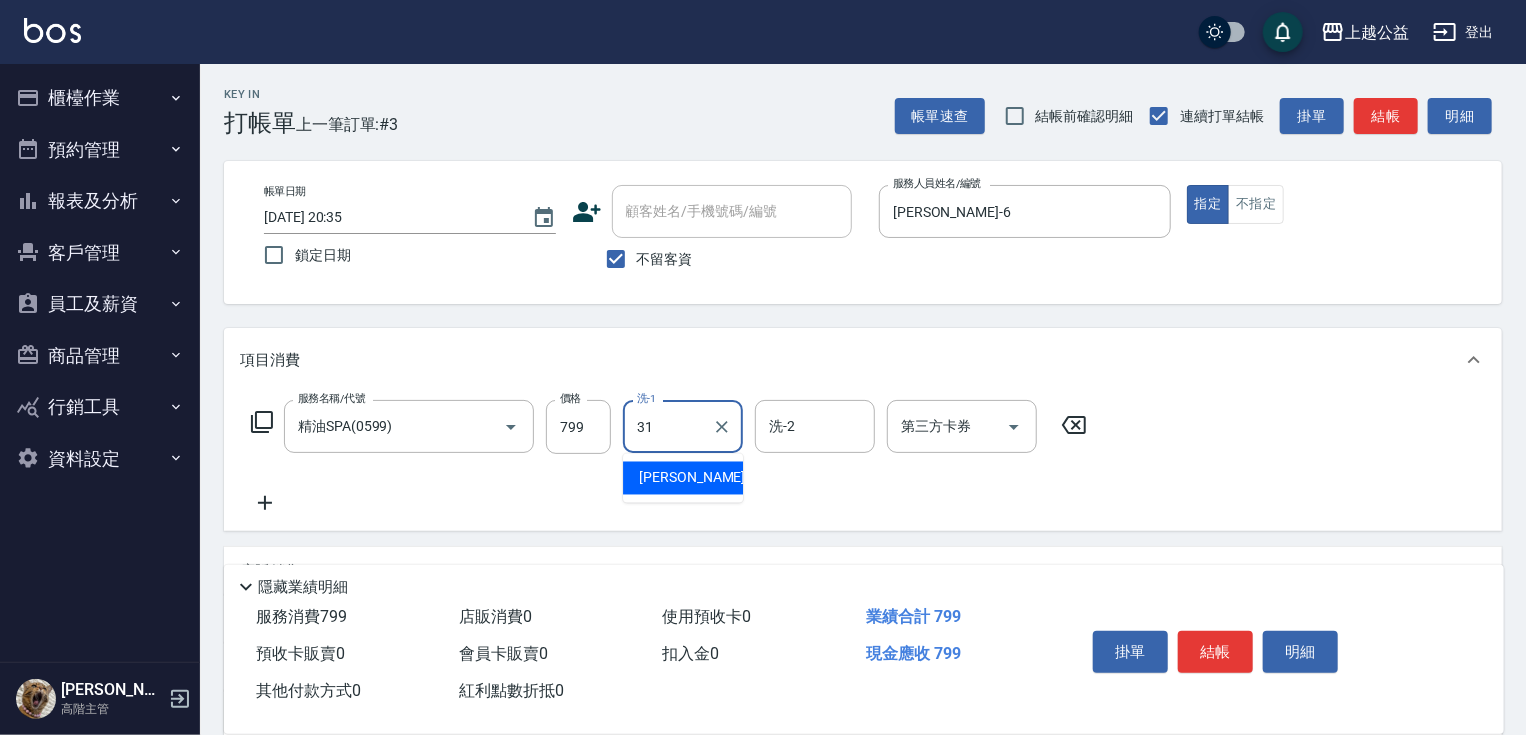 type on "郭宸均-31" 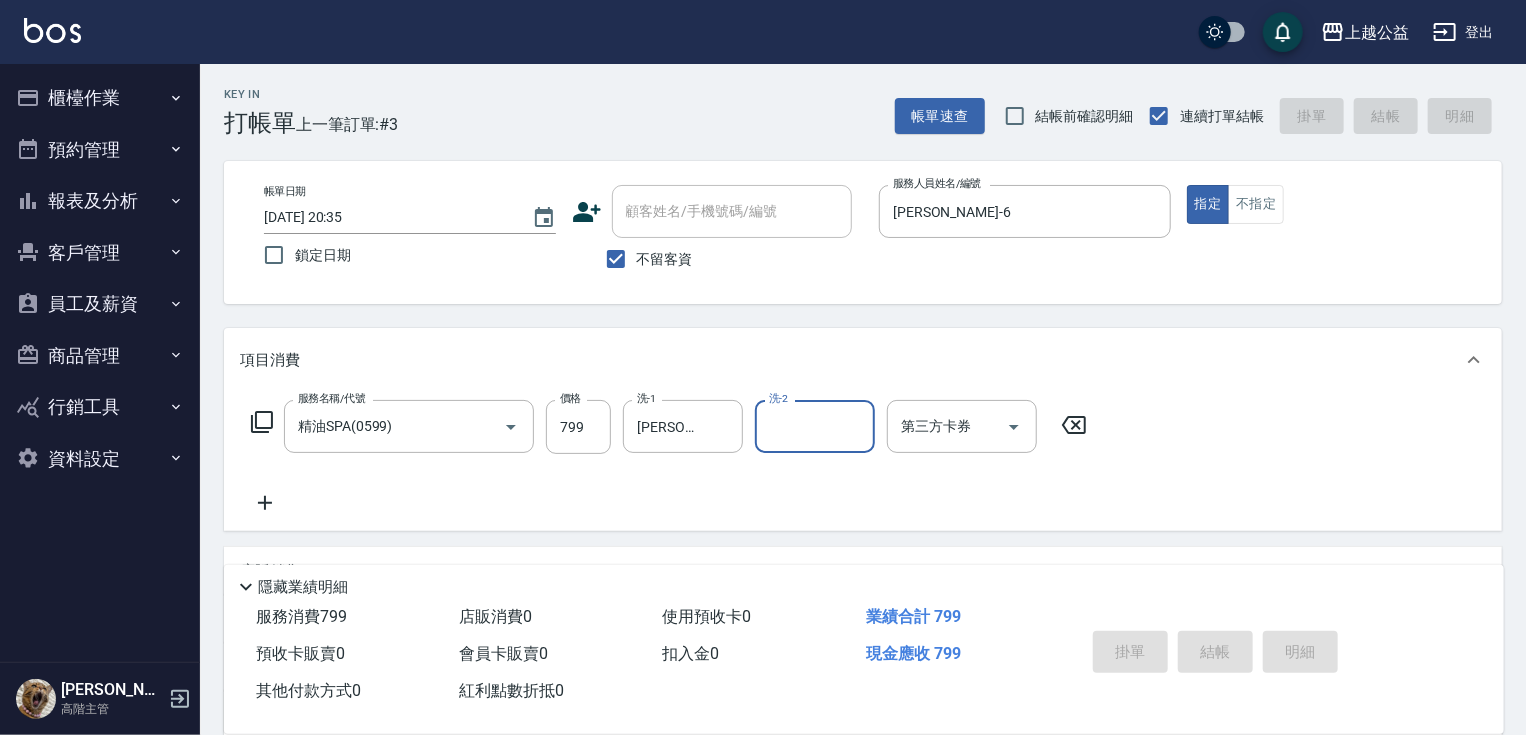 type 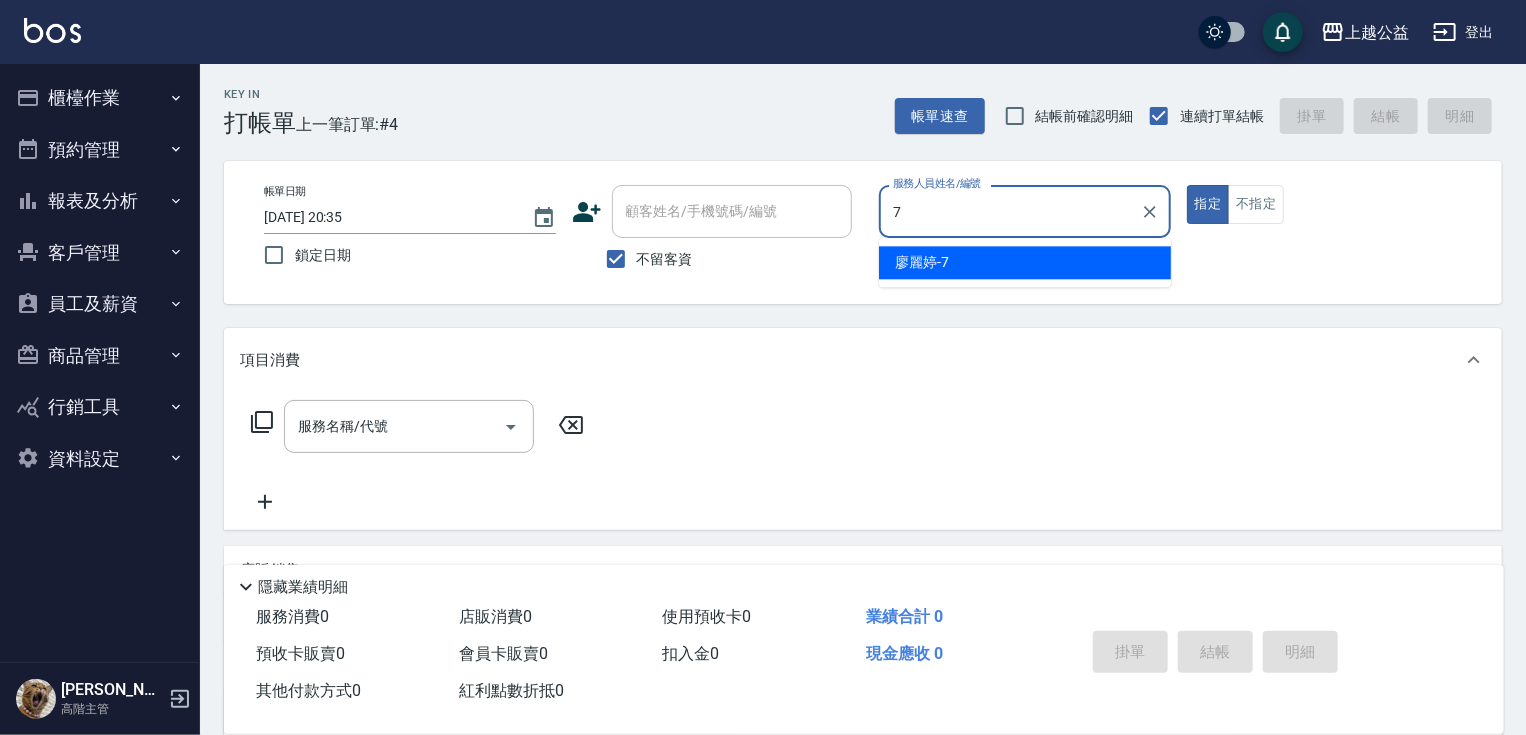 type on "廖麗婷-7" 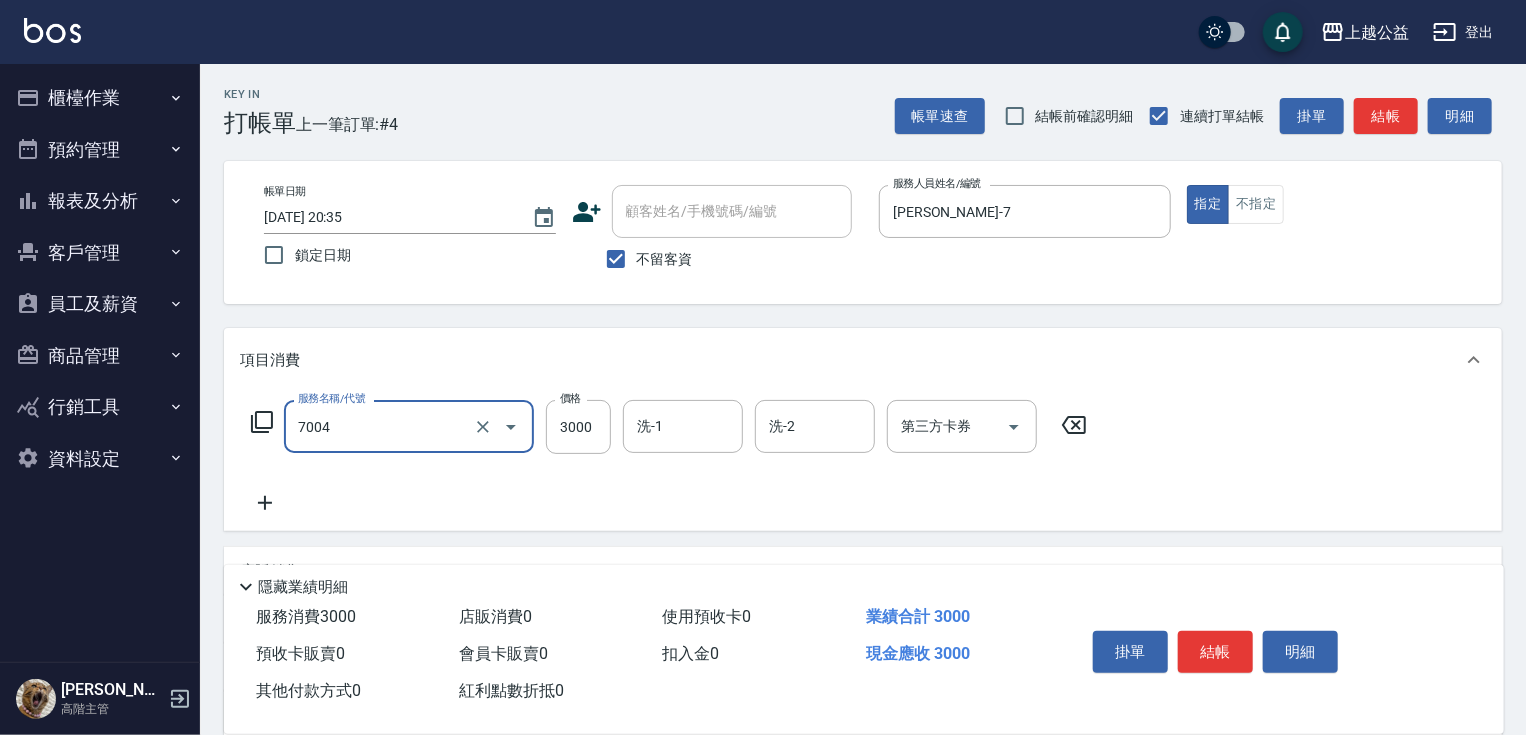 type on "重整3包(7004)" 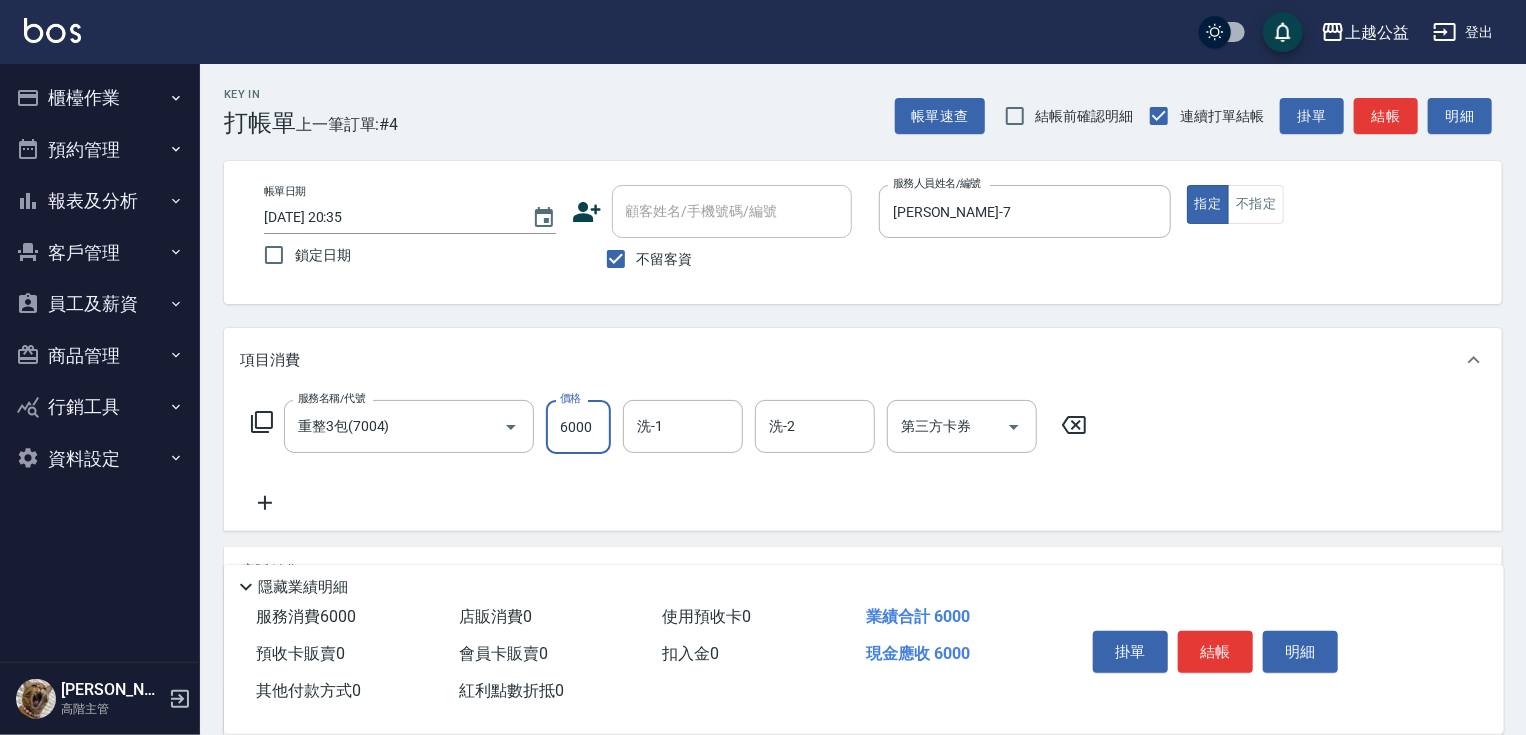 type on "6000" 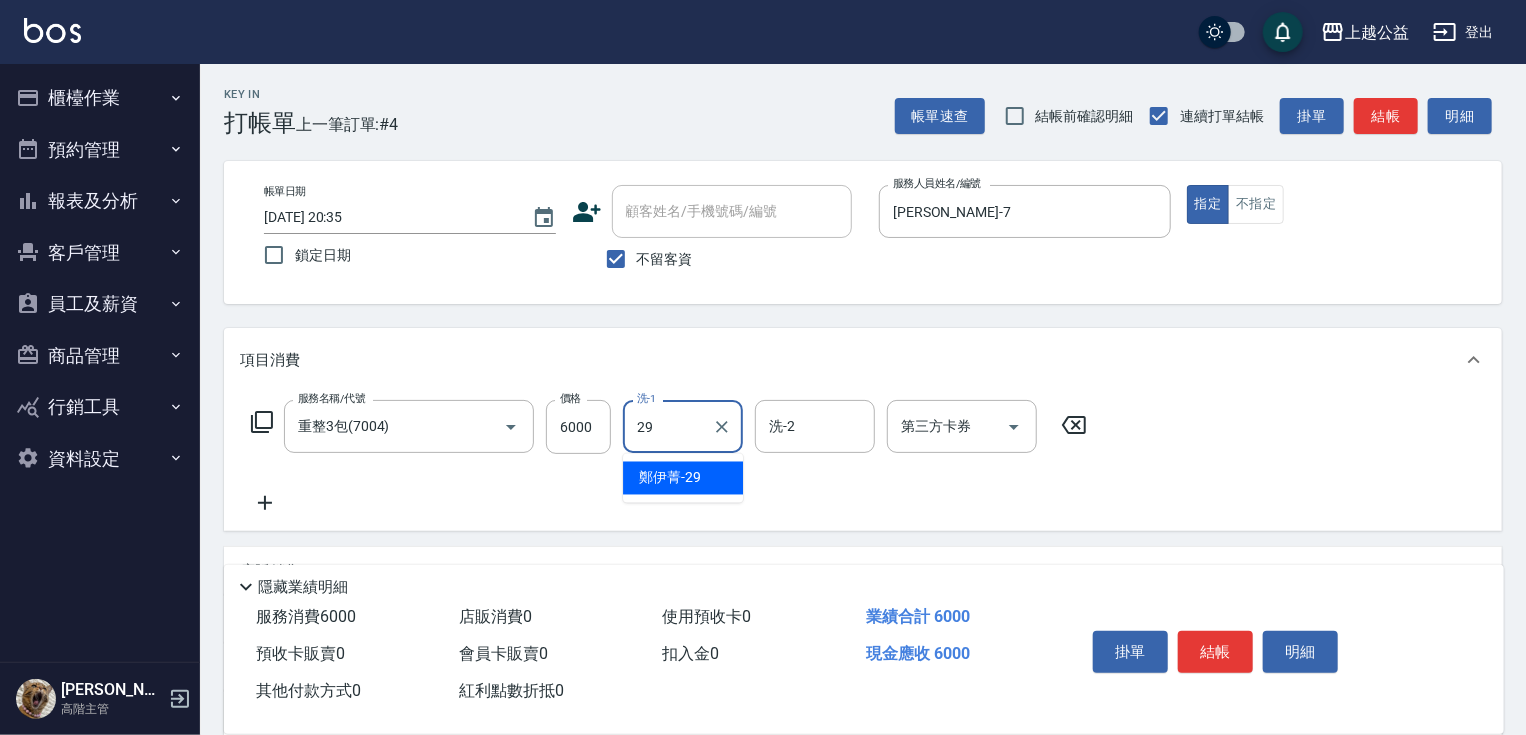 type on "[PERSON_NAME]-29" 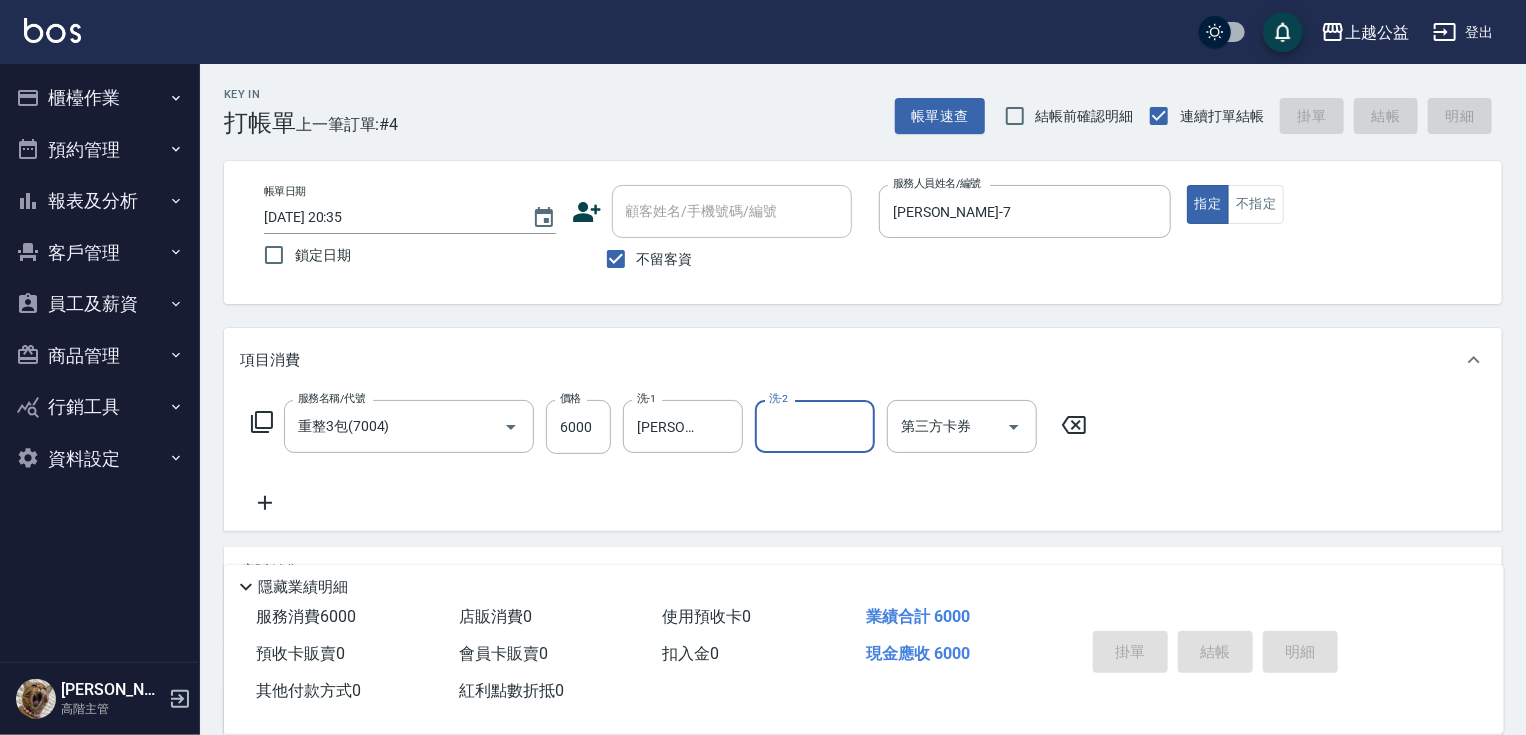 type on "2025/07/14 20:36" 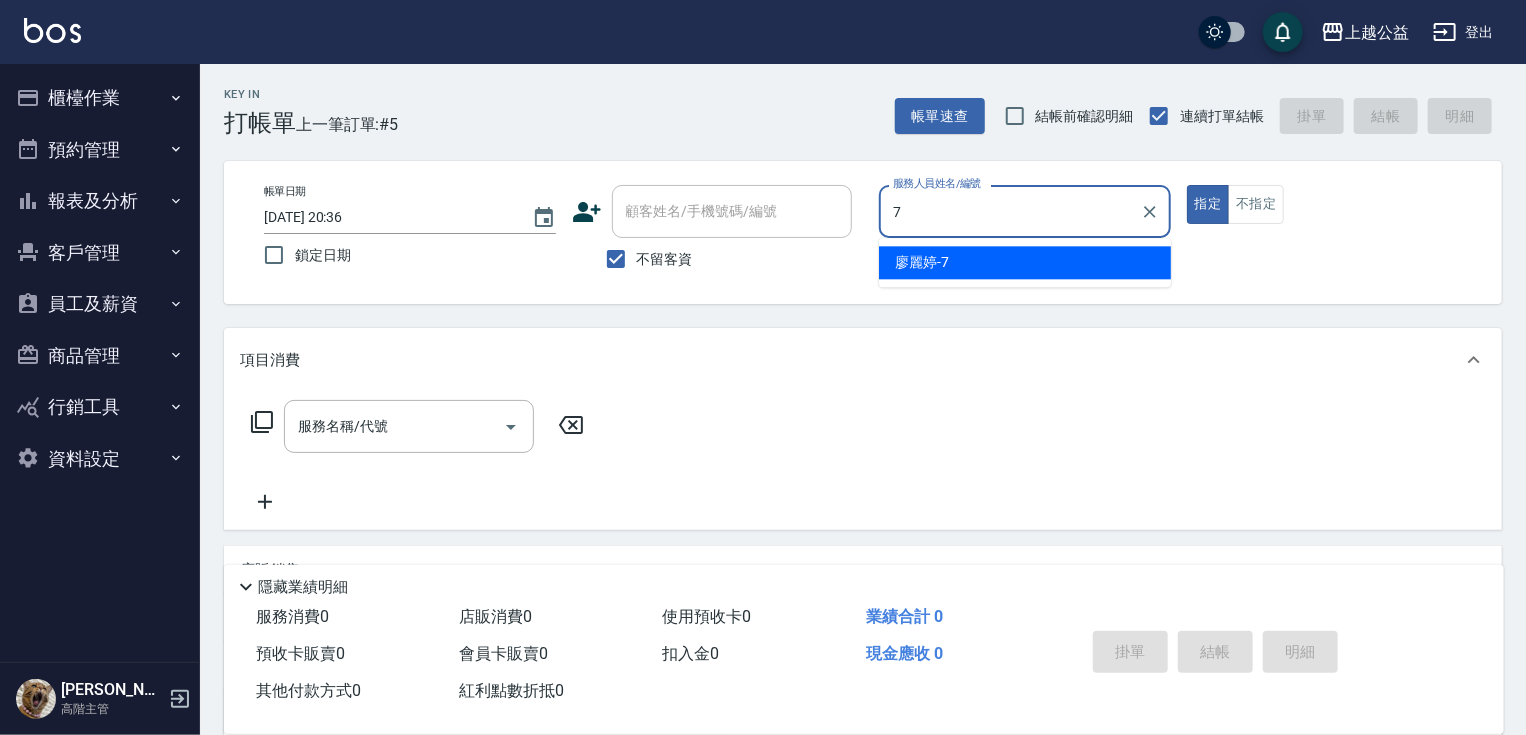 type on "廖麗婷-7" 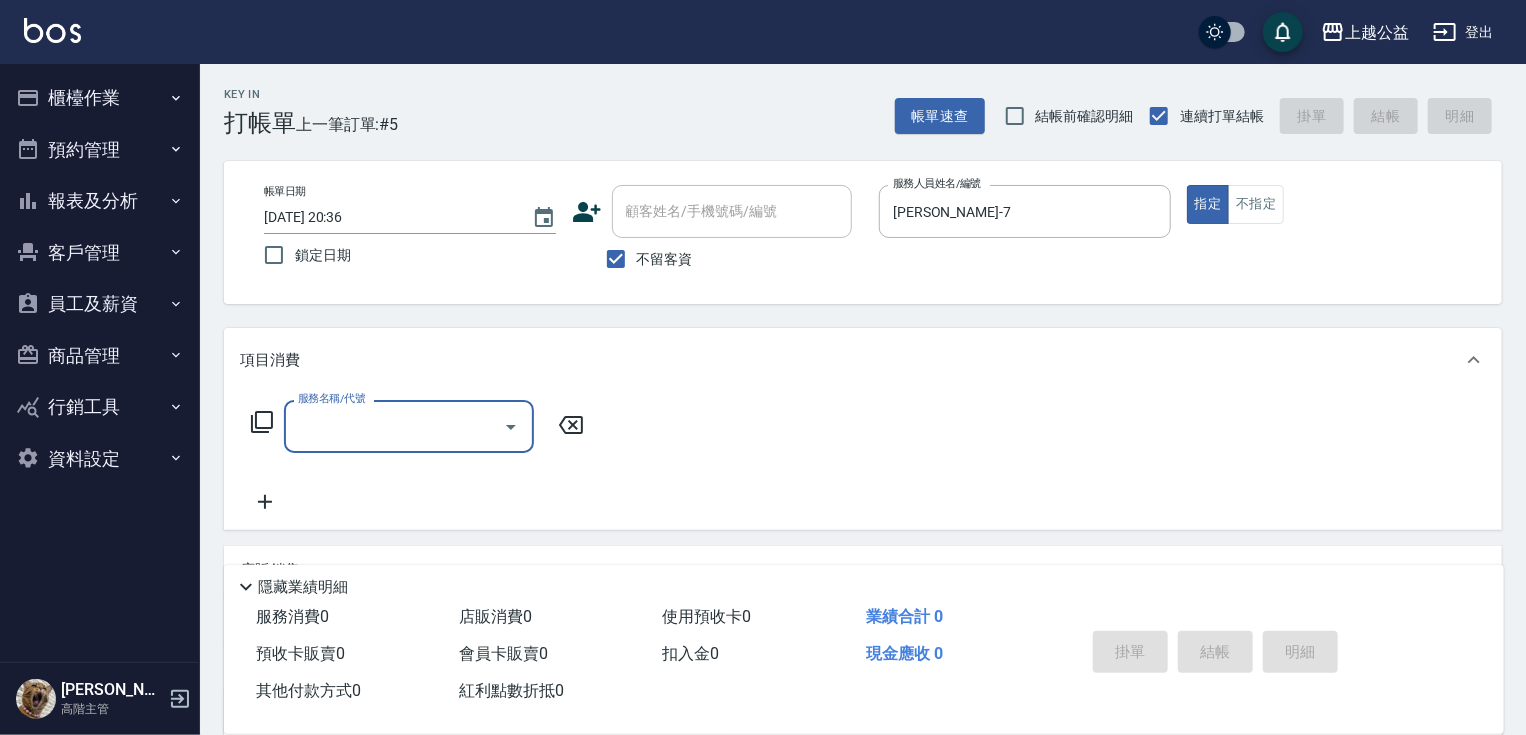 click 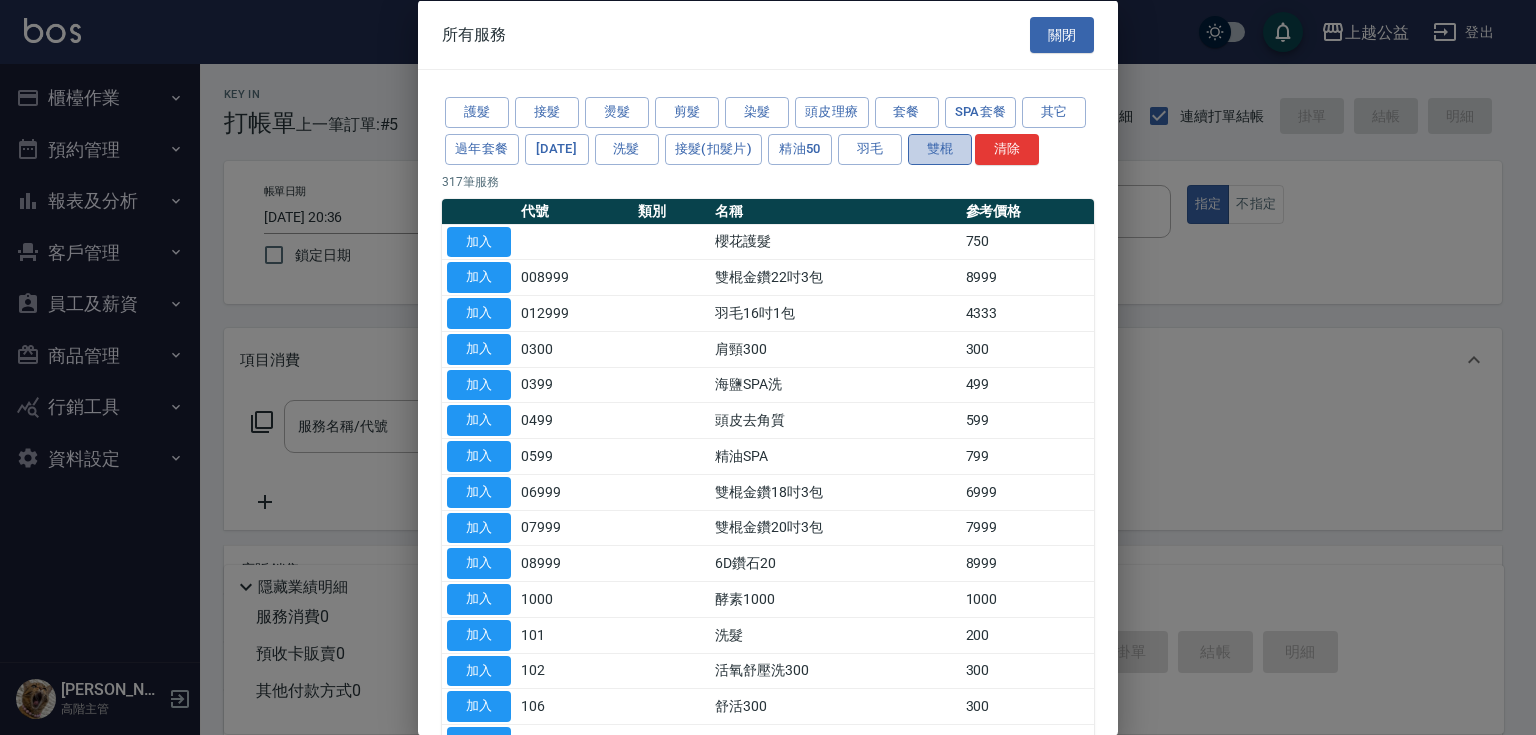 click on "雙棍" at bounding box center [940, 148] 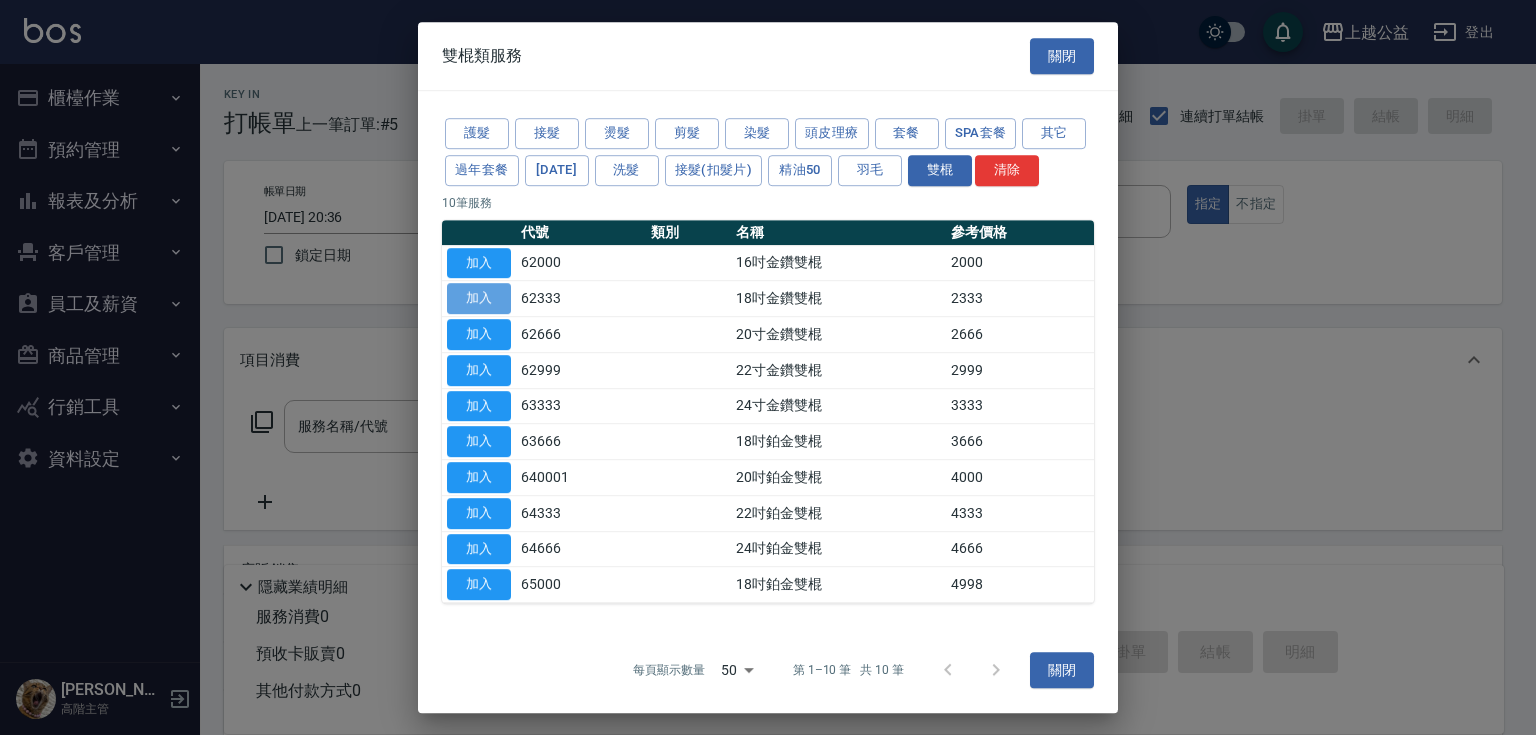 click on "加入" at bounding box center (479, 298) 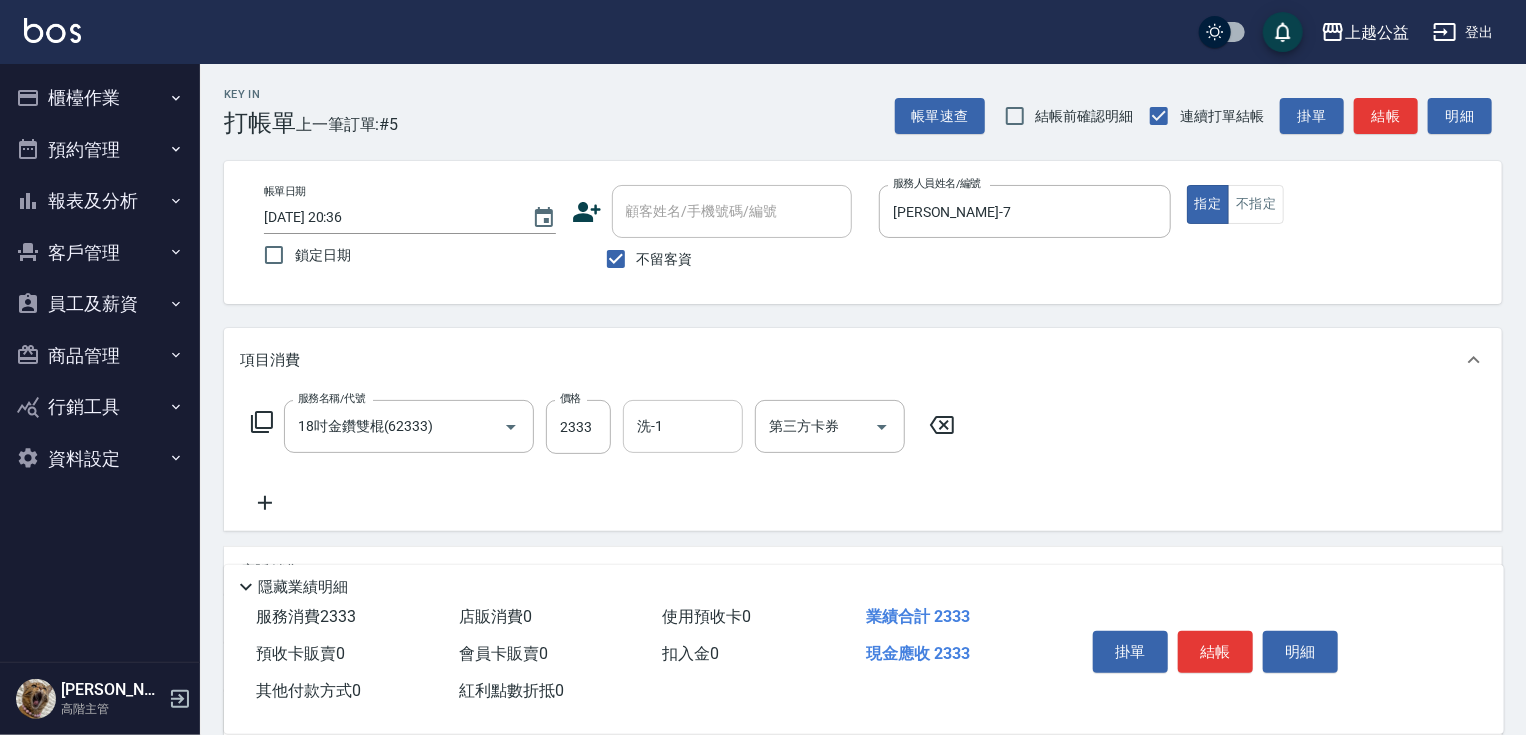 click on "洗-1 洗-1" at bounding box center [683, 426] 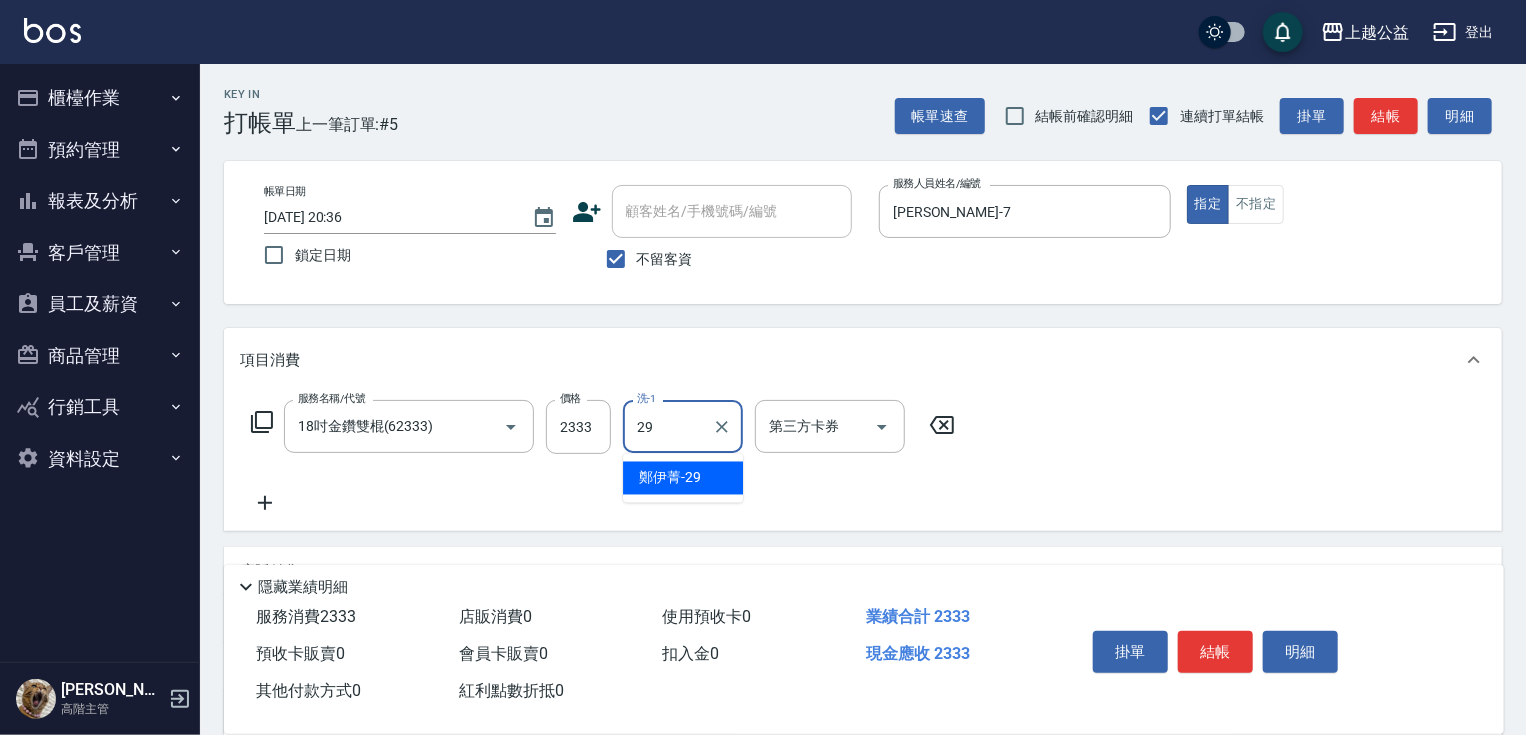 type on "[PERSON_NAME]-29" 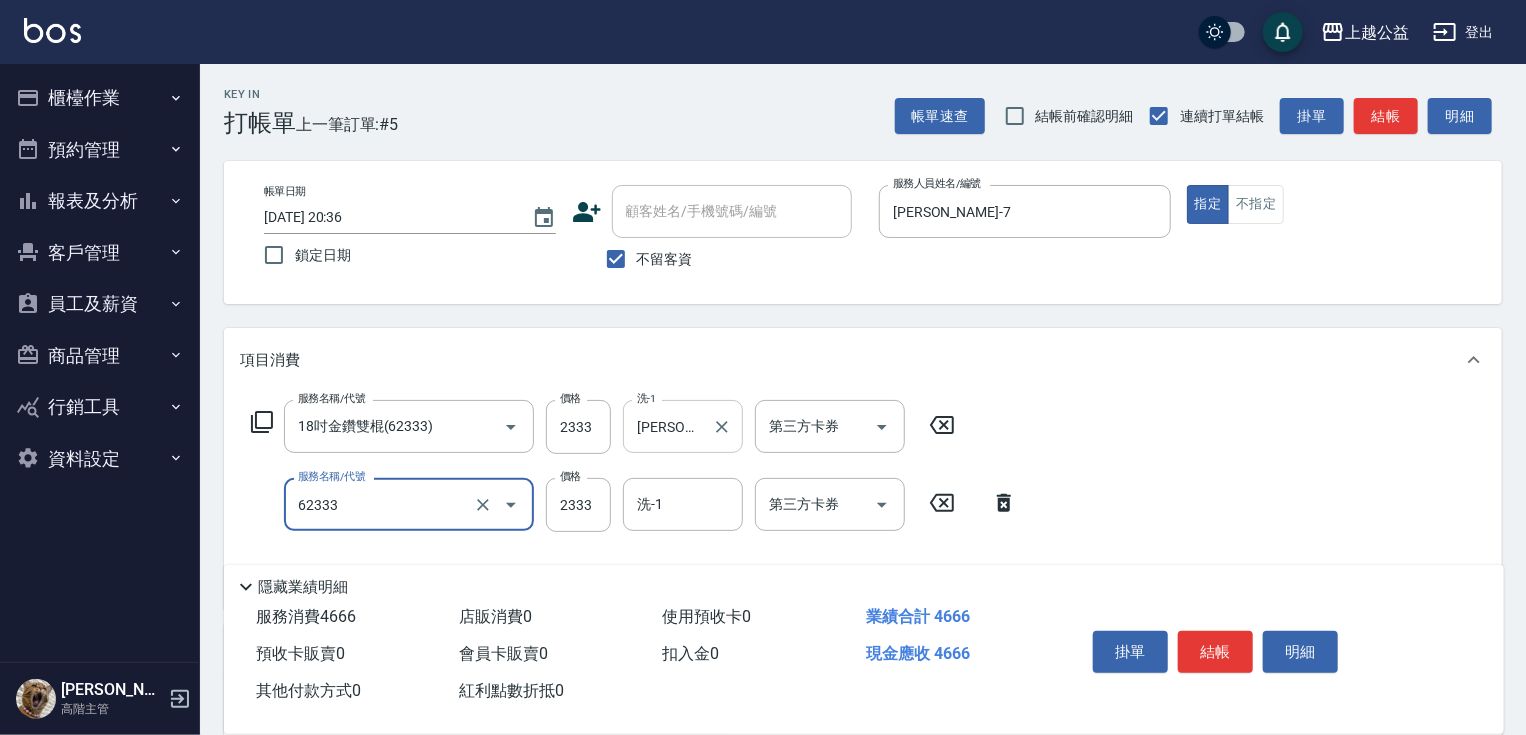 type on "18吋金鑽雙棍(62333)" 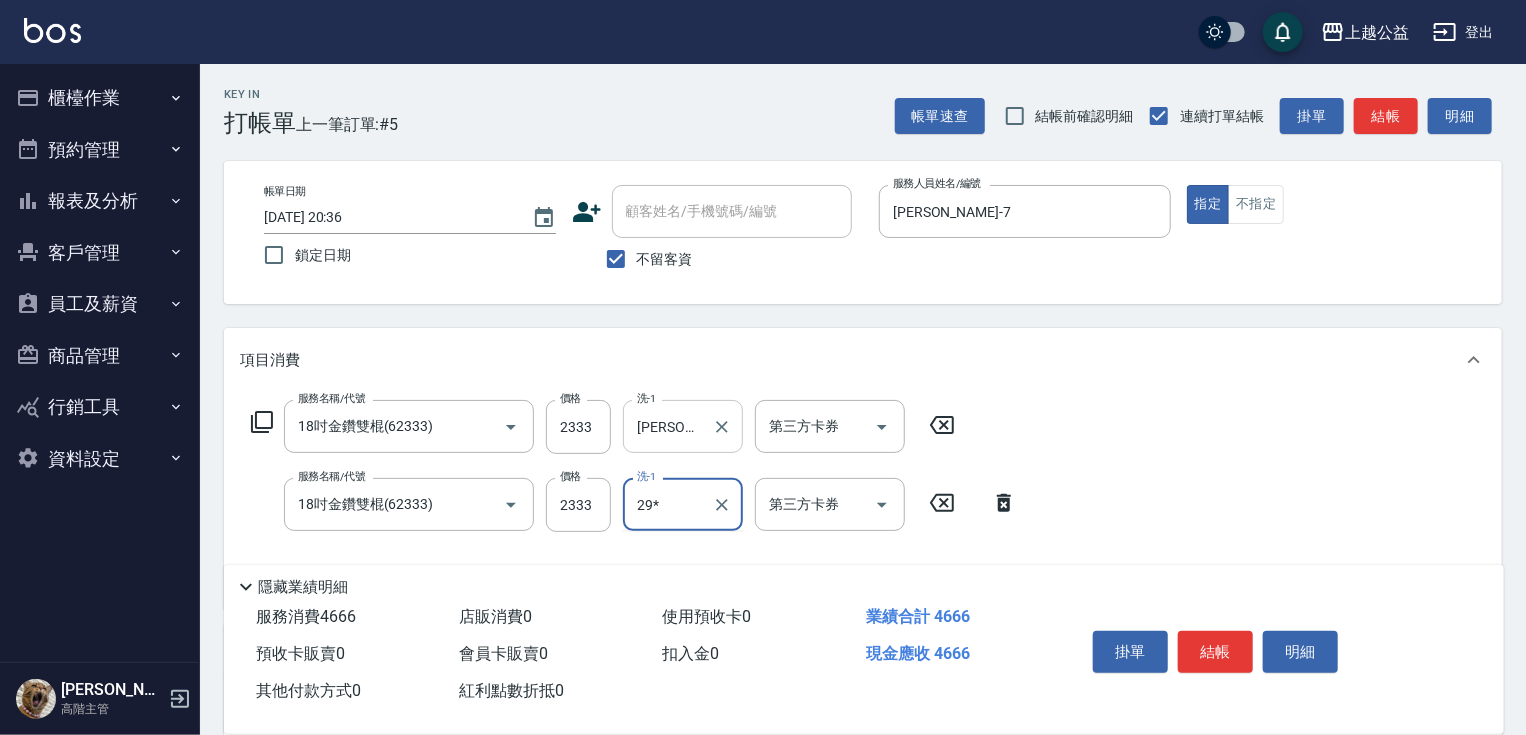 type on "29*" 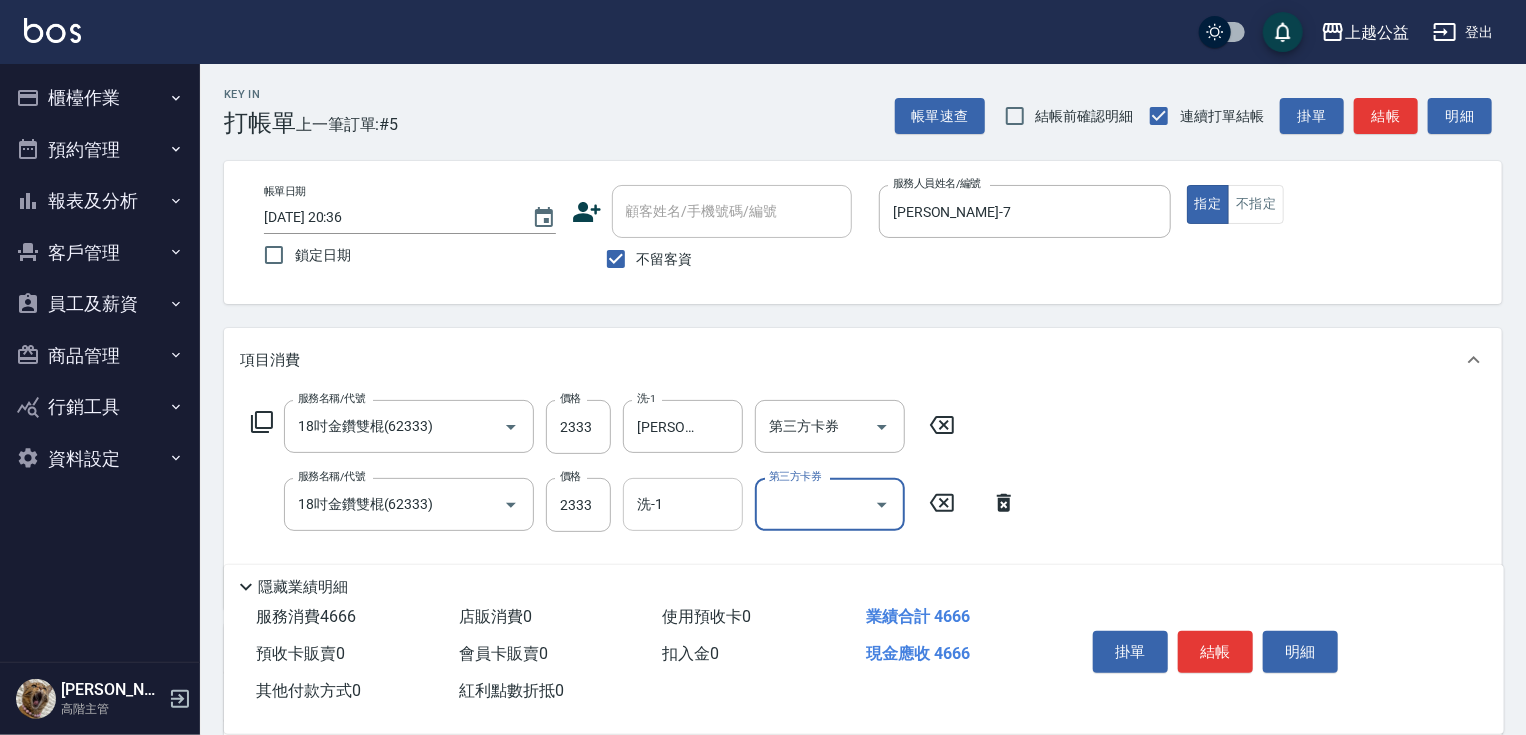 click on "洗-1" at bounding box center (683, 504) 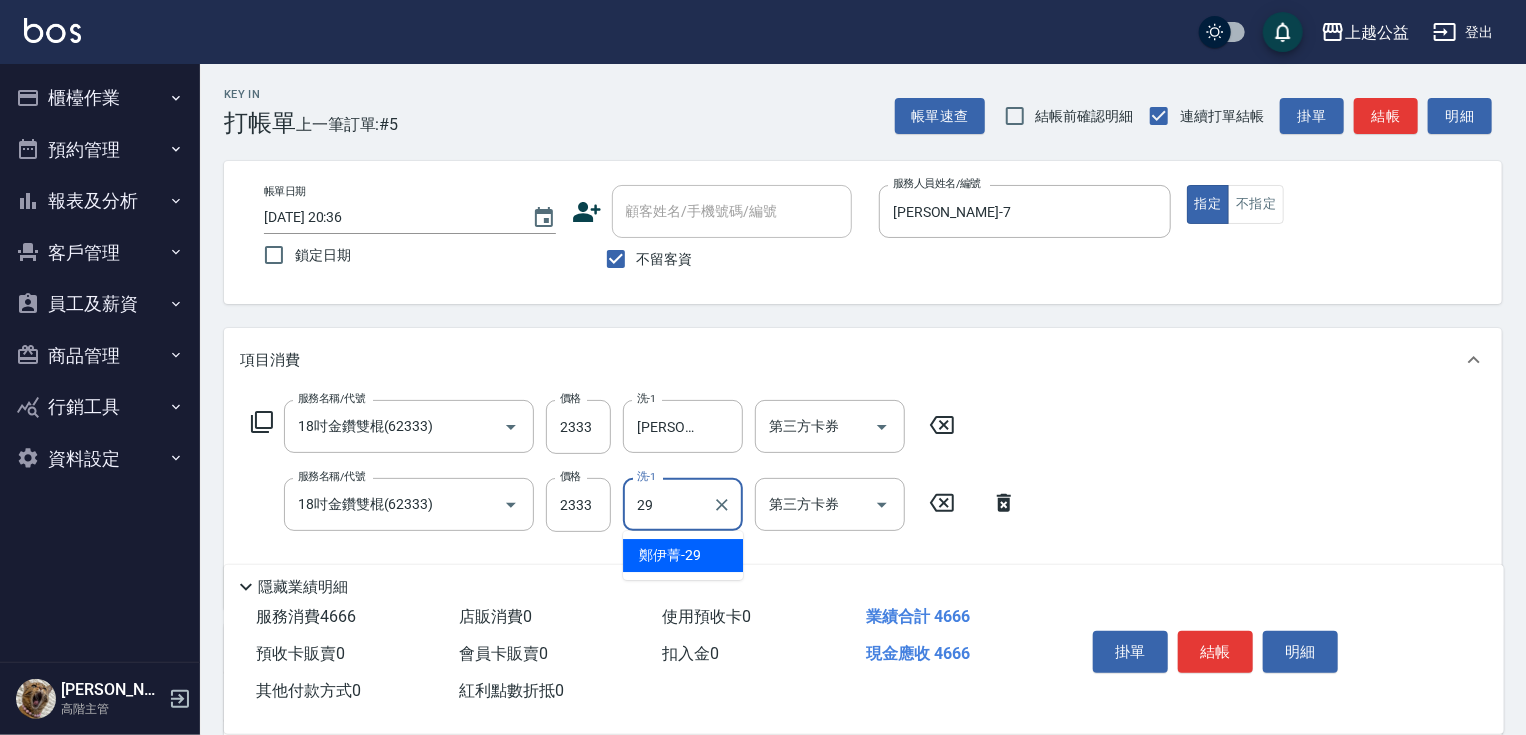 type on "[PERSON_NAME]-29" 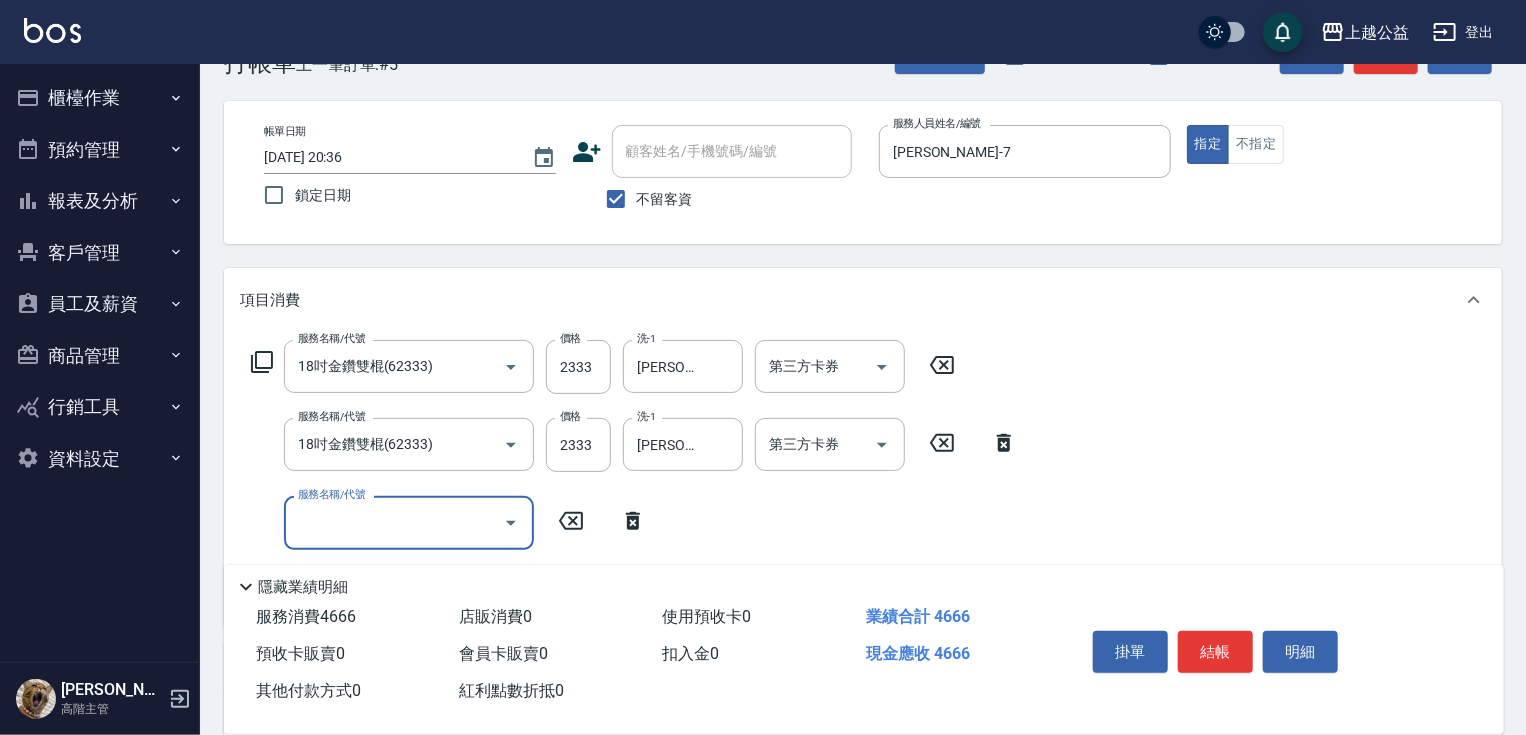 scroll, scrollTop: 108, scrollLeft: 0, axis: vertical 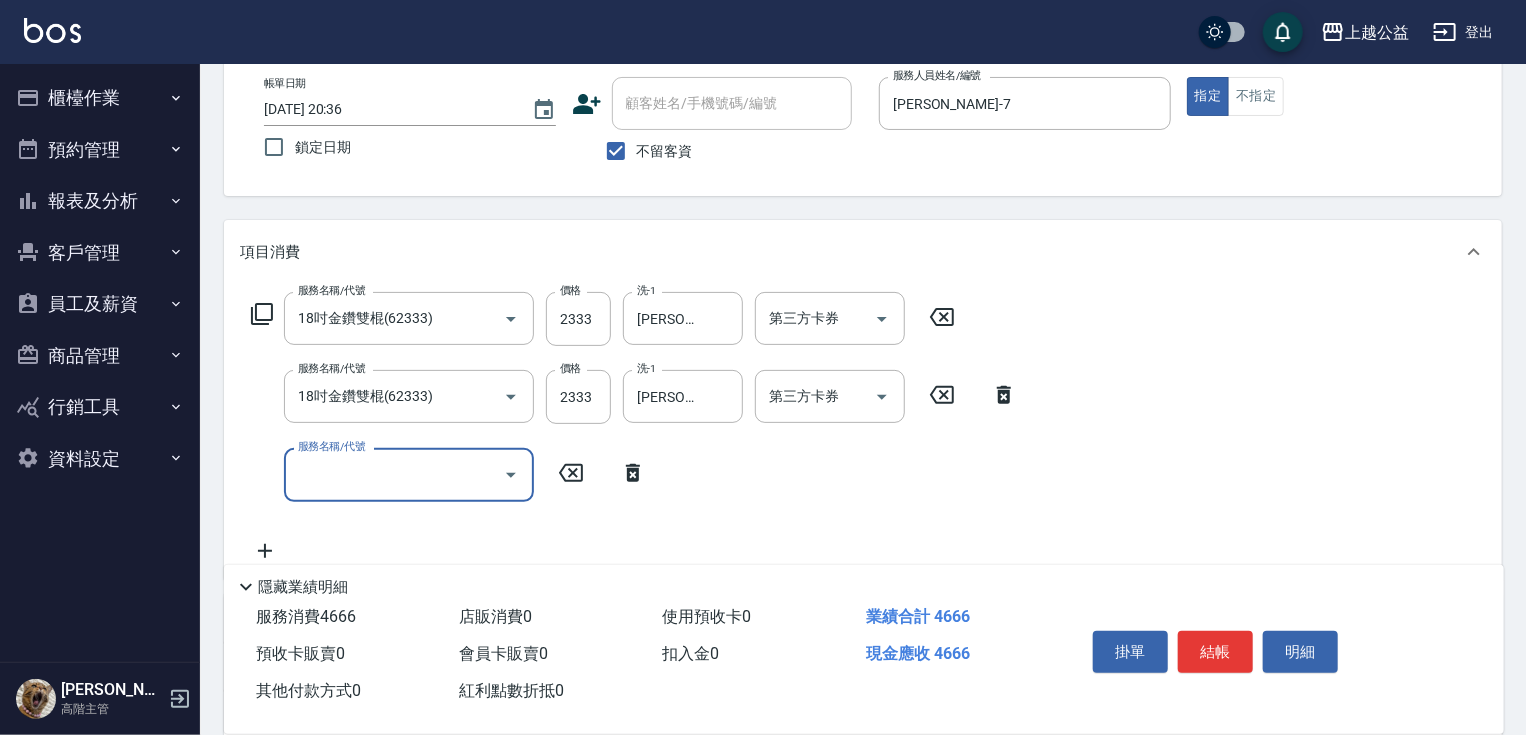 click 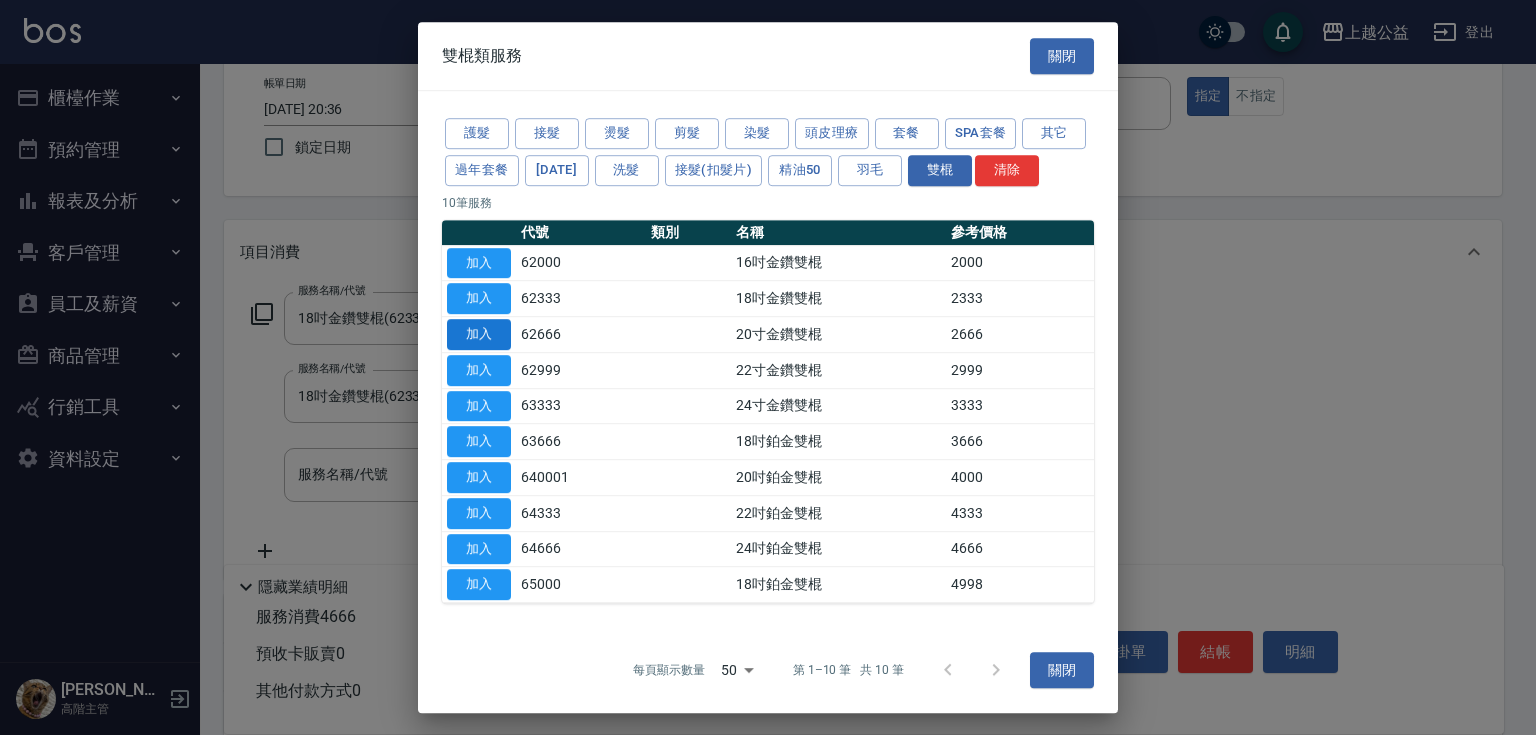 click on "加入" at bounding box center [479, 334] 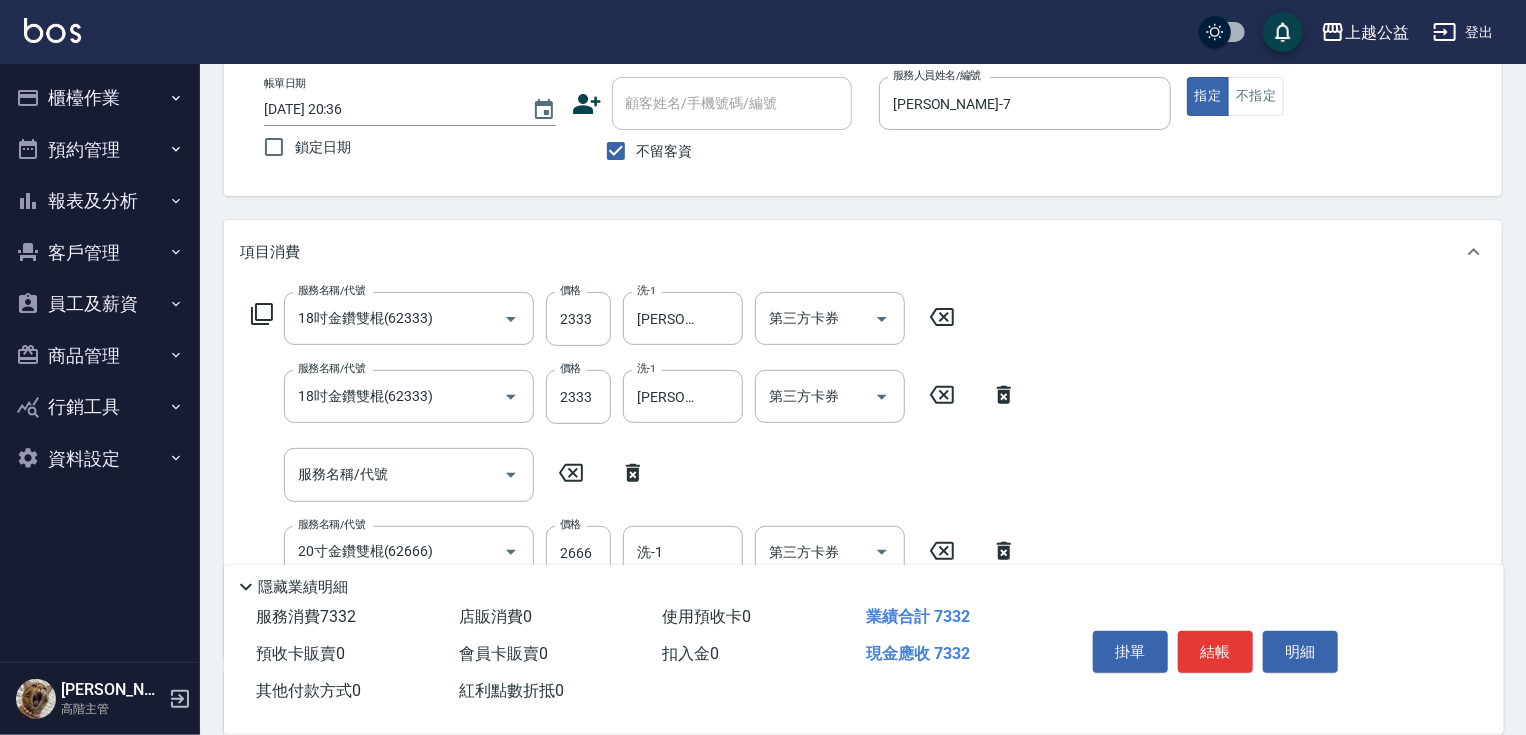 click 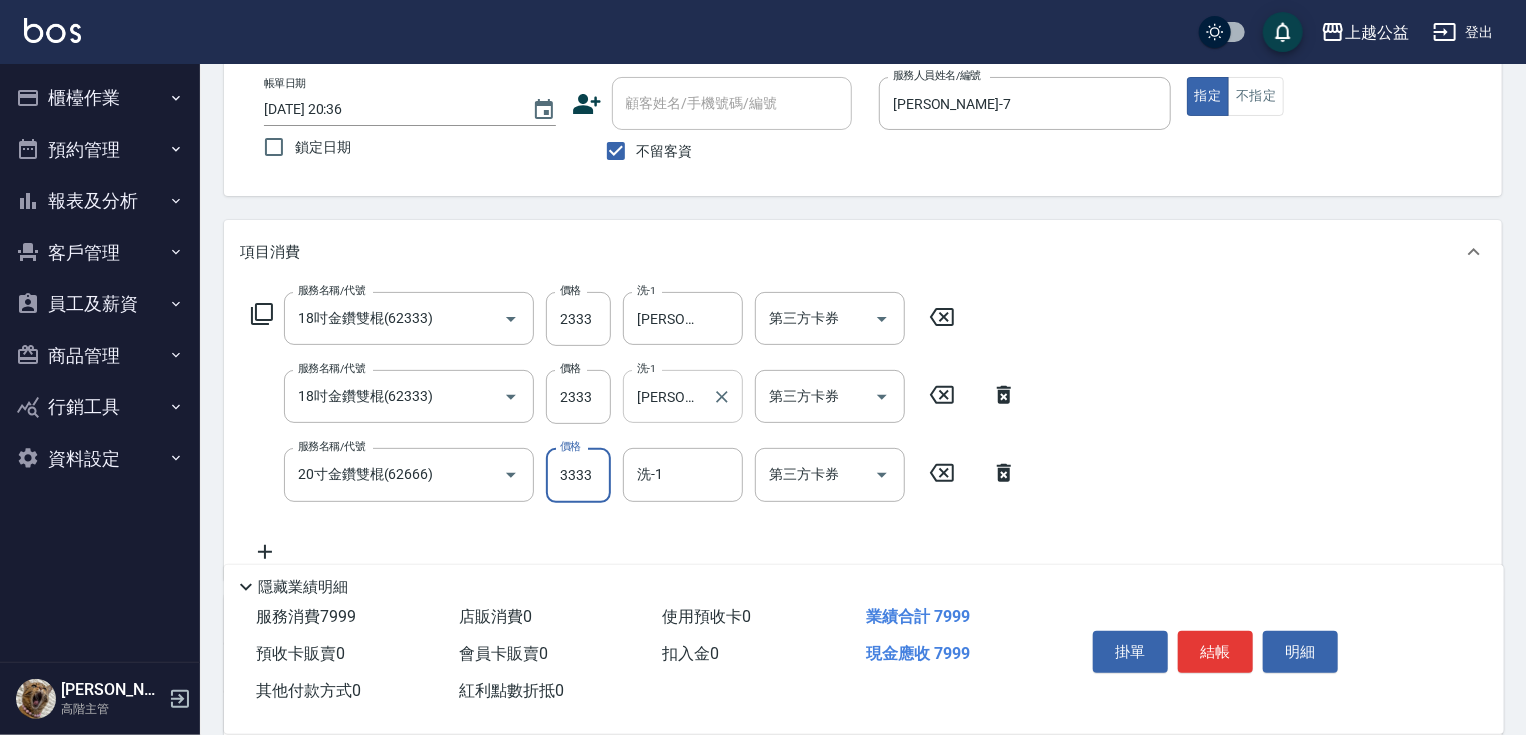 type on "3333" 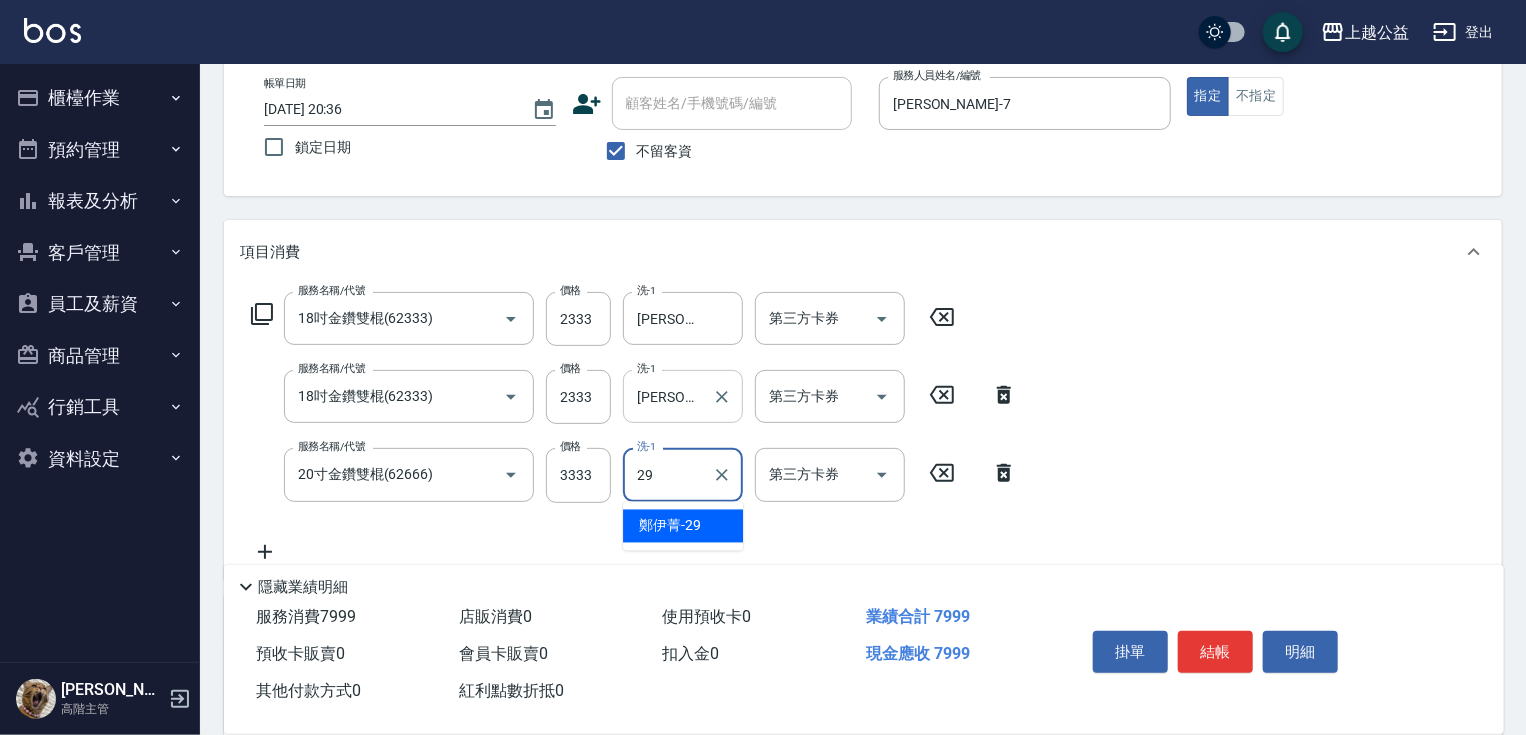 type on "[PERSON_NAME]-29" 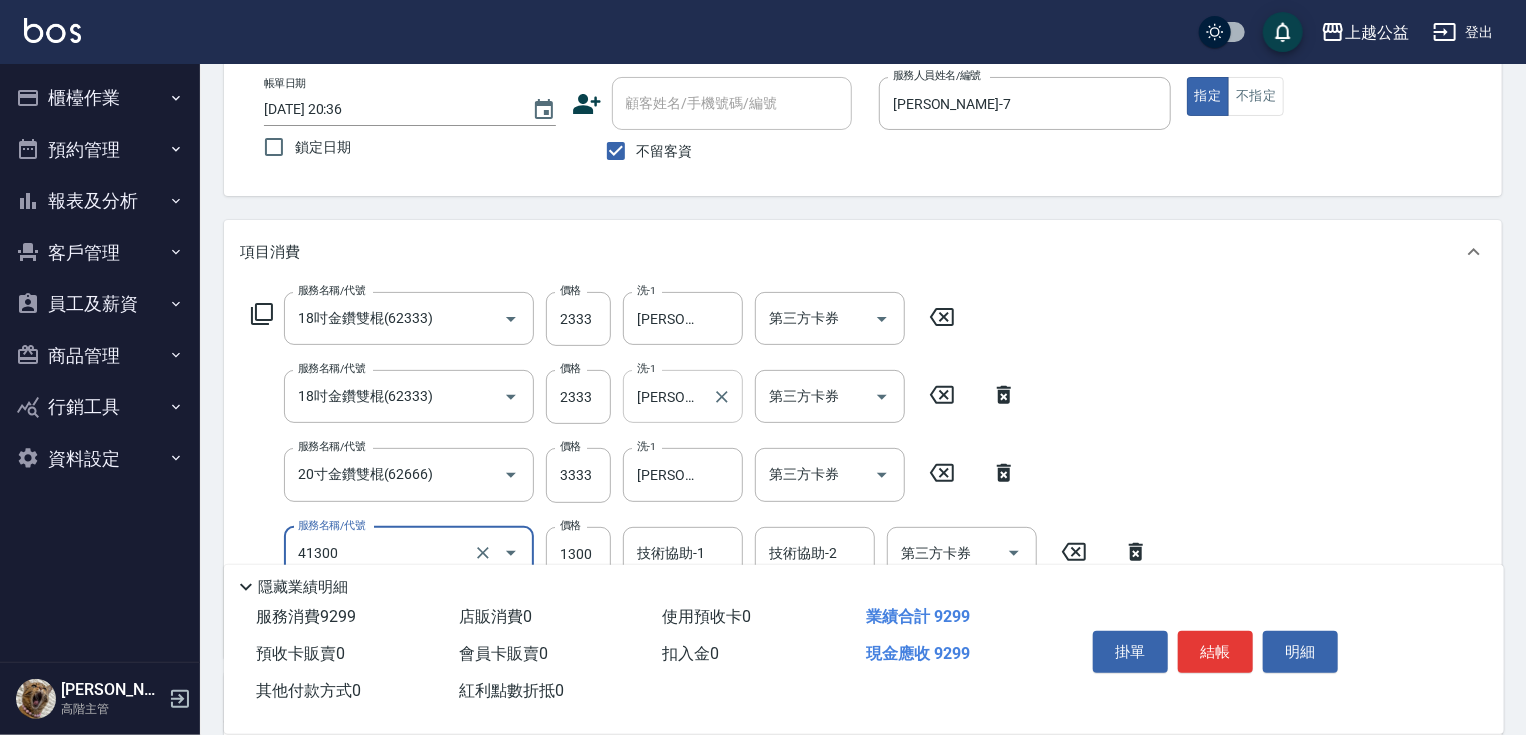 type on "鏡面1300(41300)" 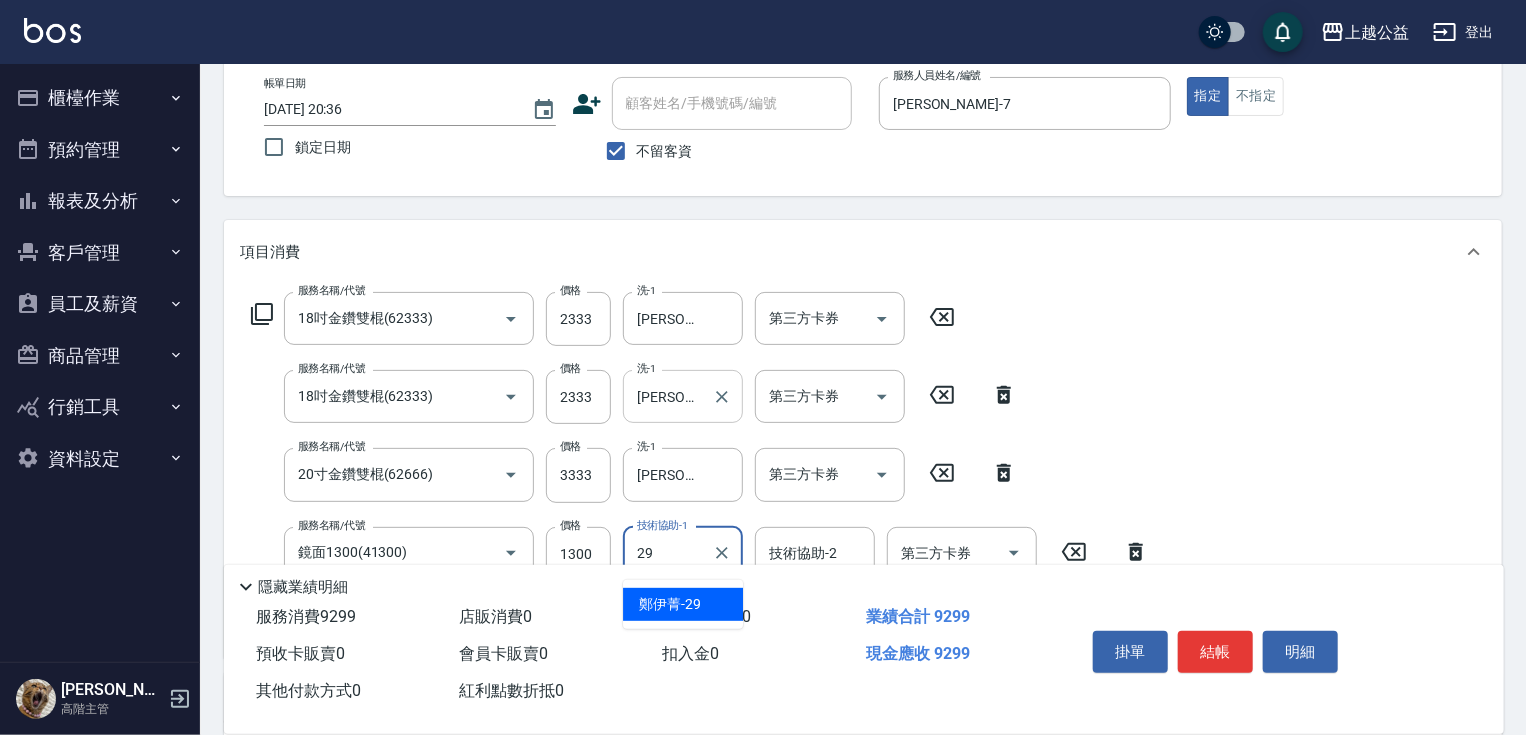 type on "[PERSON_NAME]-29" 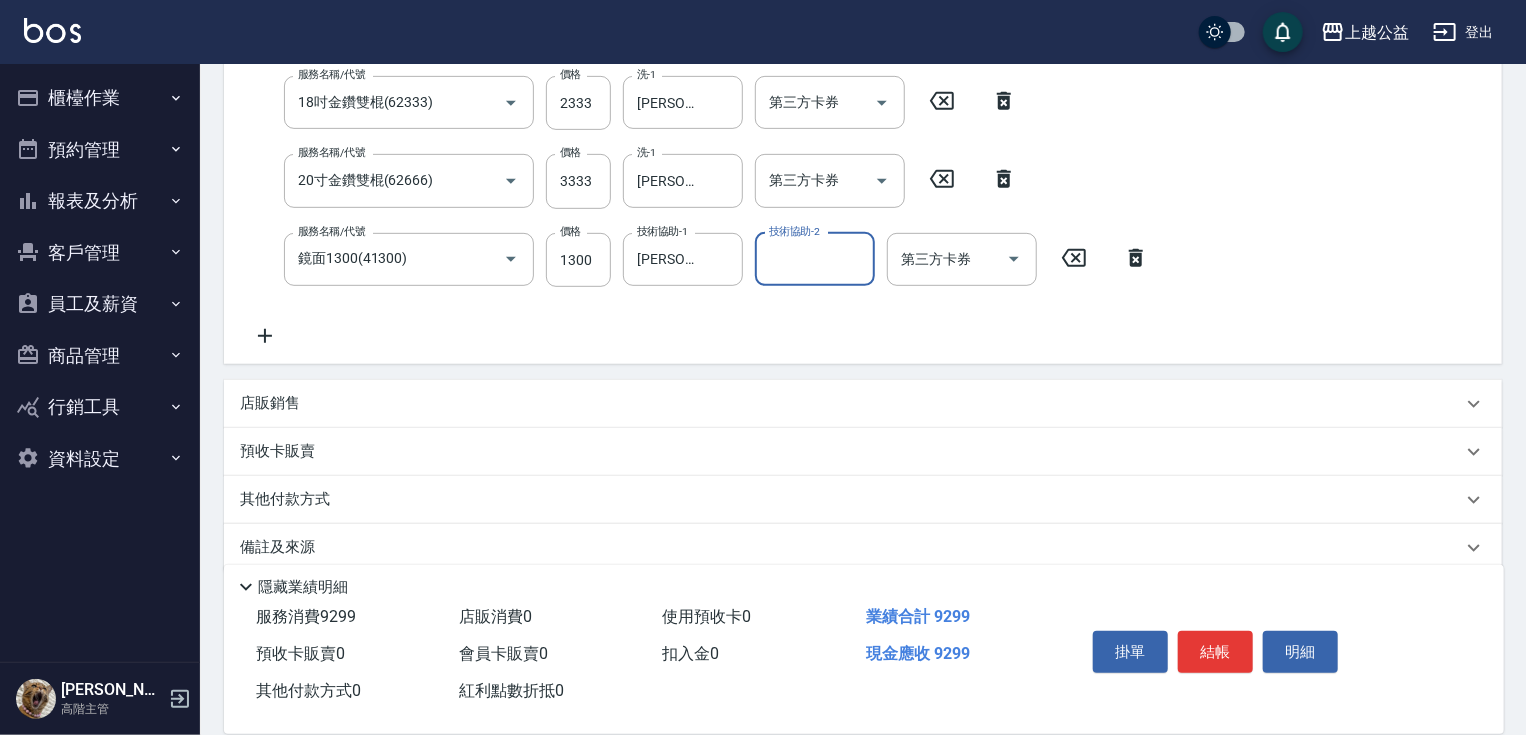 scroll, scrollTop: 409, scrollLeft: 0, axis: vertical 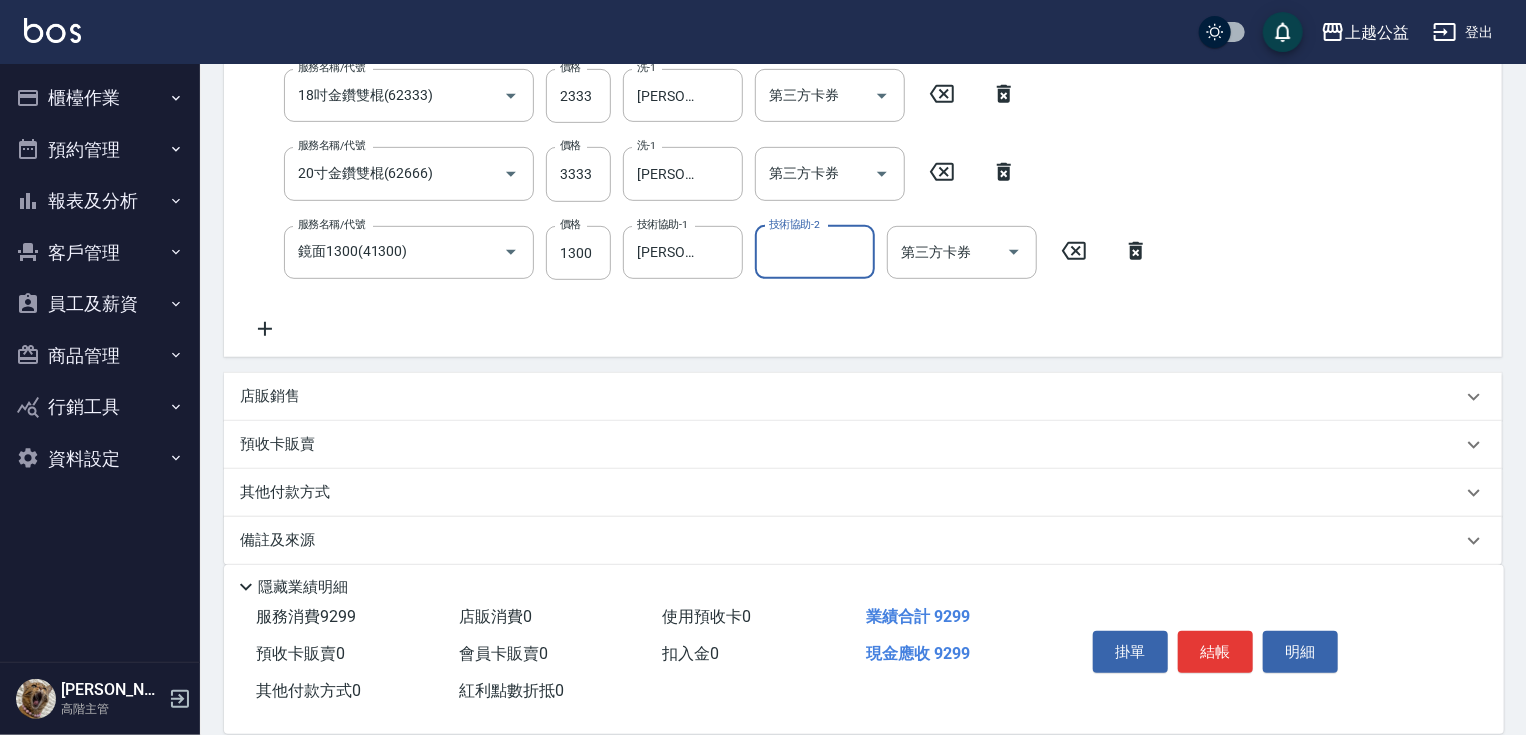 click on "店販銷售" at bounding box center [270, 396] 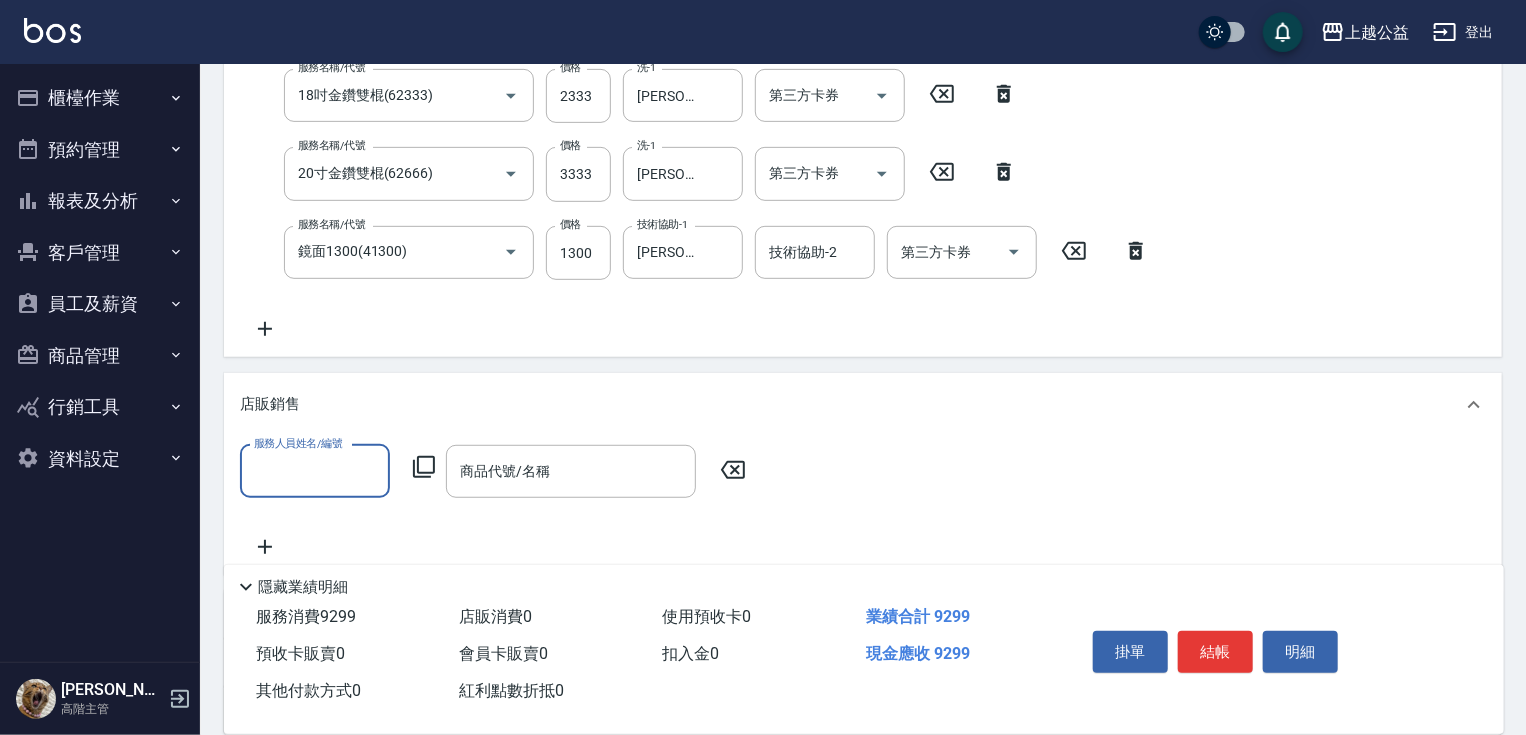 scroll, scrollTop: 0, scrollLeft: 0, axis: both 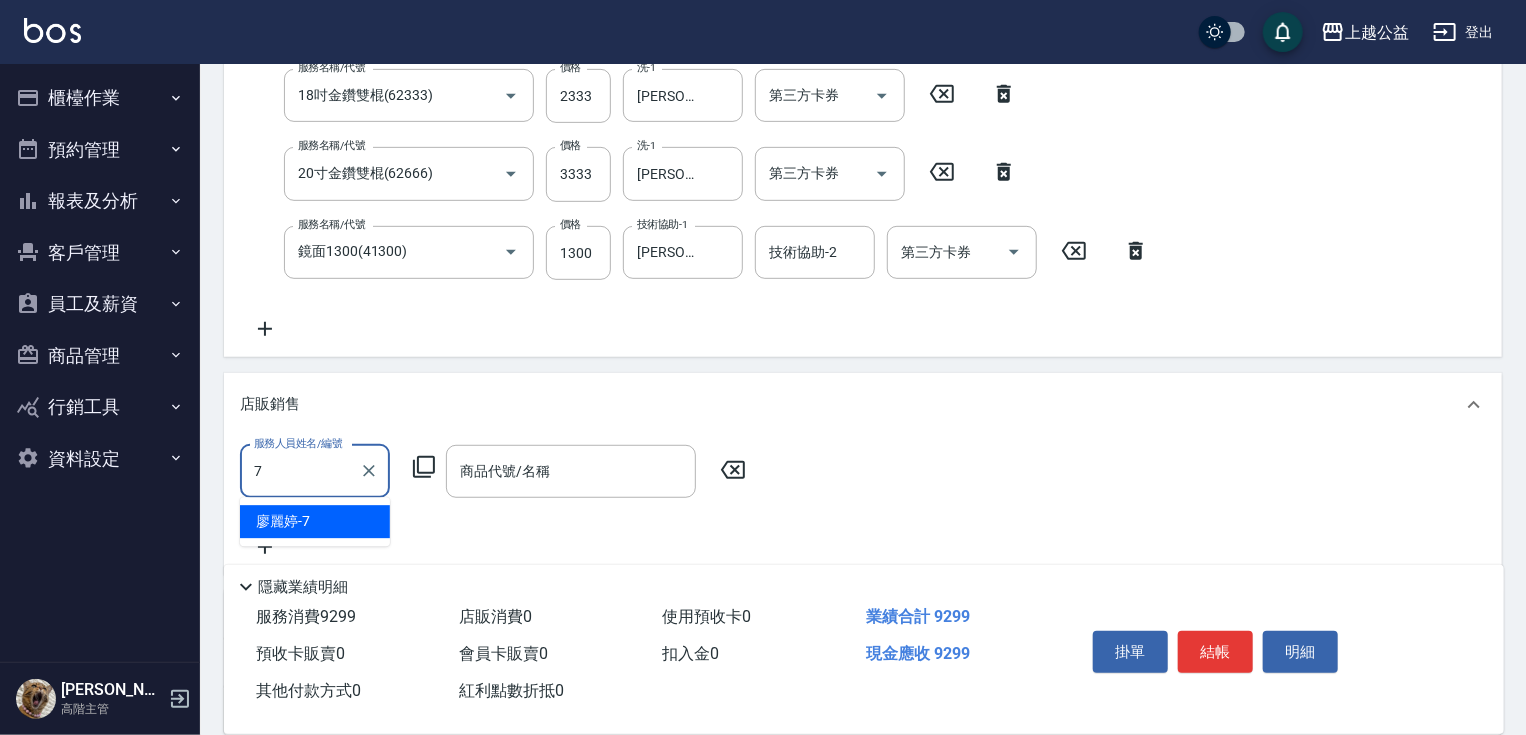 type on "廖麗婷-7" 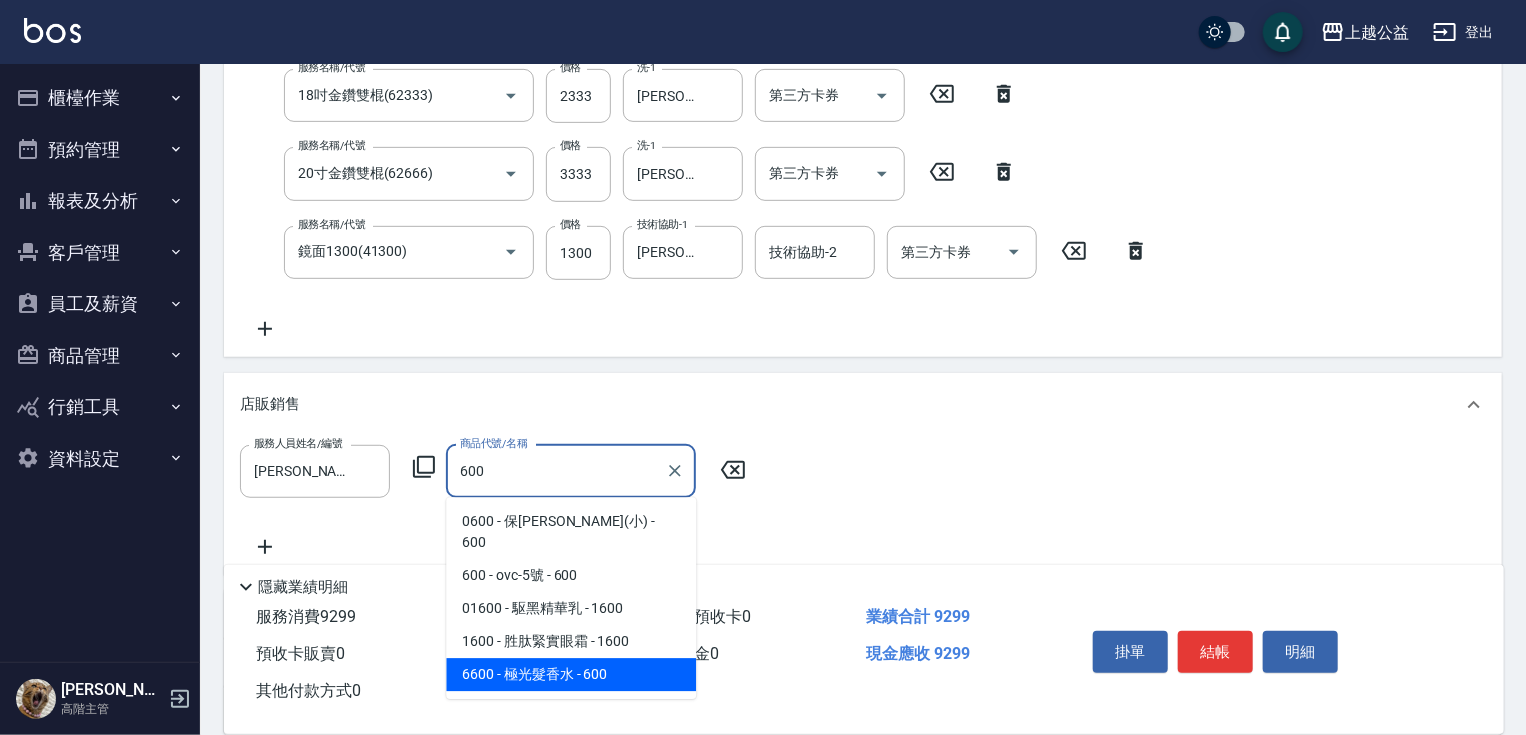type on "極光髮香水" 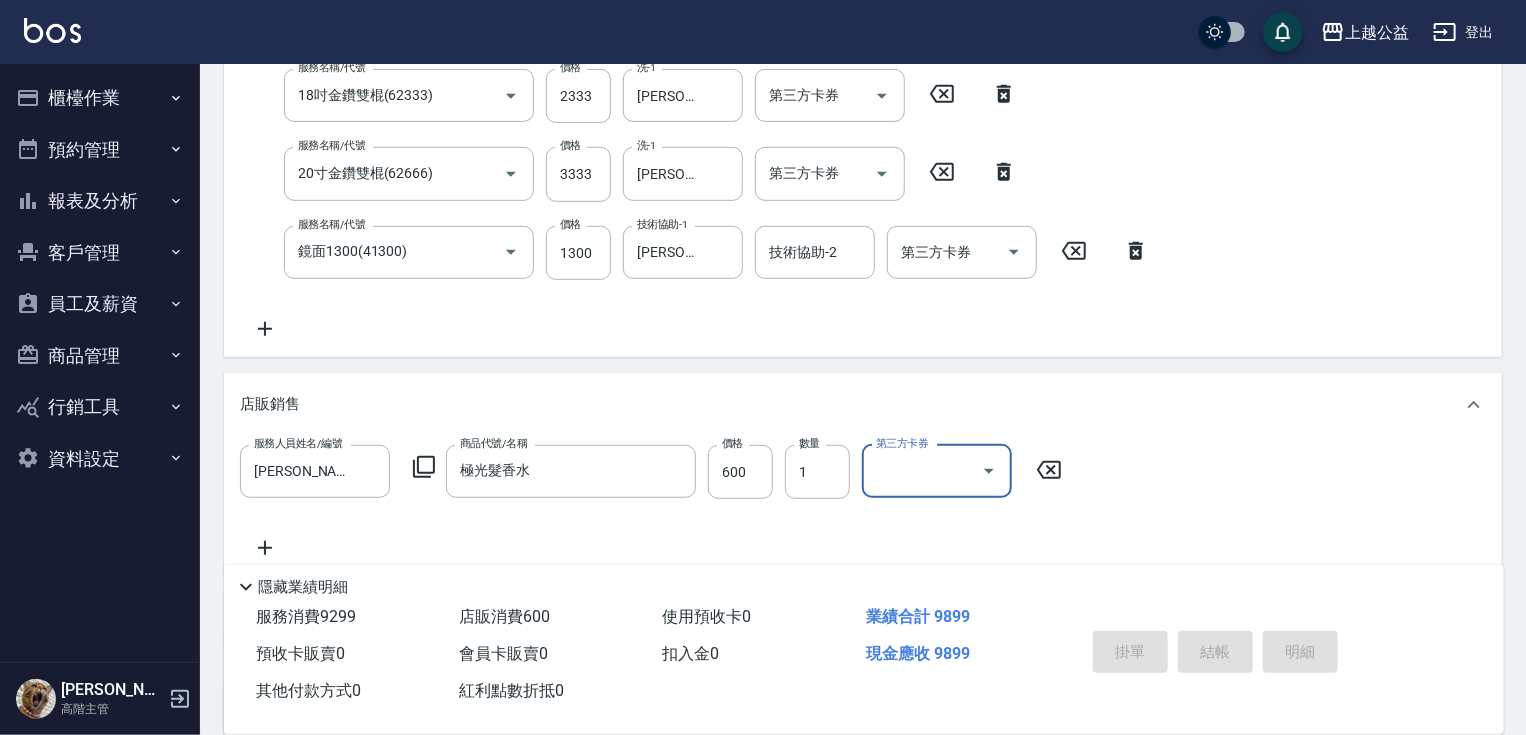type on "2025/07/14 20:38" 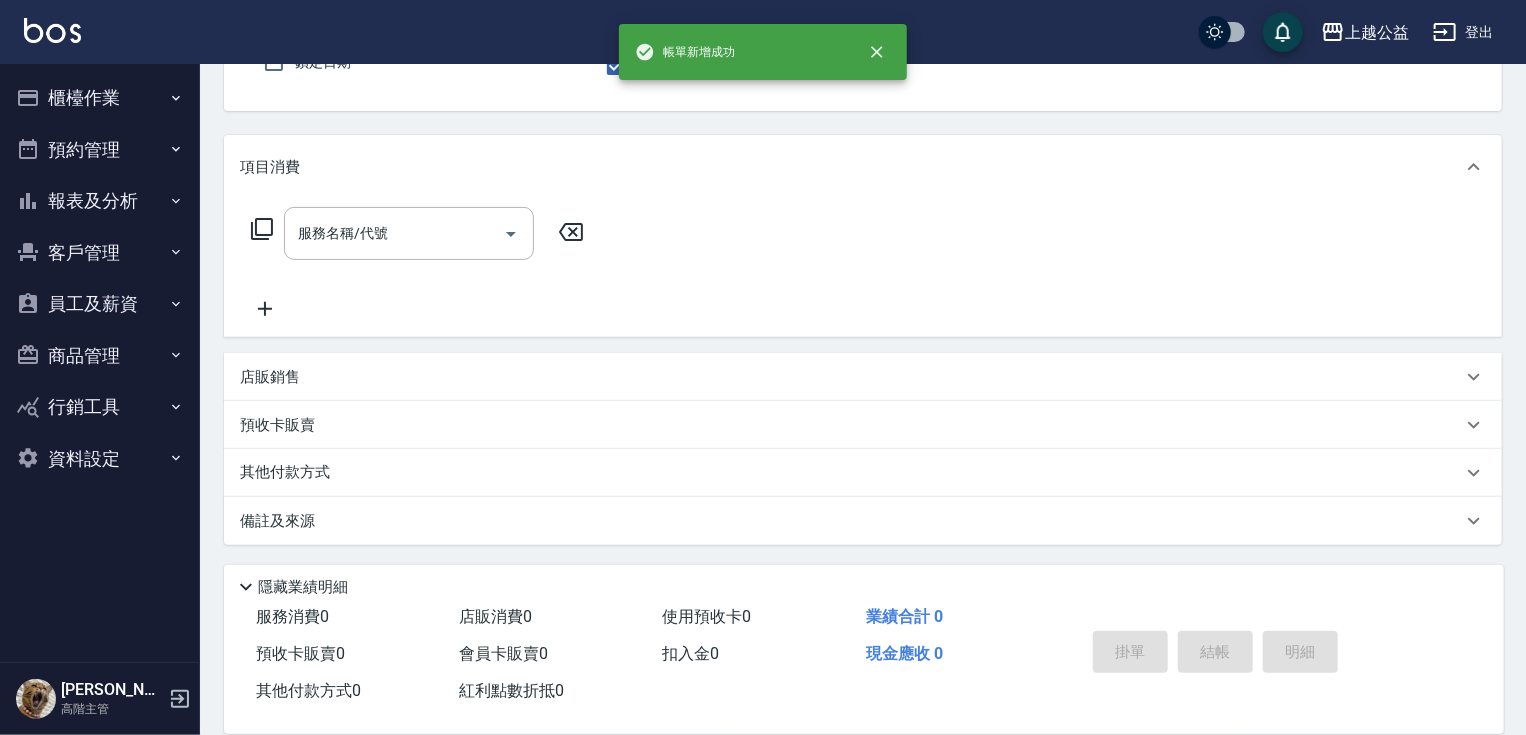scroll, scrollTop: 0, scrollLeft: 0, axis: both 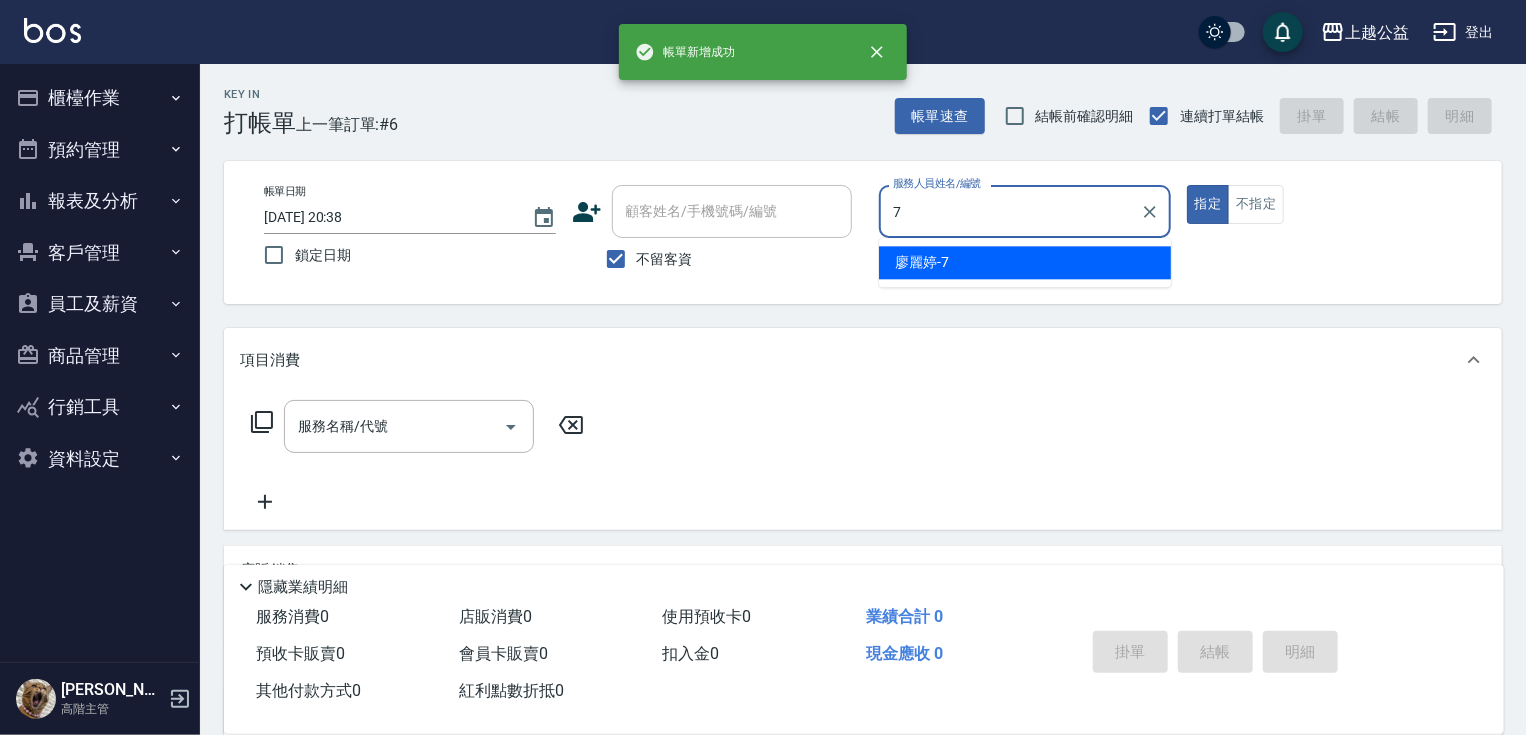 type on "廖麗婷-7" 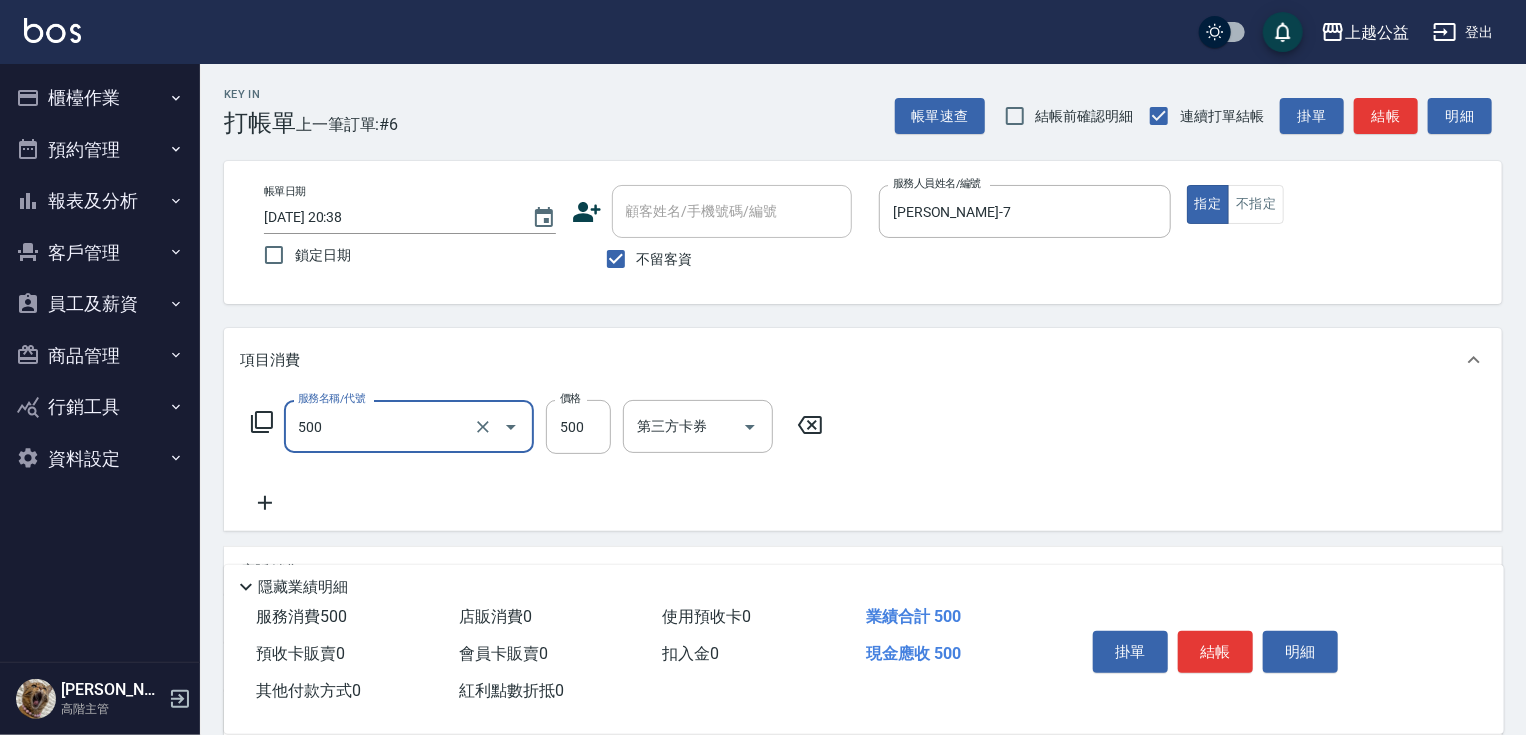 type on "洗剪500(500)" 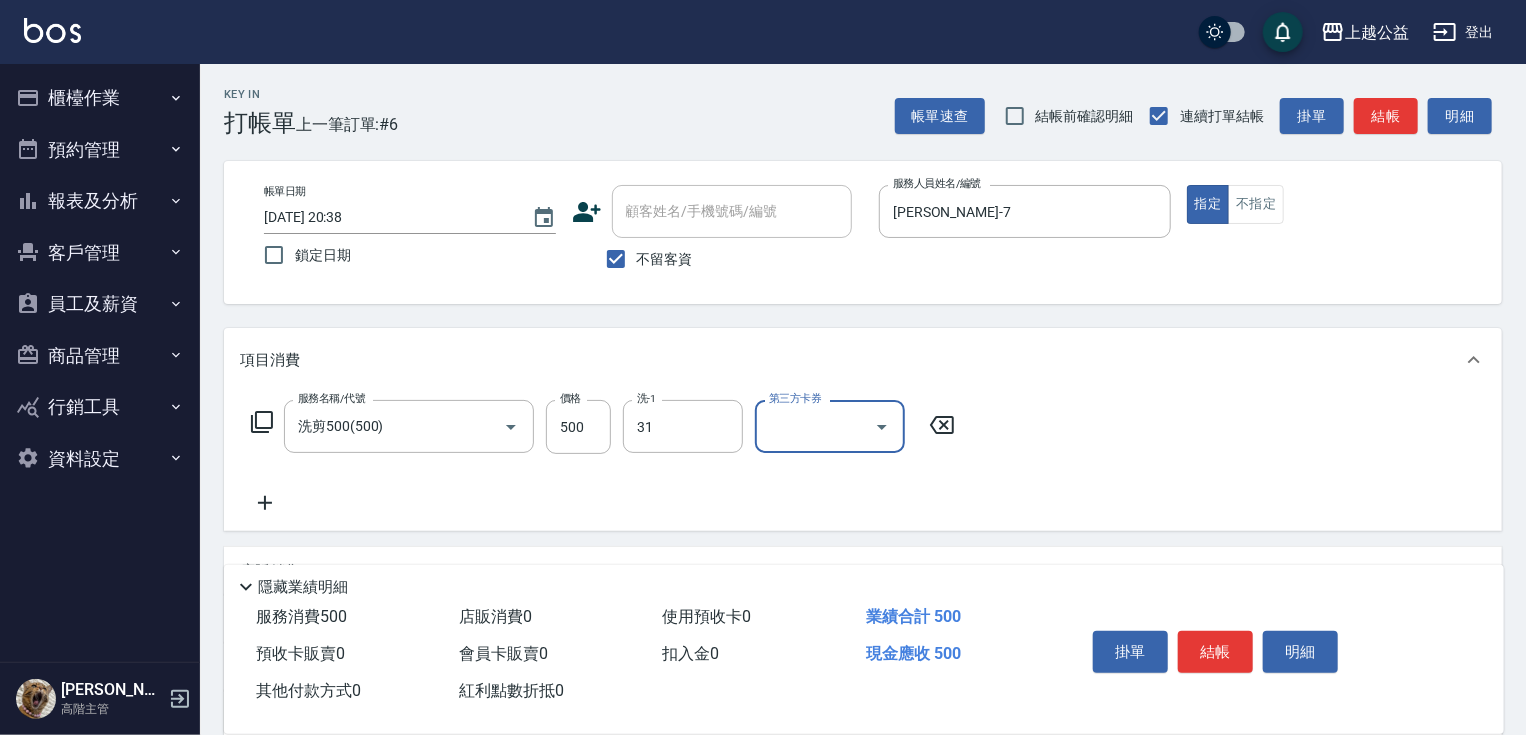 type on "郭宸均-31" 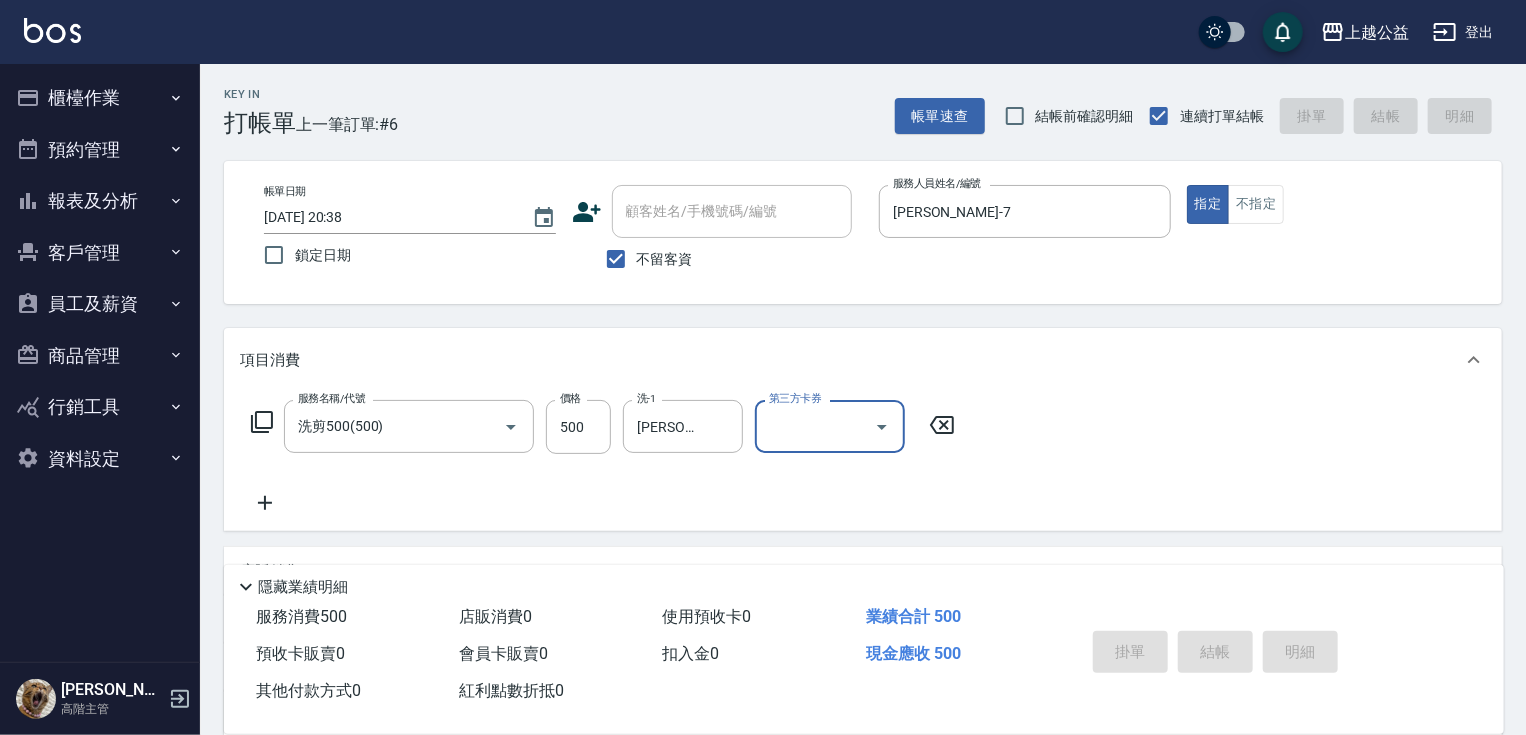 type 